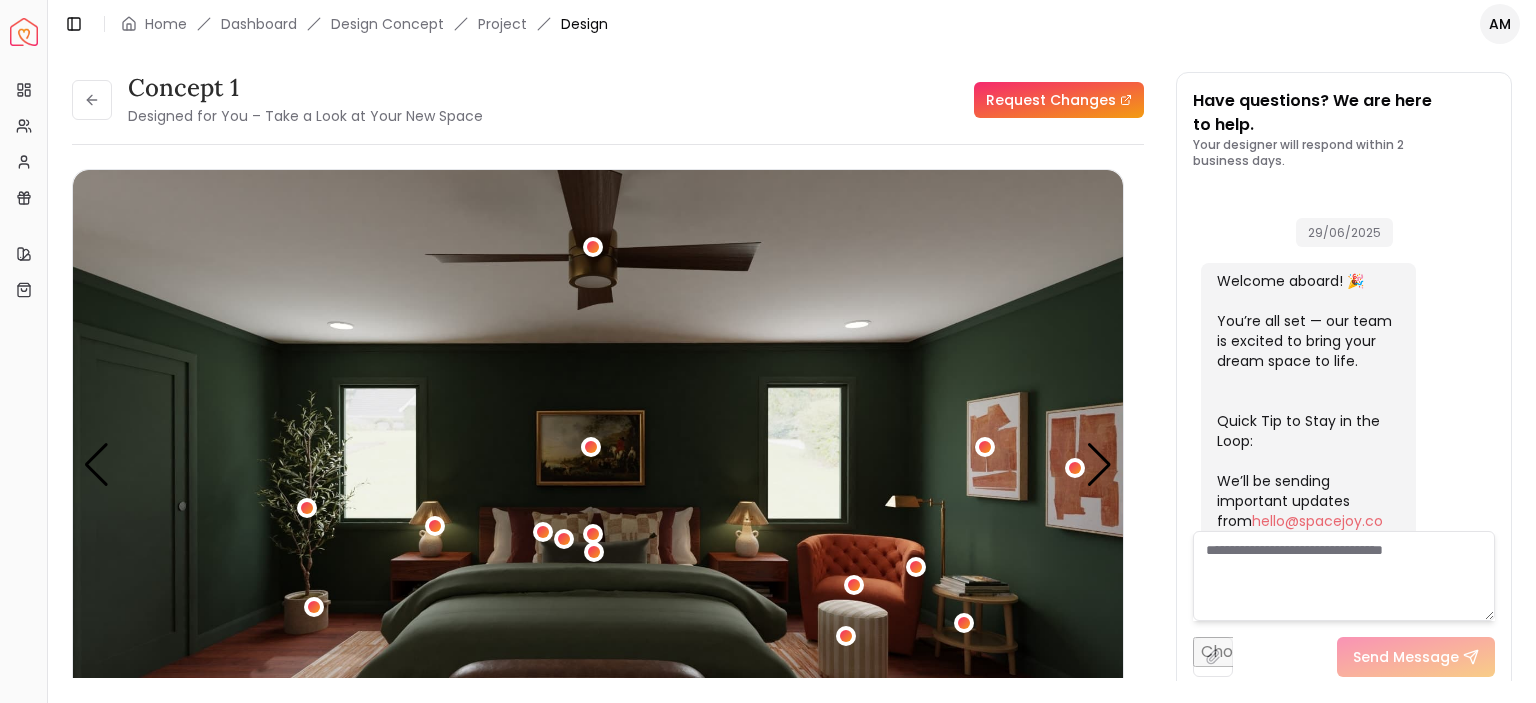scroll, scrollTop: 0, scrollLeft: 0, axis: both 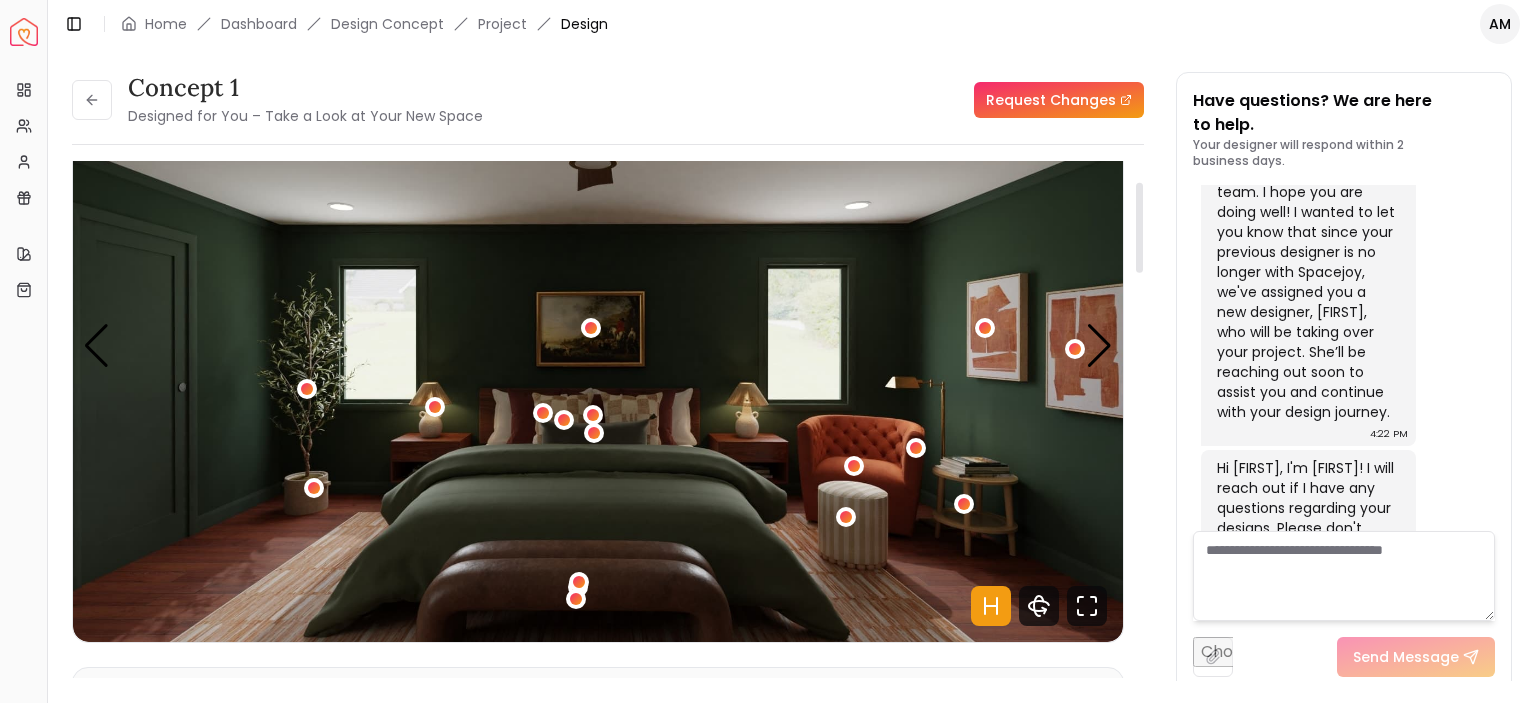 drag, startPoint x: 1142, startPoint y: 222, endPoint x: 1144, endPoint y: 243, distance: 21.095022 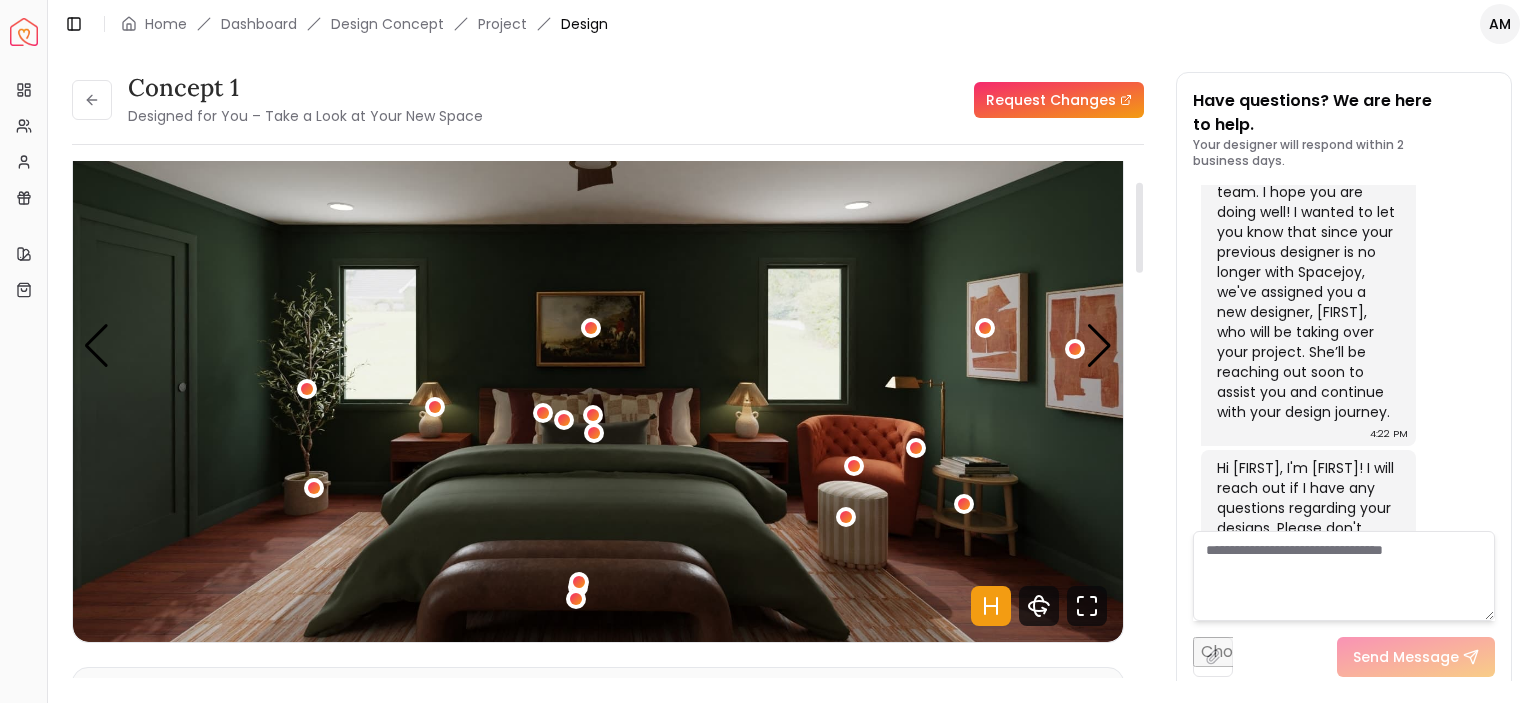 click at bounding box center (1139, 228) 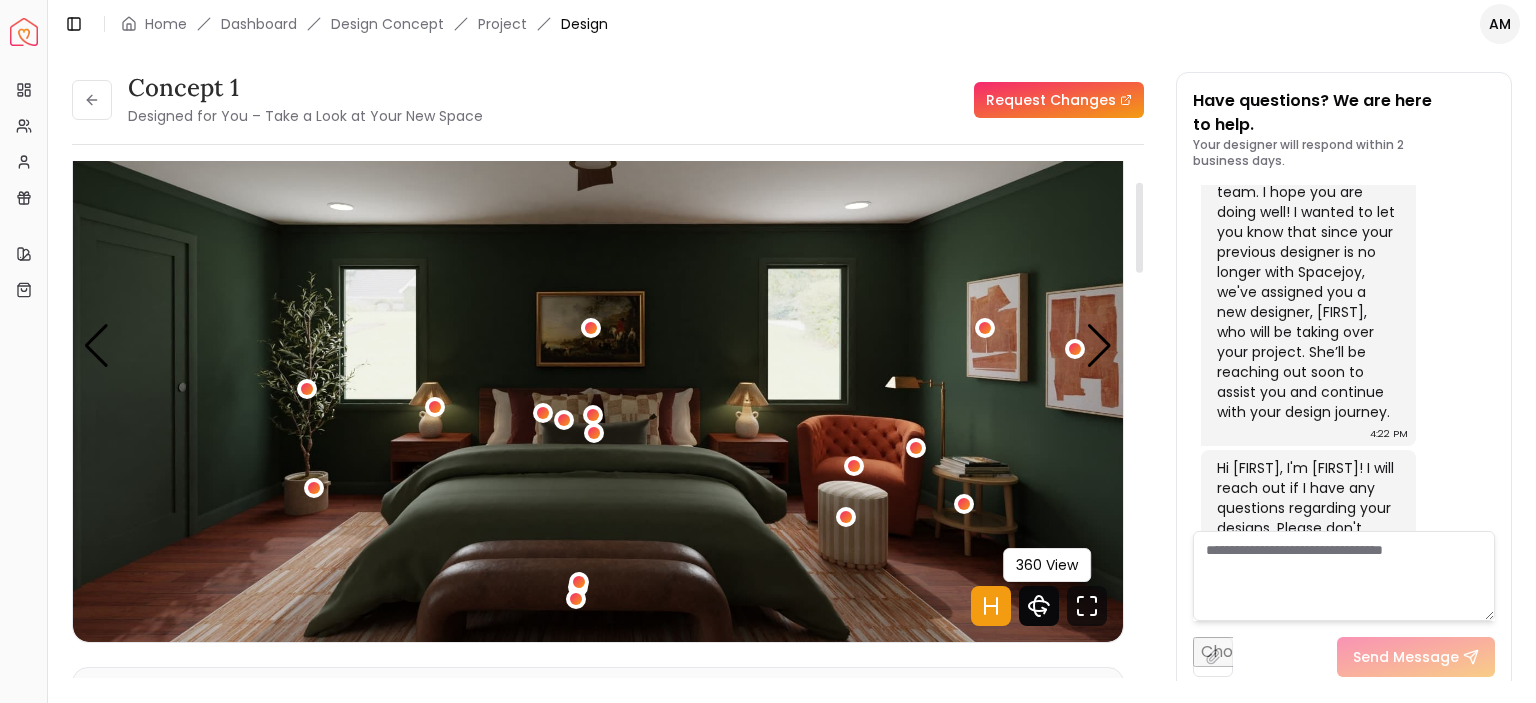 click 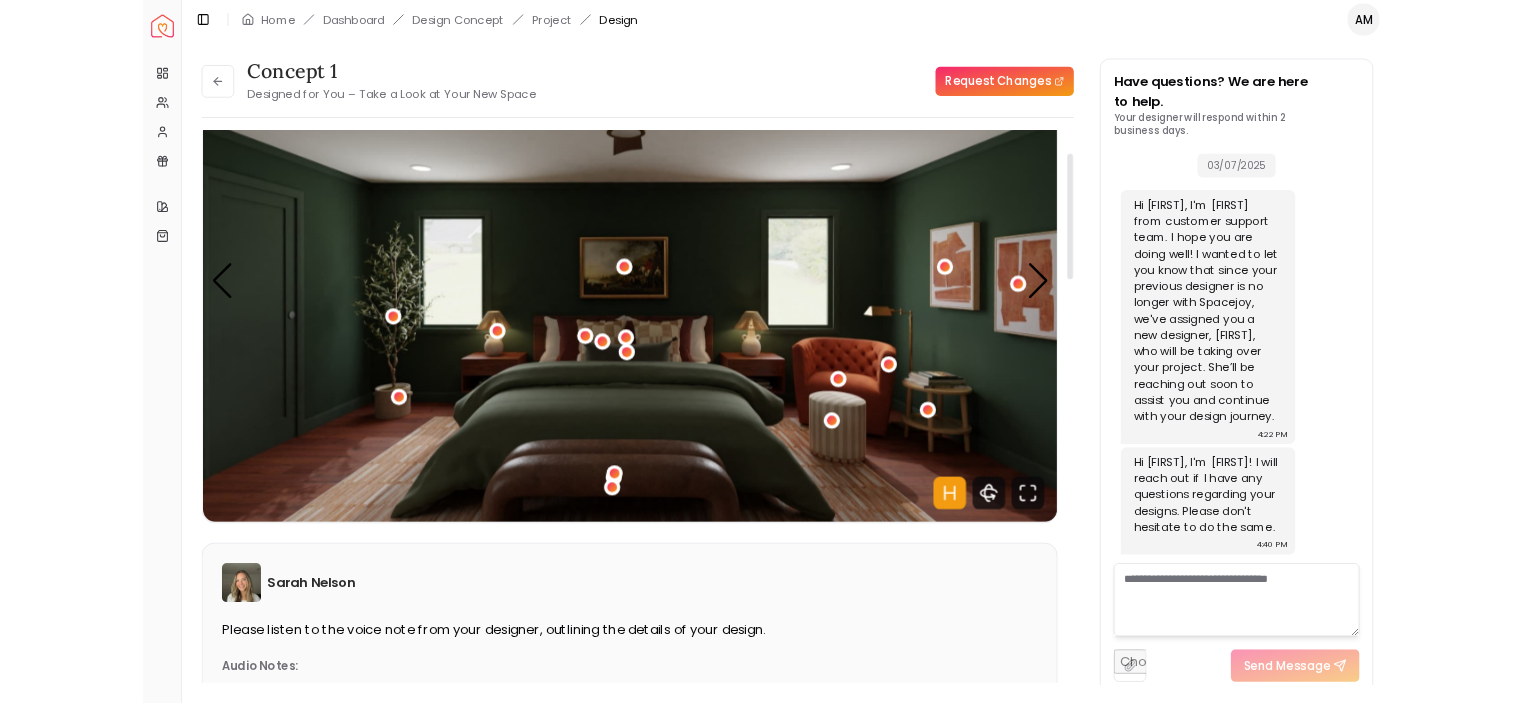 scroll, scrollTop: 1092, scrollLeft: 0, axis: vertical 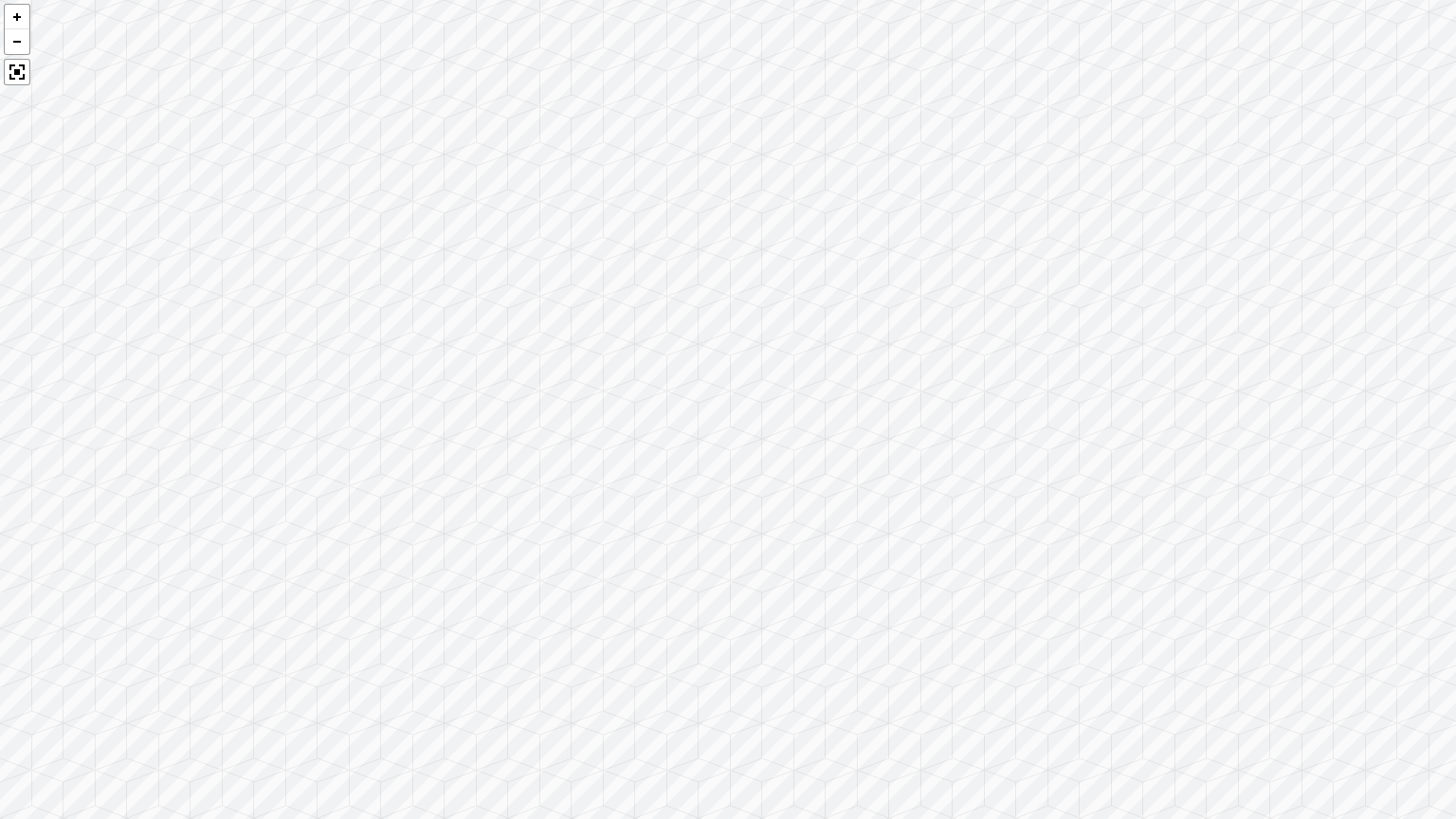 drag, startPoint x: 637, startPoint y: 581, endPoint x: 0, endPoint y: 224, distance: 730.2178 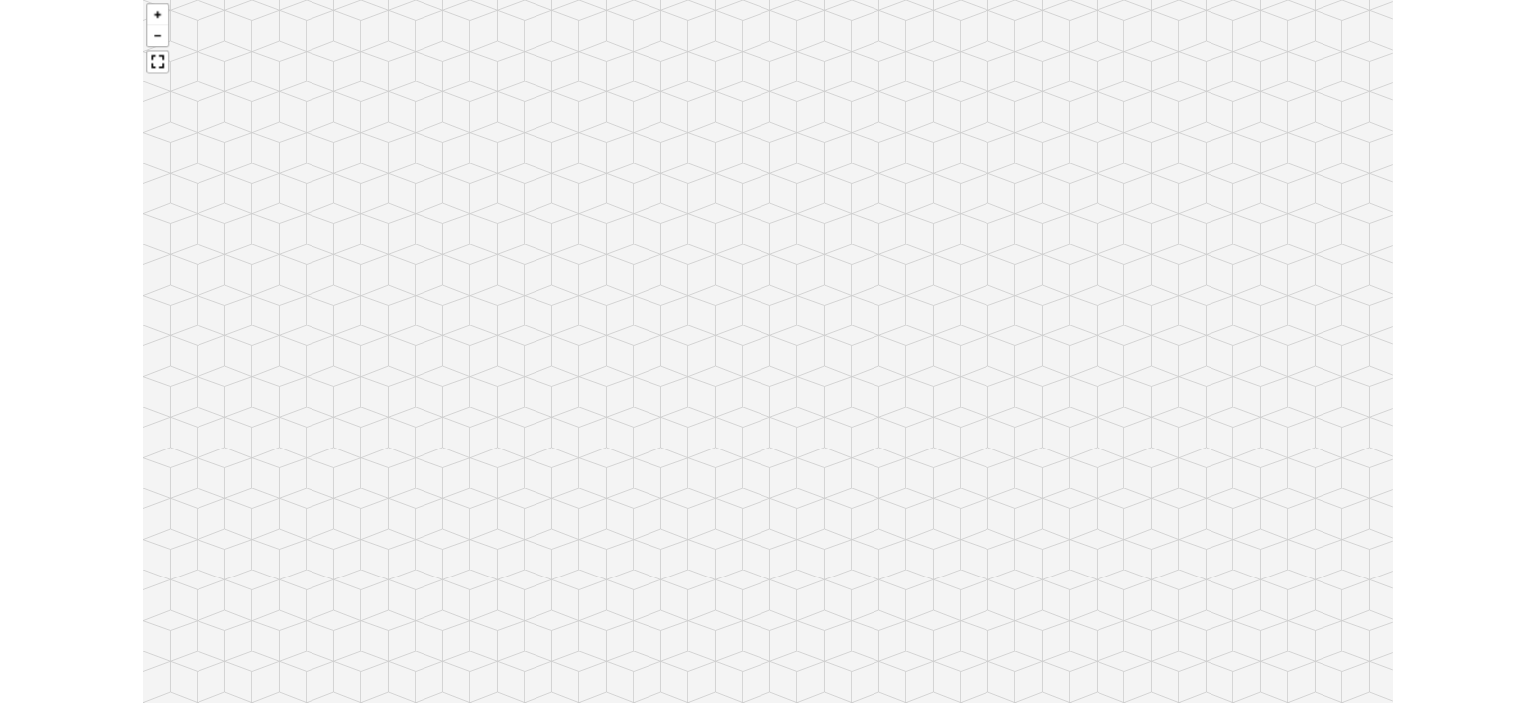 scroll, scrollTop: 1253, scrollLeft: 0, axis: vertical 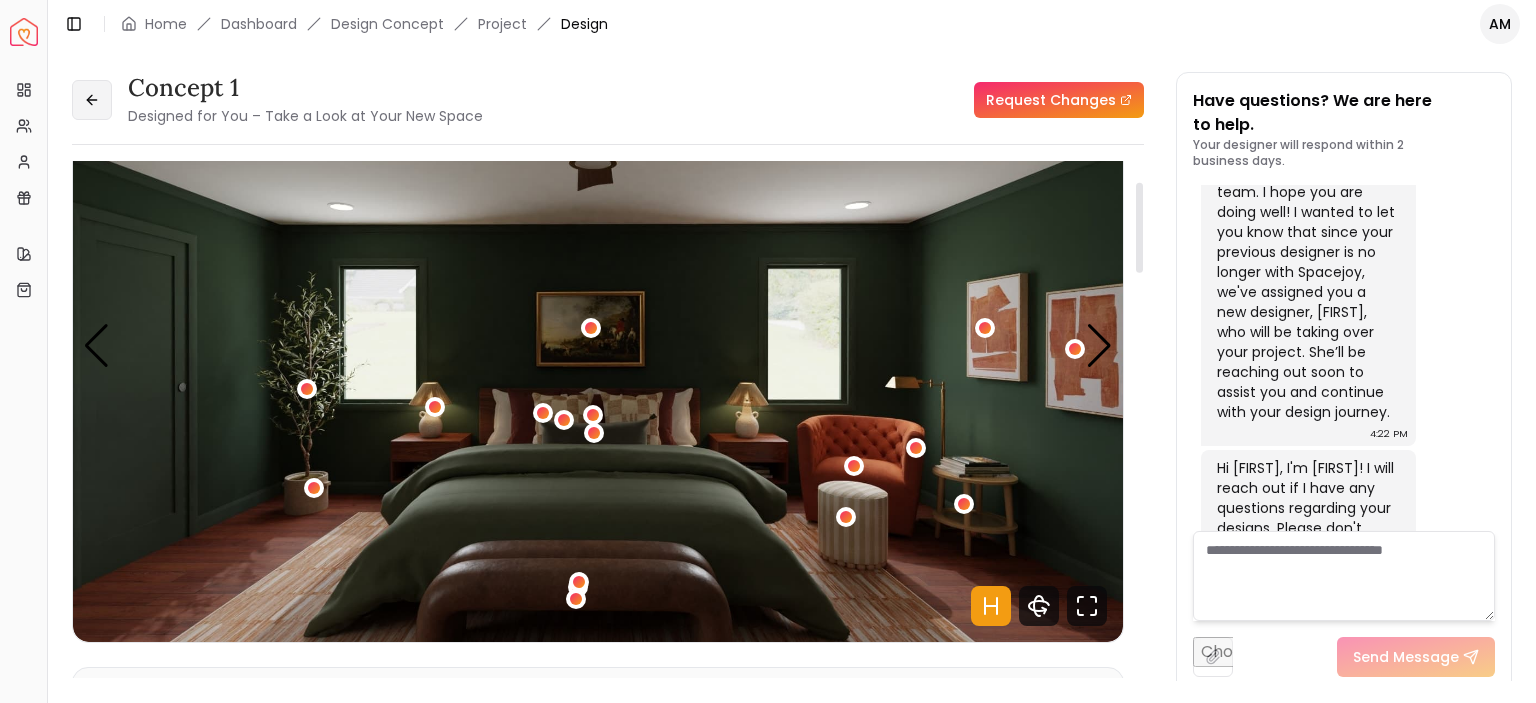 click at bounding box center [92, 100] 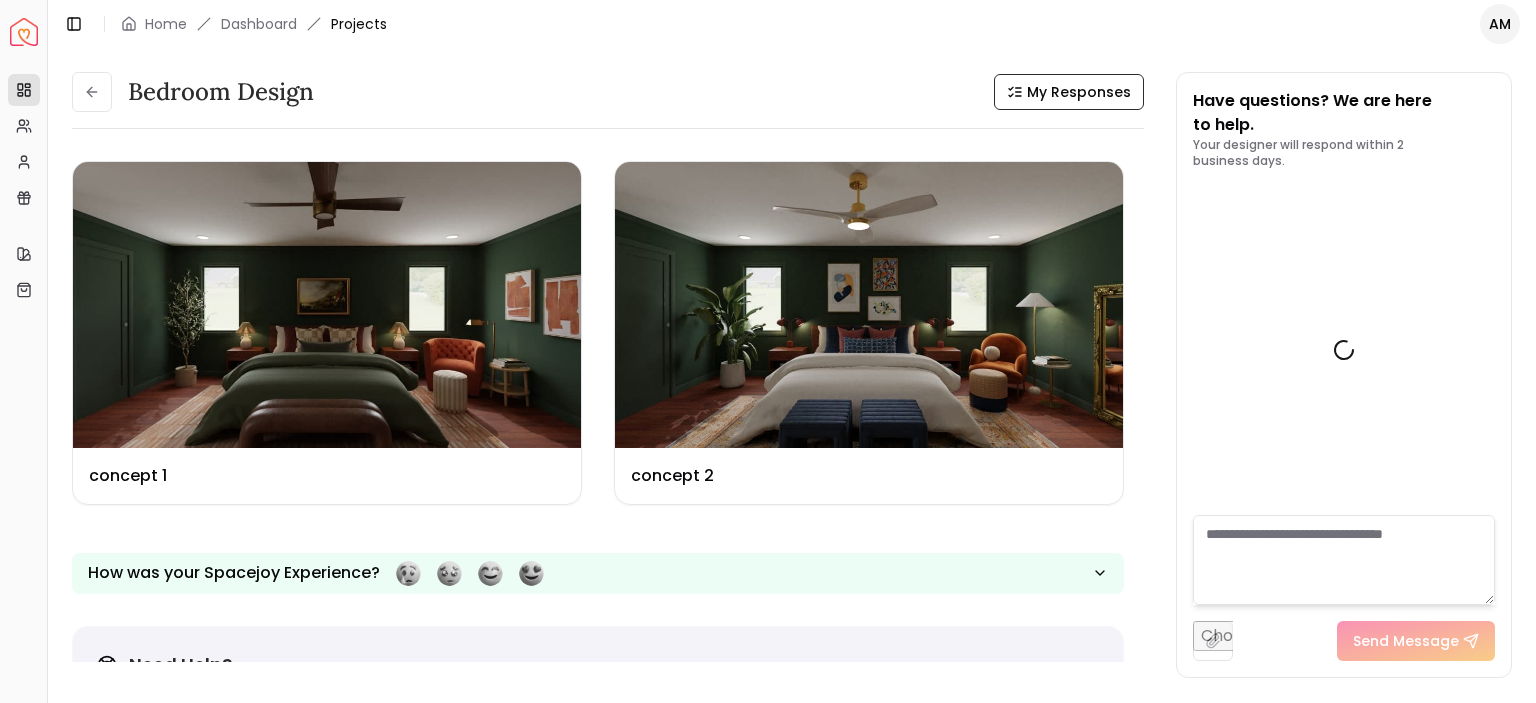 scroll, scrollTop: 1269, scrollLeft: 0, axis: vertical 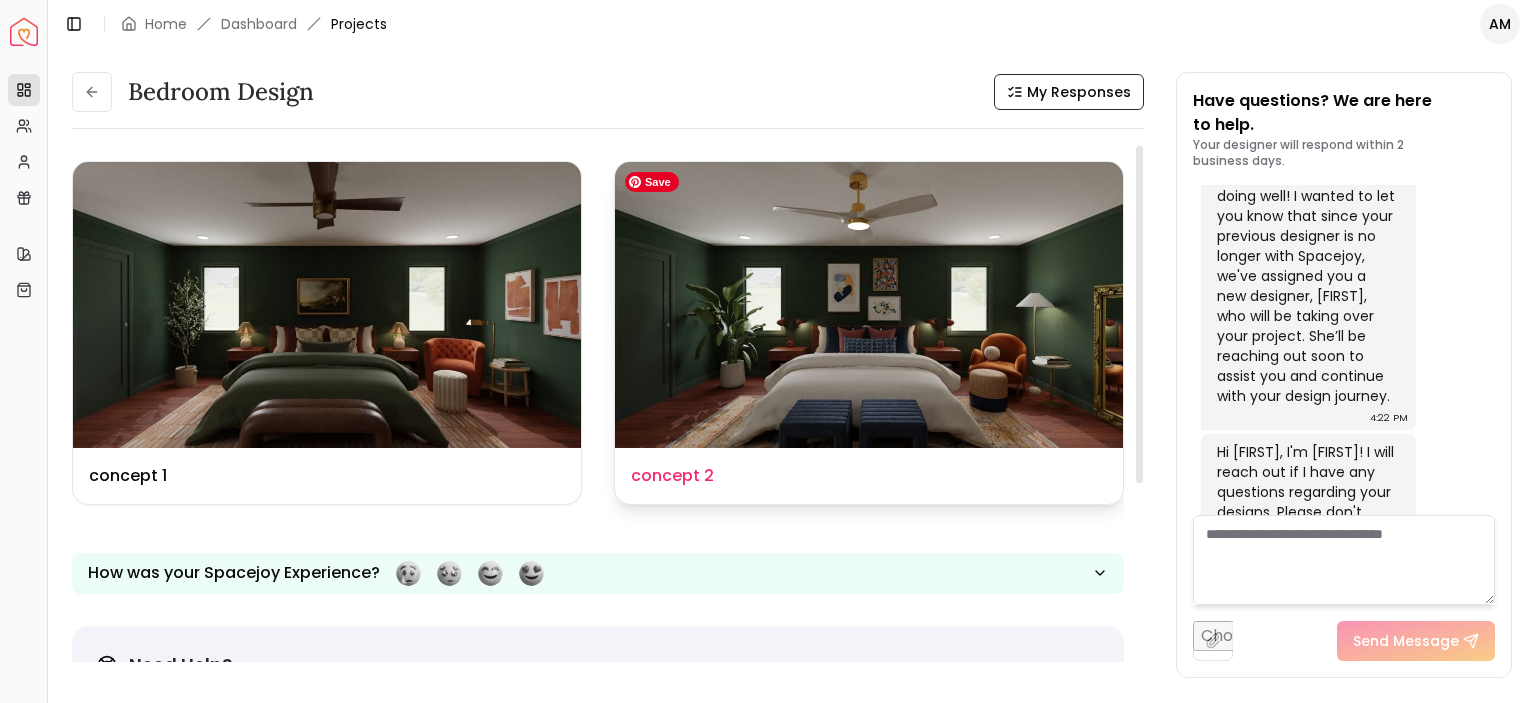 click at bounding box center (869, 305) 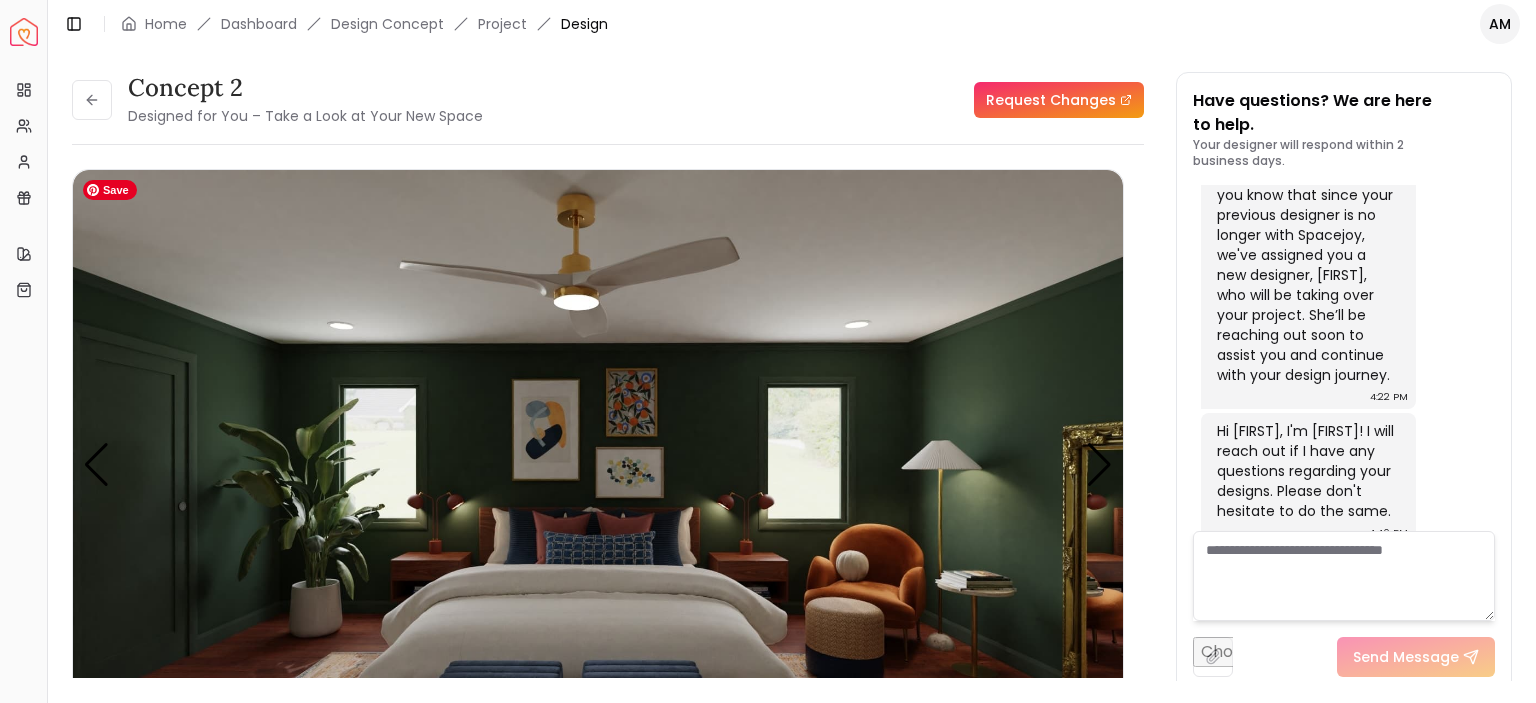 scroll, scrollTop: 1253, scrollLeft: 0, axis: vertical 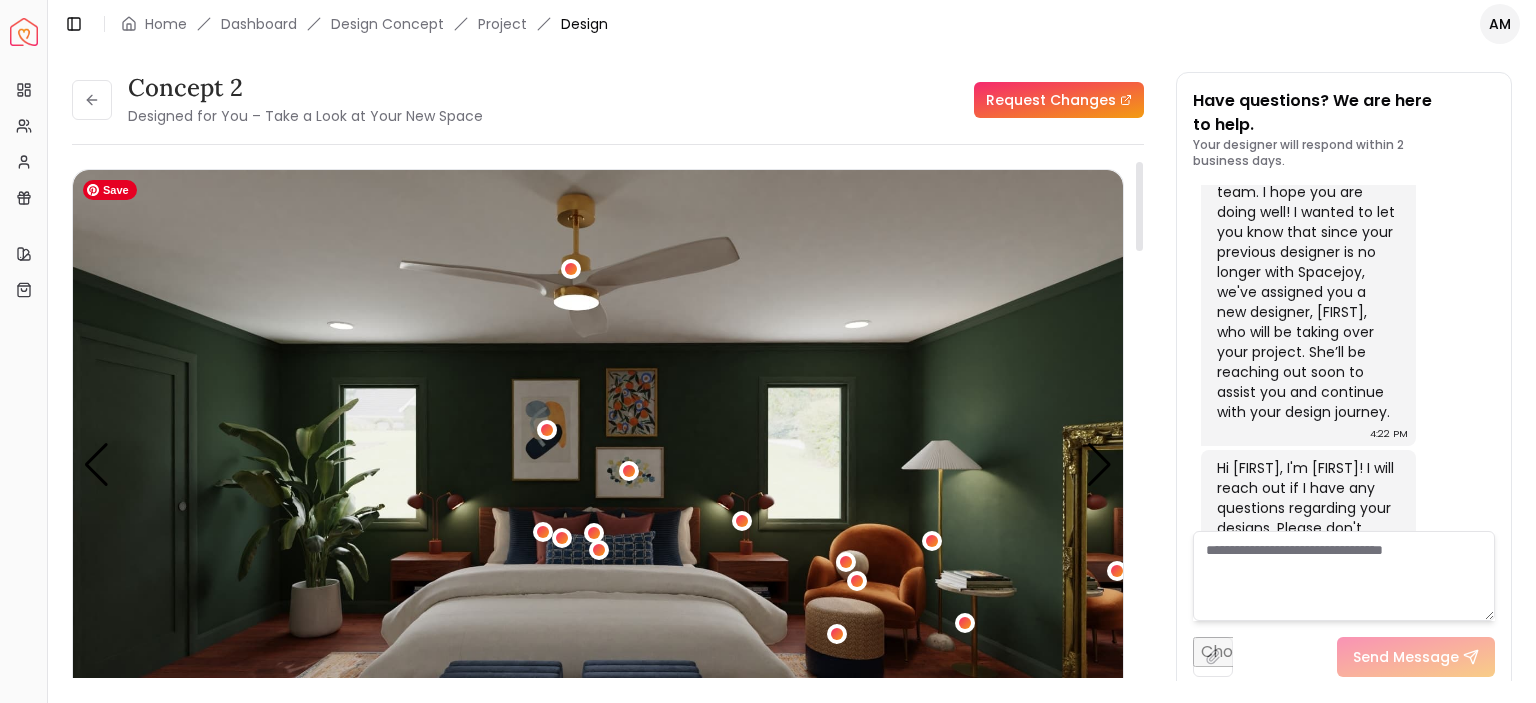click at bounding box center [598, 465] 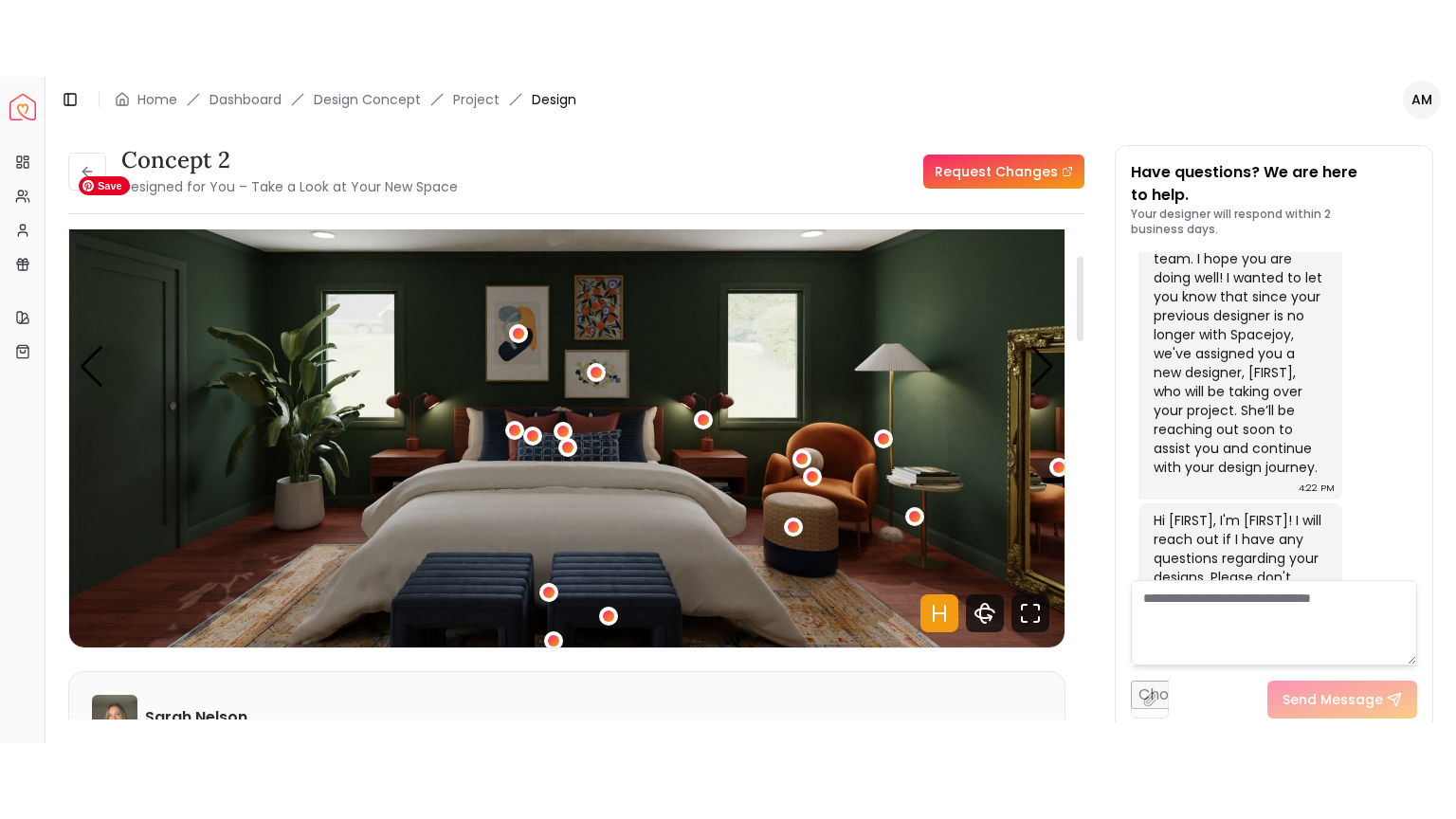 scroll, scrollTop: 152, scrollLeft: 0, axis: vertical 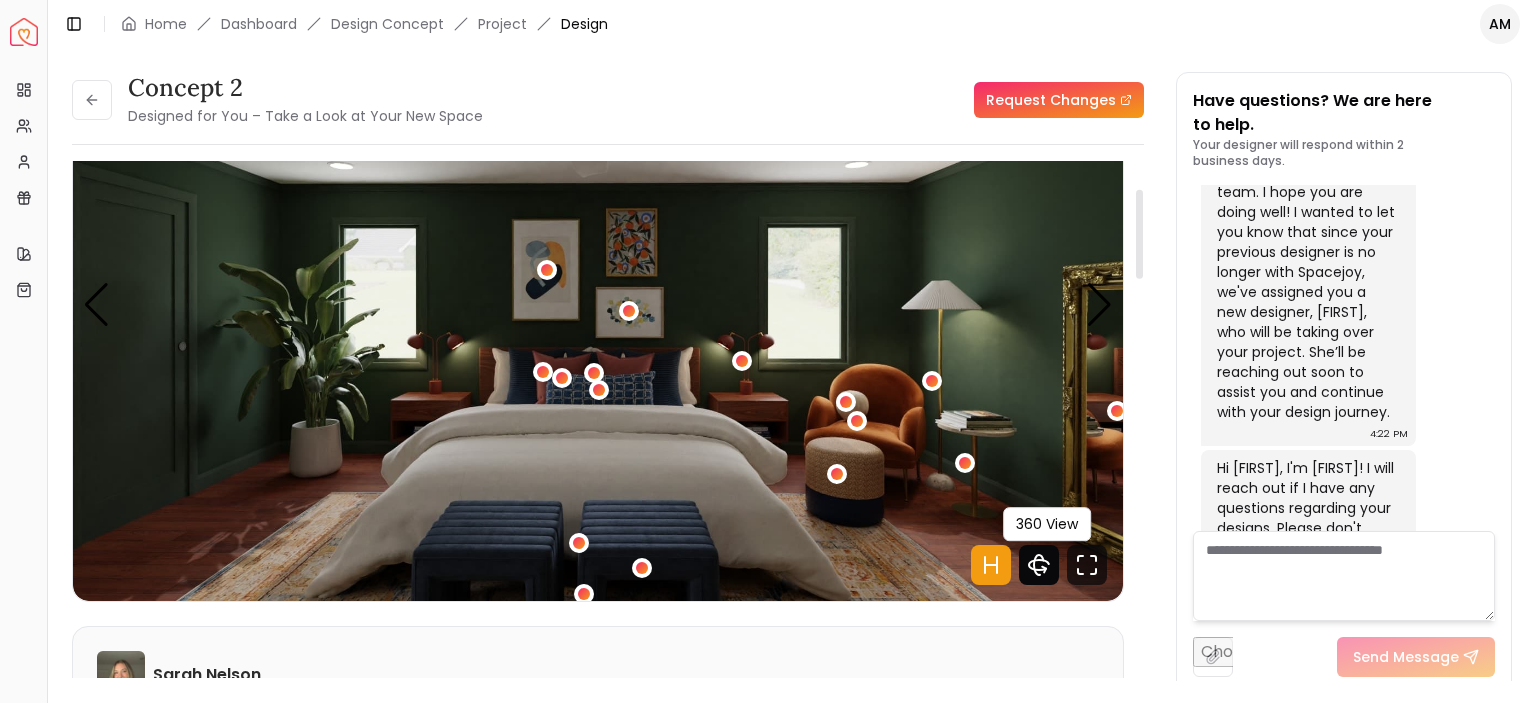 click 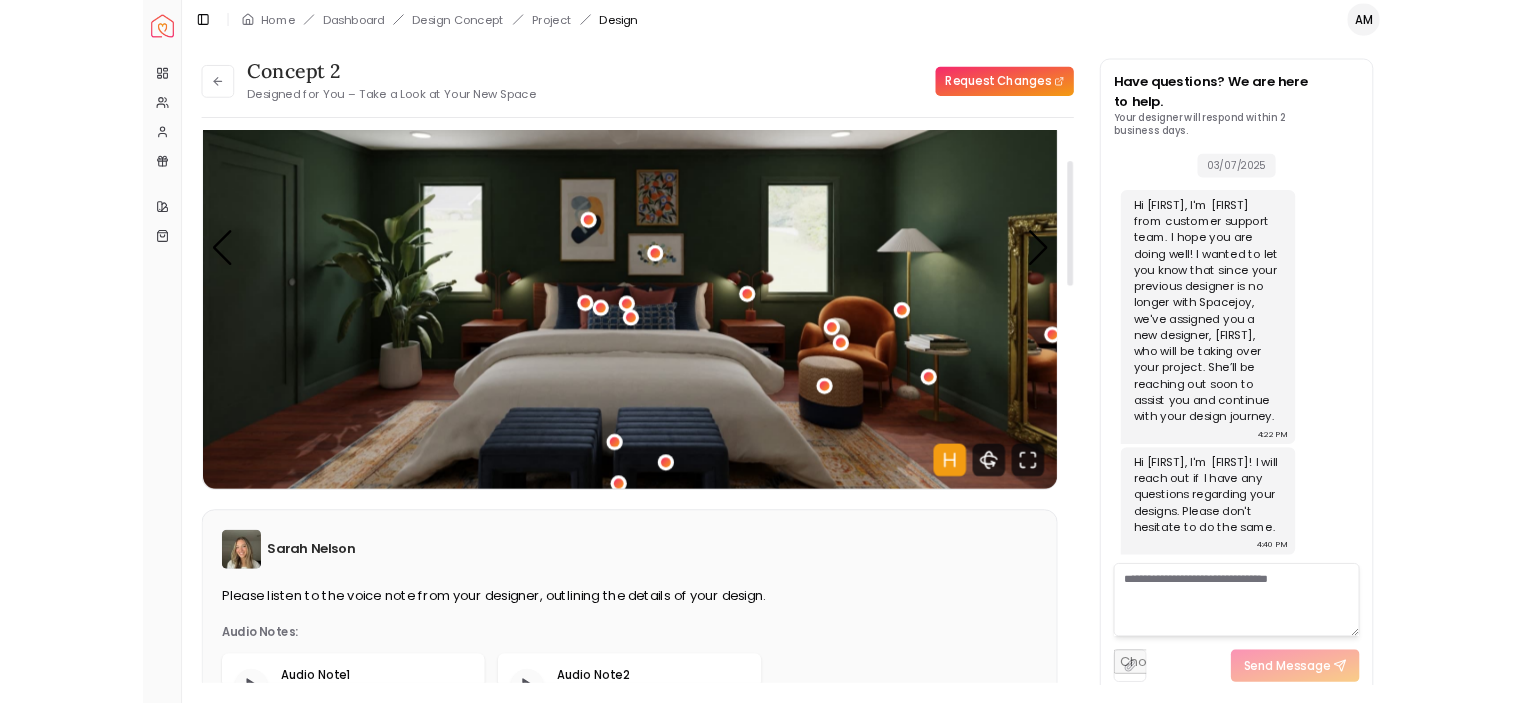 scroll, scrollTop: 1092, scrollLeft: 0, axis: vertical 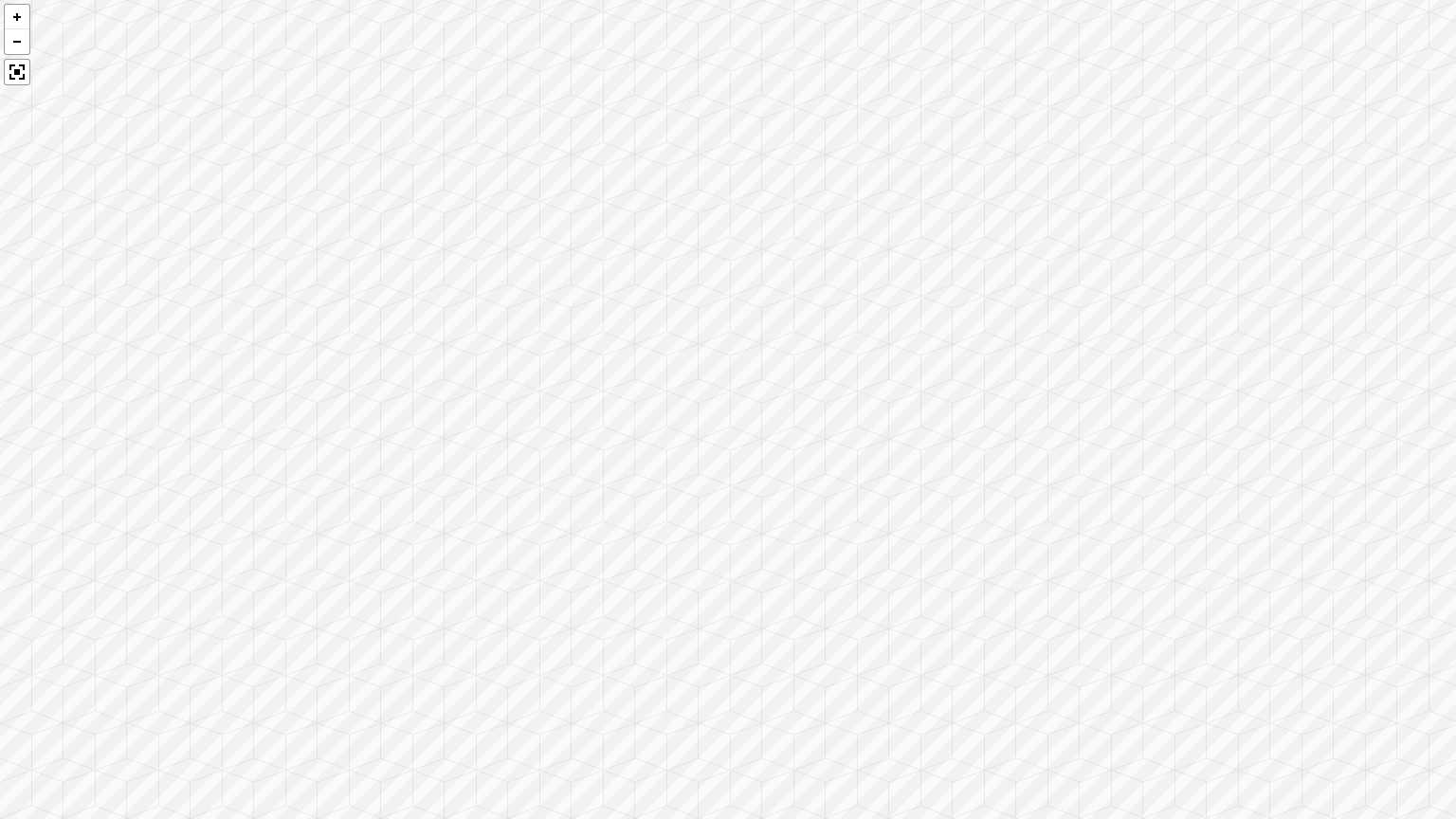 drag, startPoint x: 982, startPoint y: 660, endPoint x: 0, endPoint y: 292, distance: 1048.6887 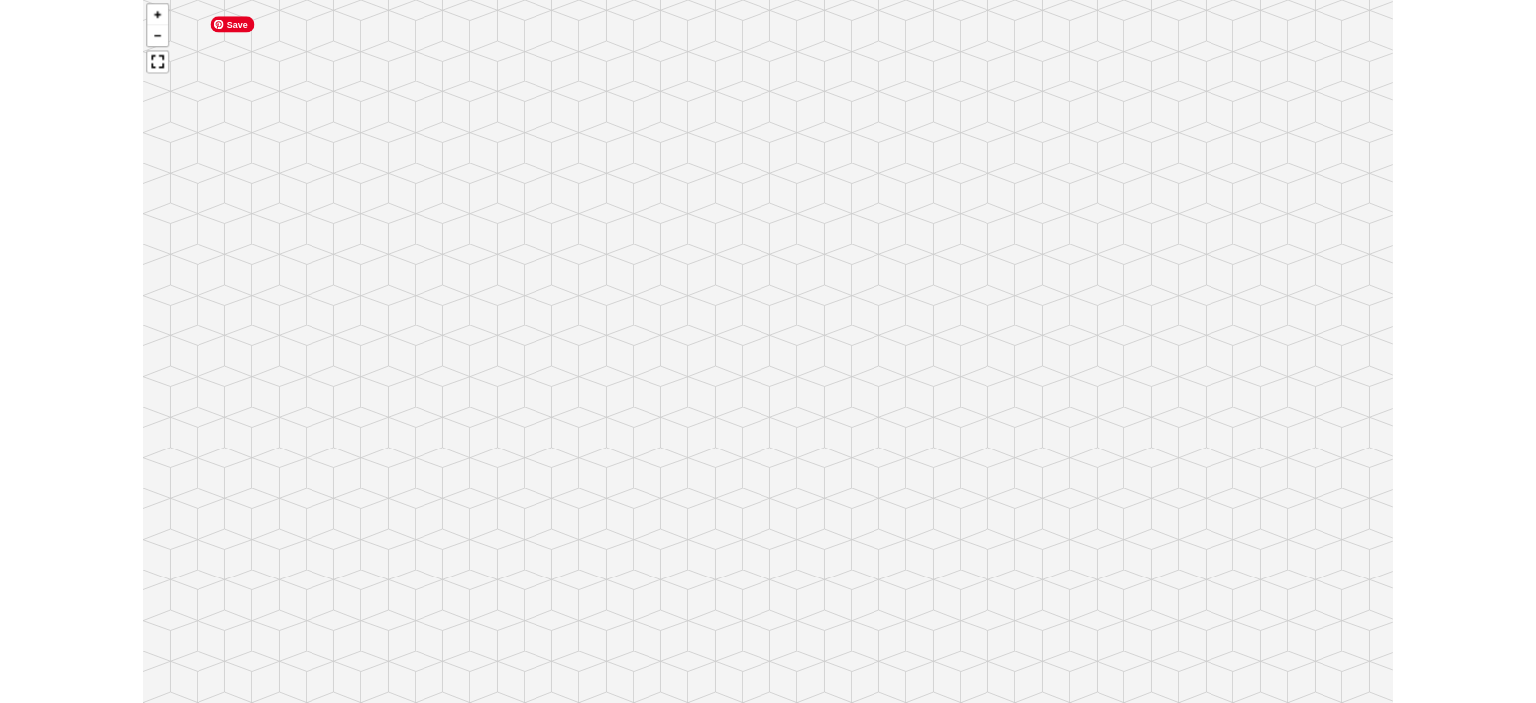 scroll, scrollTop: 1253, scrollLeft: 0, axis: vertical 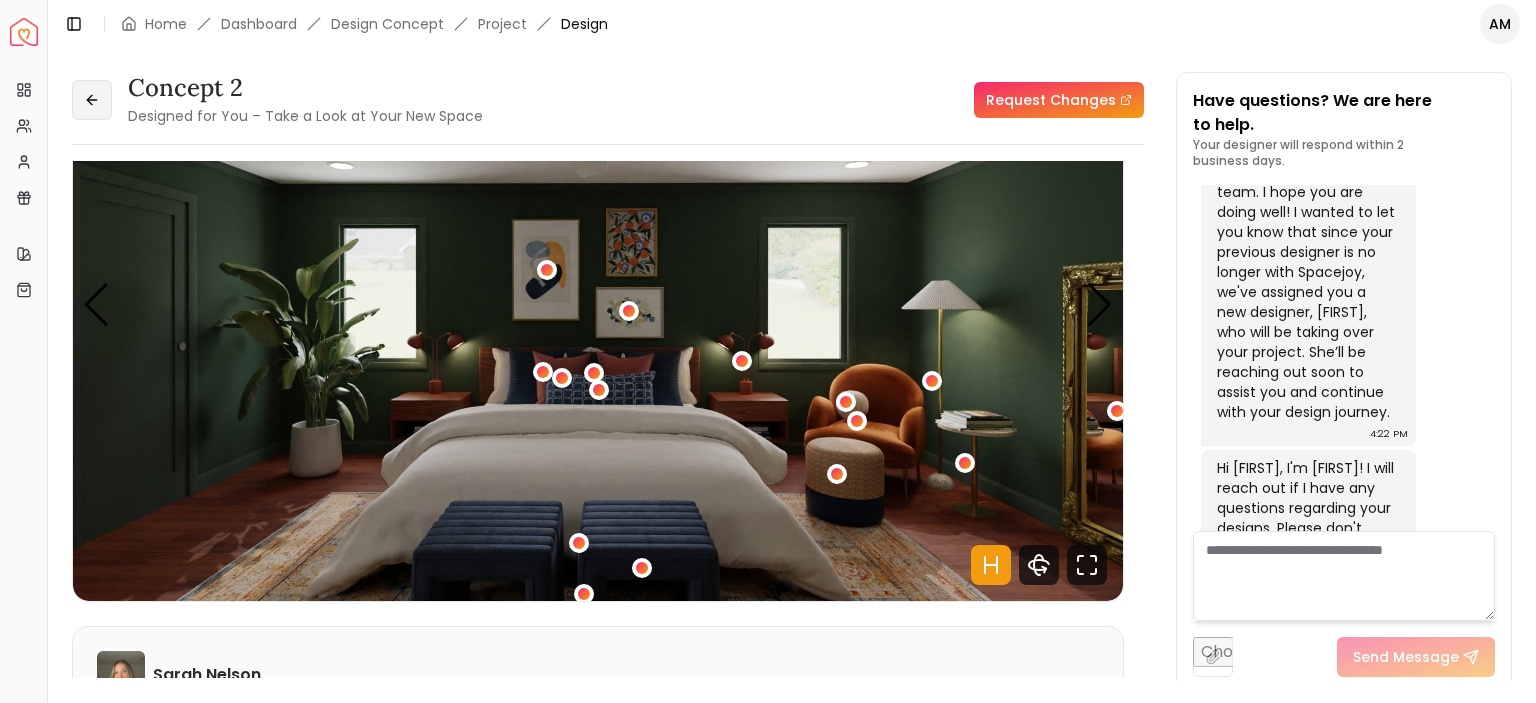 click at bounding box center (92, 100) 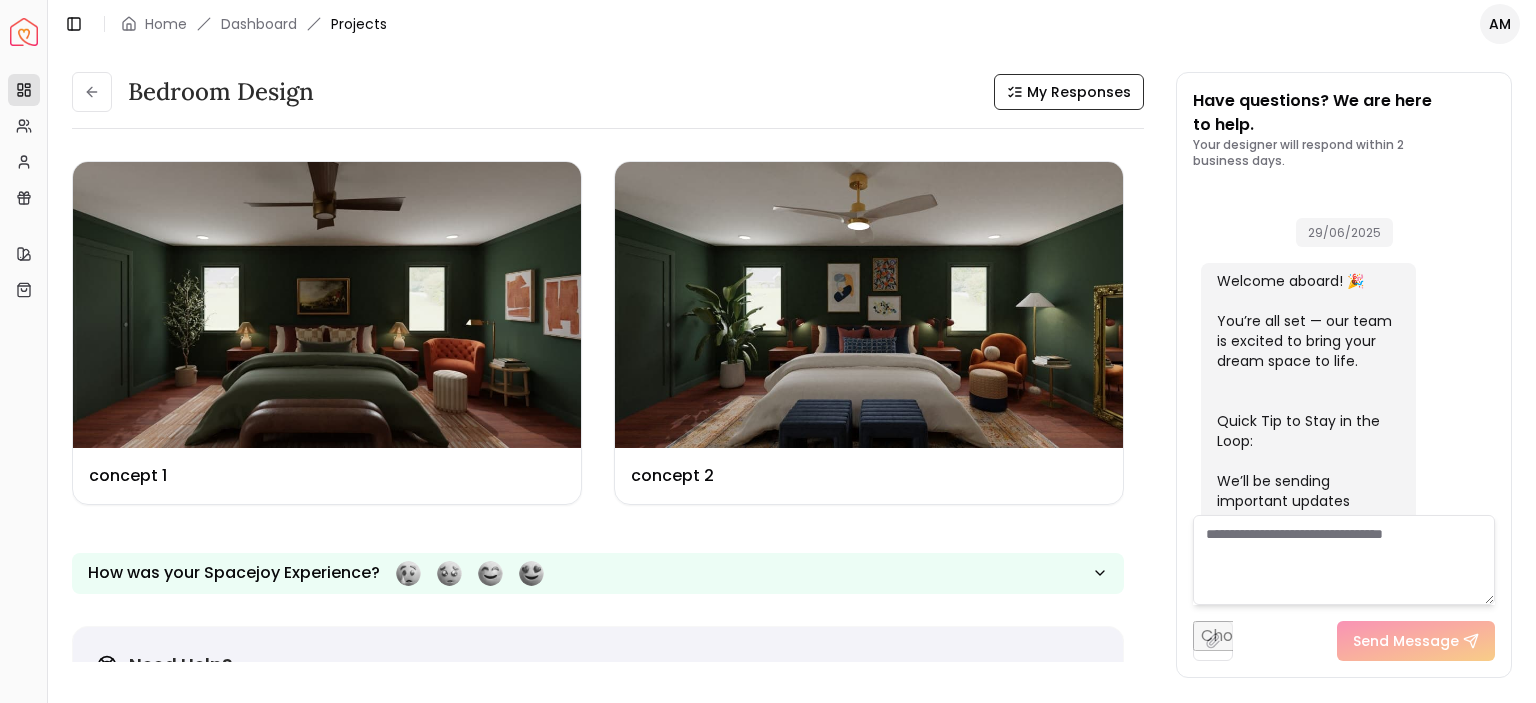 scroll, scrollTop: 1269, scrollLeft: 0, axis: vertical 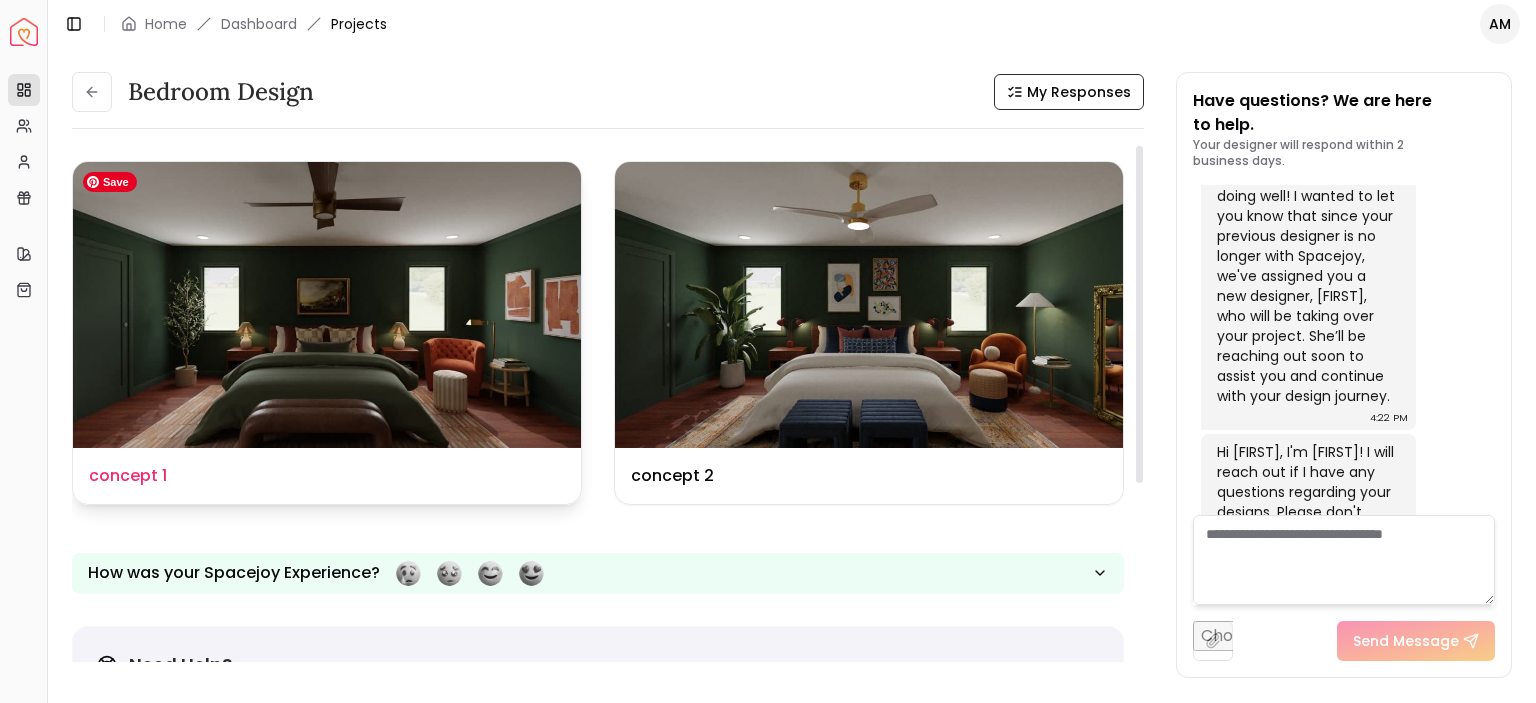 click at bounding box center (327, 305) 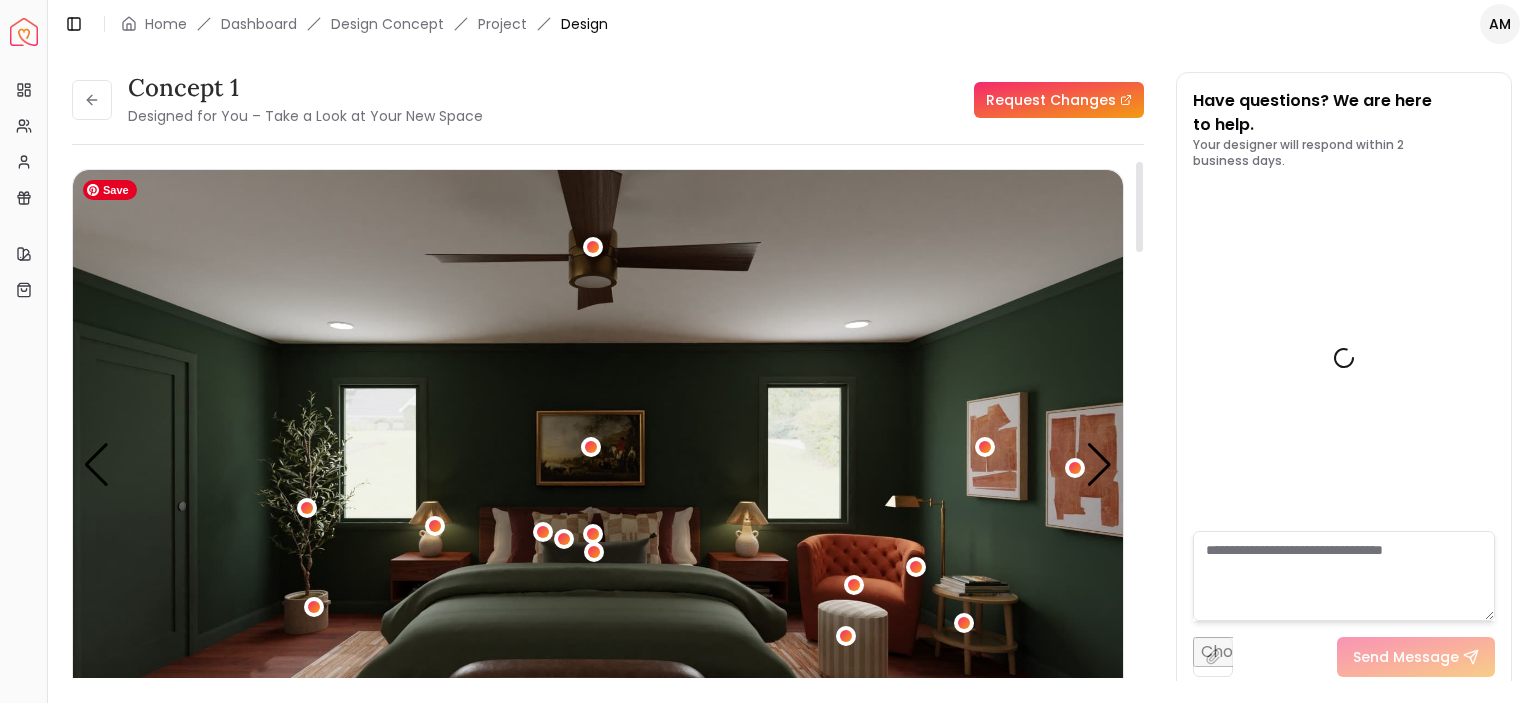 scroll, scrollTop: 1253, scrollLeft: 0, axis: vertical 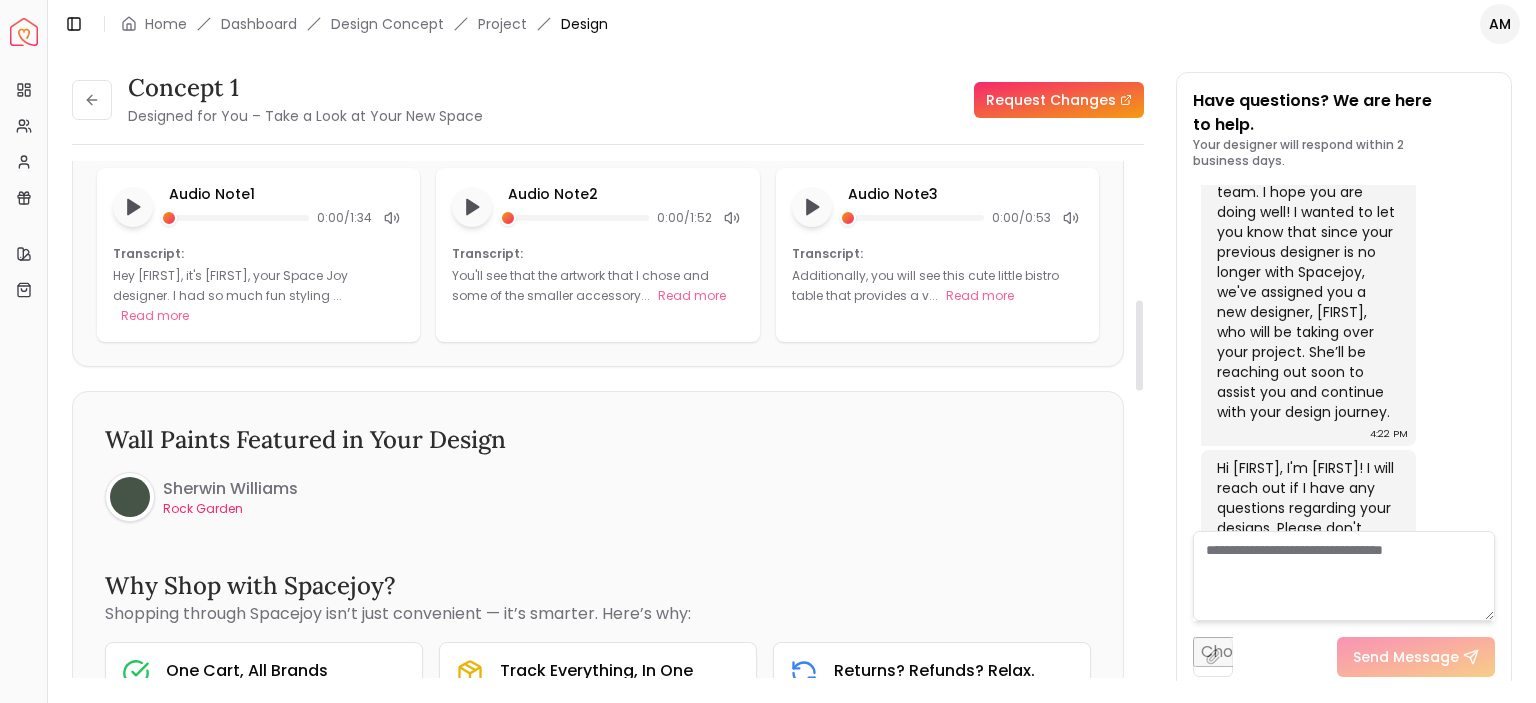 click at bounding box center [1139, 427] 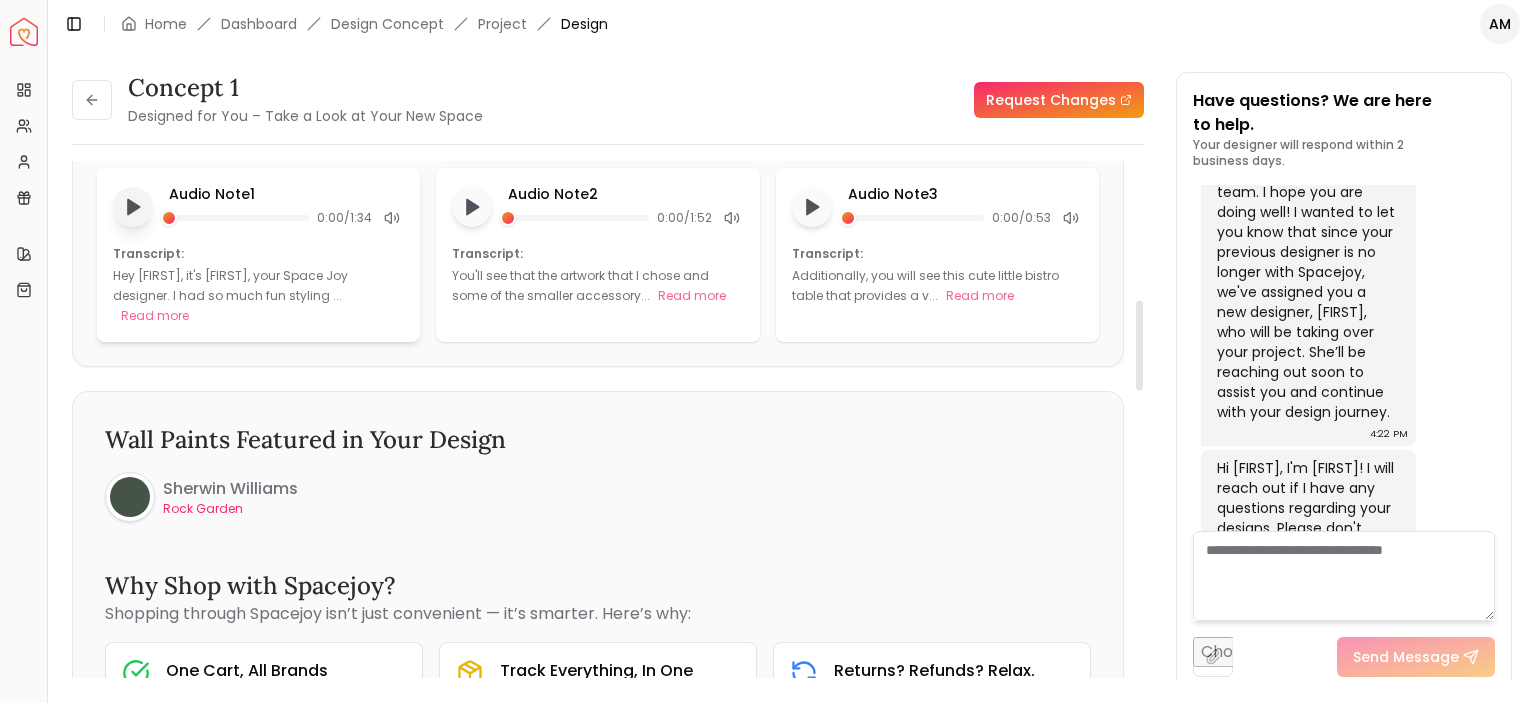 click at bounding box center (133, 207) 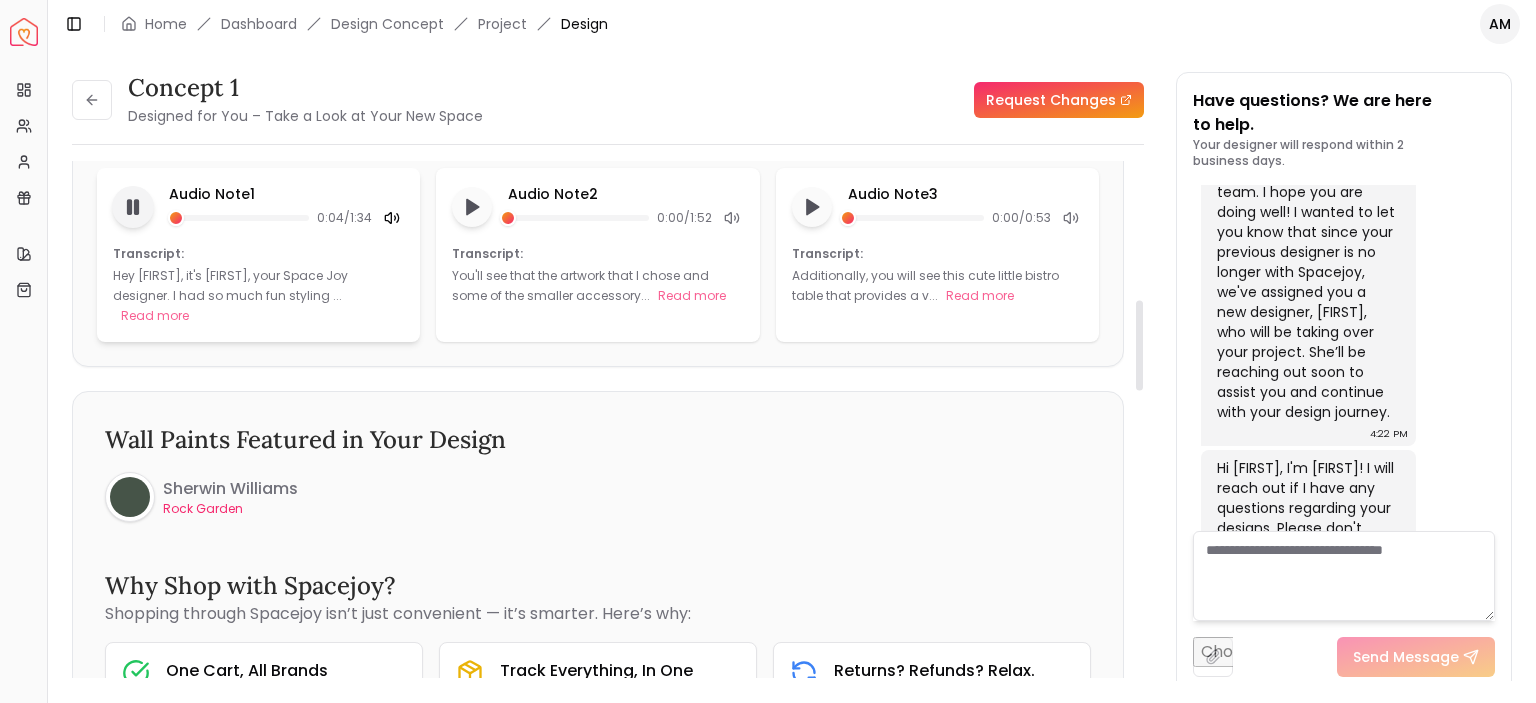 click 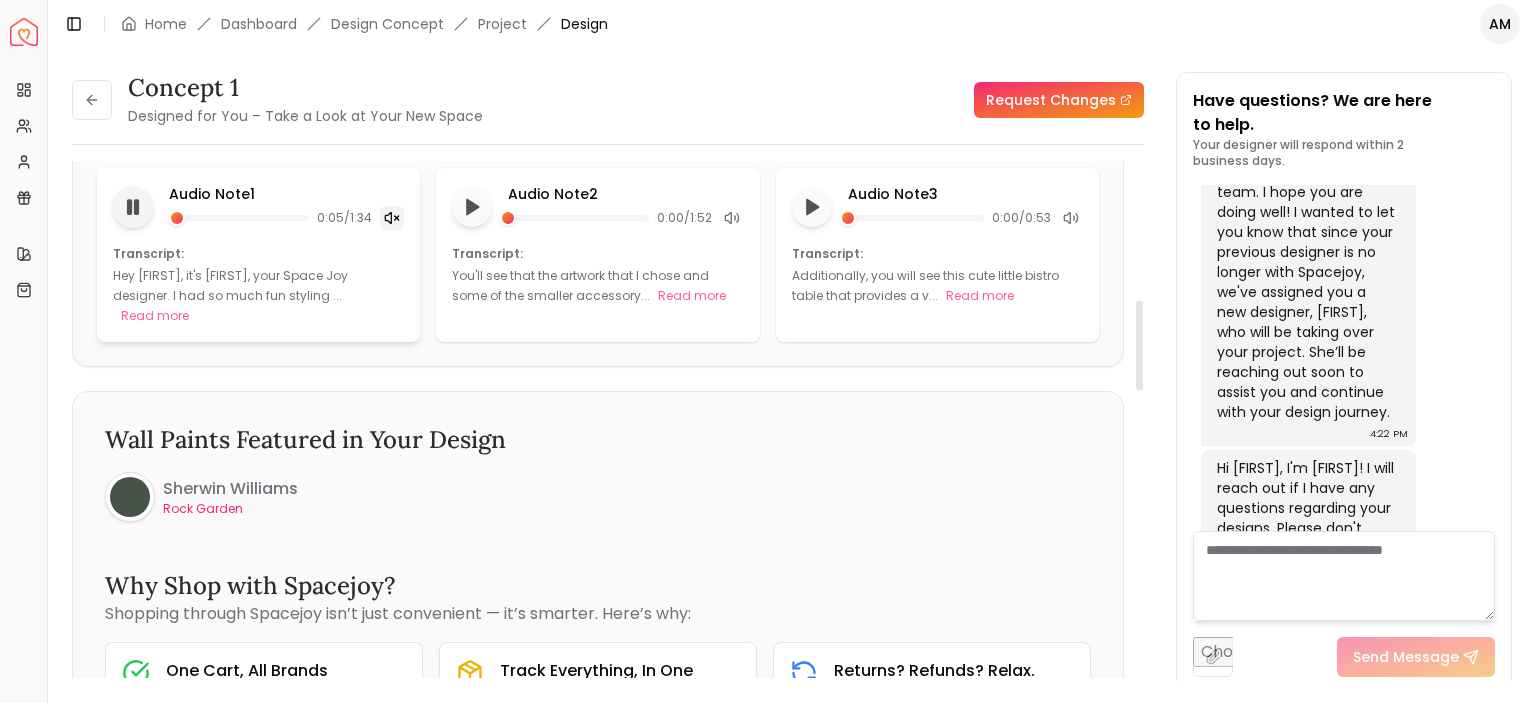 click 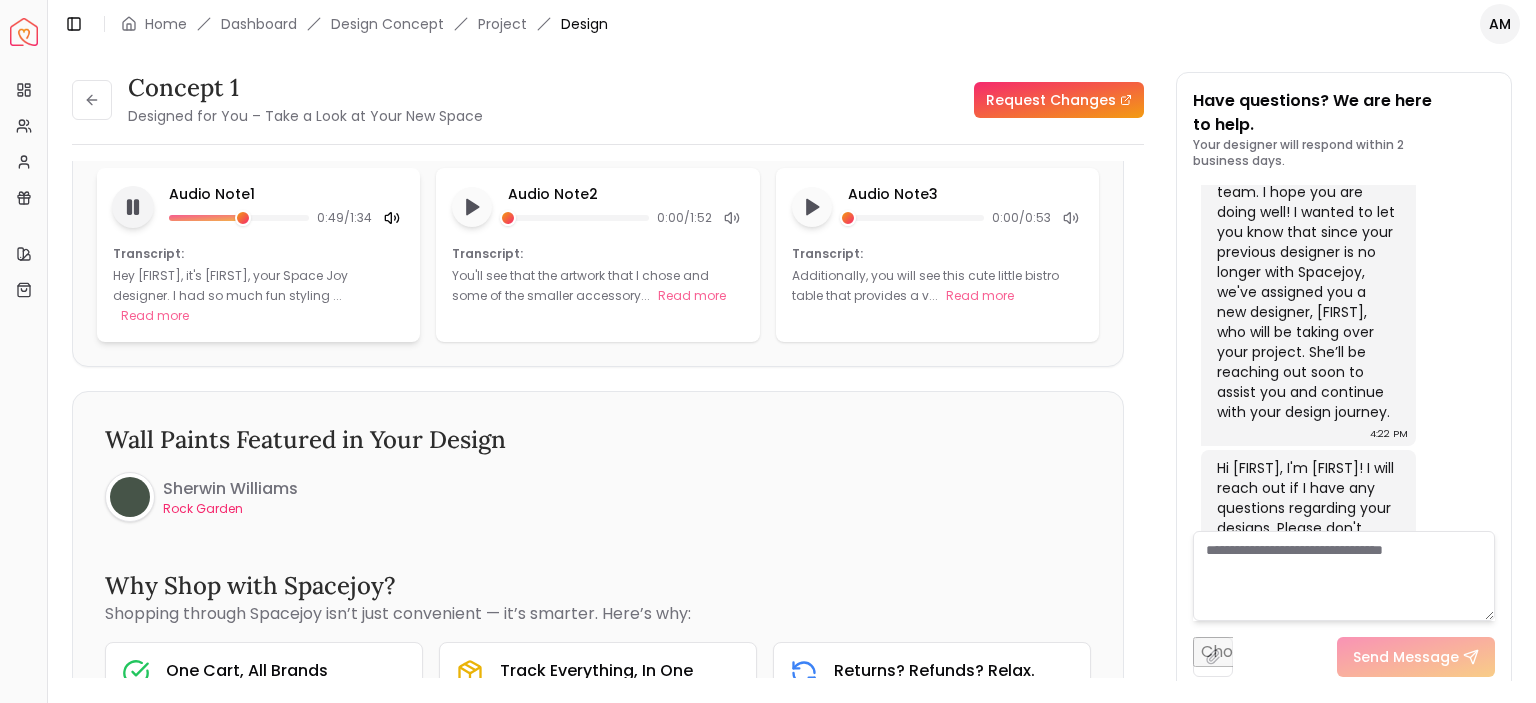 click on "concept 1 Designed for You – Take a Look at Your New Space Request Changes concept 1 Designed for You – Take a Look at Your New Space Request Changes Hotspots On Density Show All Pannellum Loading... Start [FIRST] [LAST] Please listen to the voice note from your designer, outlining the details of your design. Audio Notes: Audio Note  1 0:49  /  1:34 Transcript:  Hey [FIRST], it's [FIRST], your Space Joy designer. I had so much fun styling ... Read more Audio Note  2 0:00  /  1:52 Transcript:  You'll see that the artwork that I chose and some of the smaller accessory... Read more Audio Note  3 0:00  /  0:53 Transcript:  Additionally, you will see this cute little bistro table that provides a v... Read more Wall Paints Featured in Your Design Sherwin Williams Rock Garden Why Shop with Spacejoy? Shopping through Spacejoy isn’t just convenient — it’s smarter. Here’s why: One Cart, All Brands Our concierge places your orders across all retailers—no juggling multiple accounts. Track Everything, In One Place" at bounding box center (792, 364) 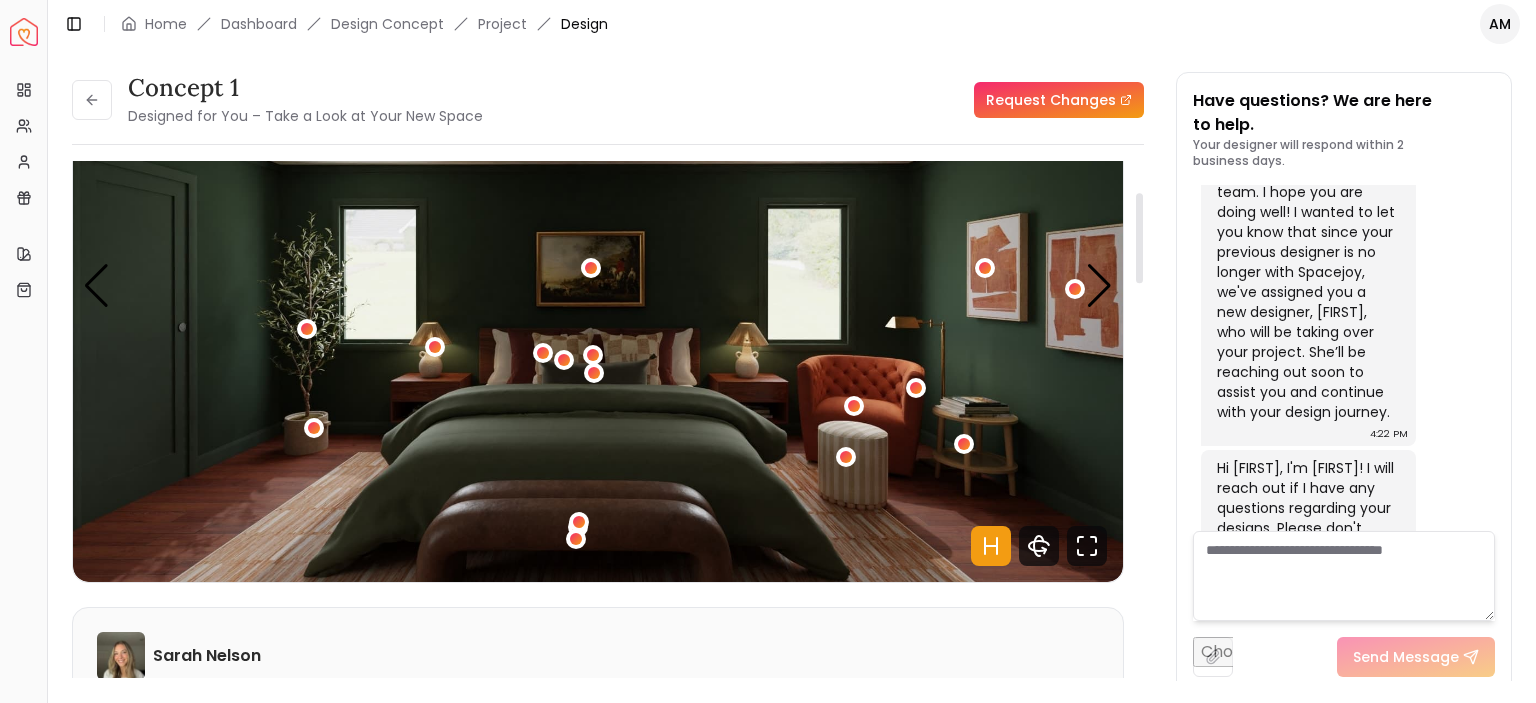 scroll, scrollTop: 174, scrollLeft: 0, axis: vertical 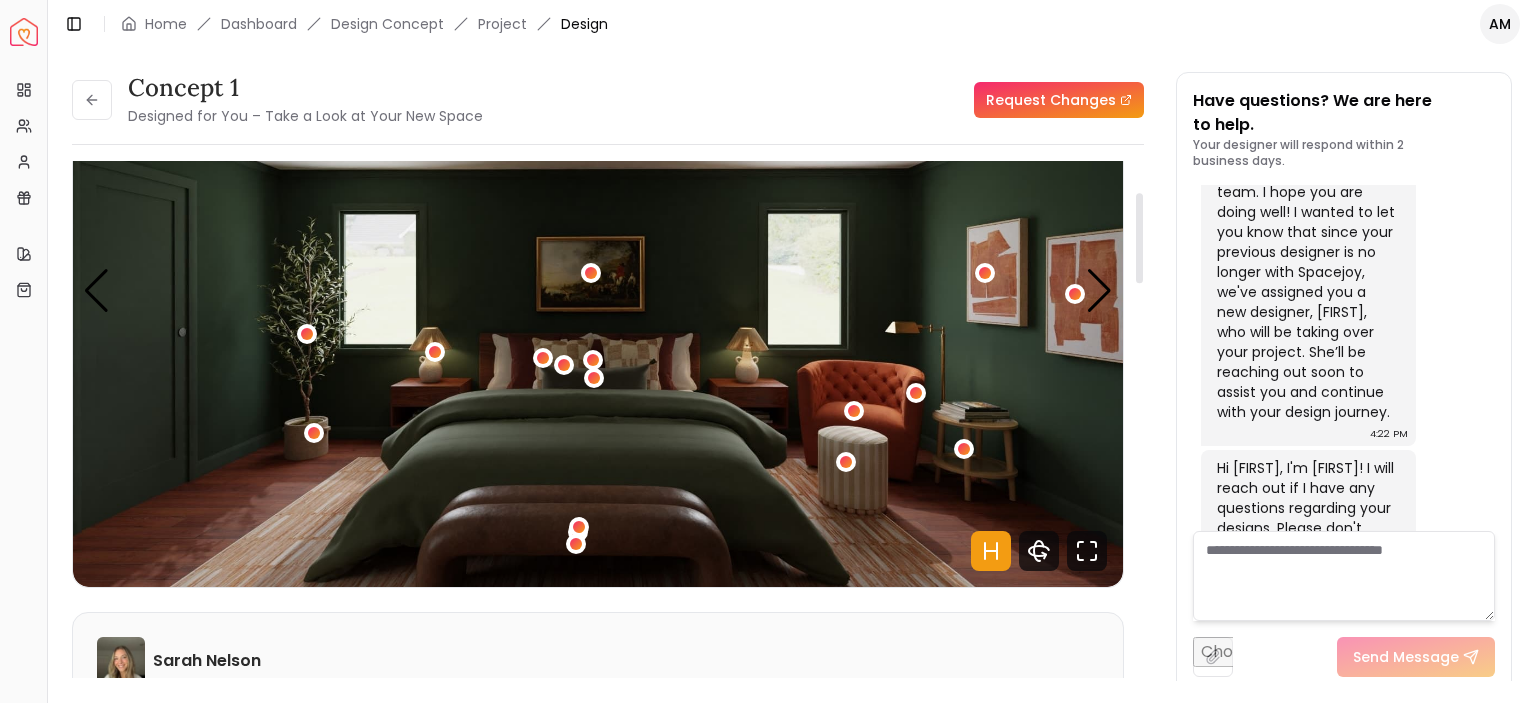 drag, startPoint x: 1140, startPoint y: 370, endPoint x: 1168, endPoint y: 262, distance: 111.5706 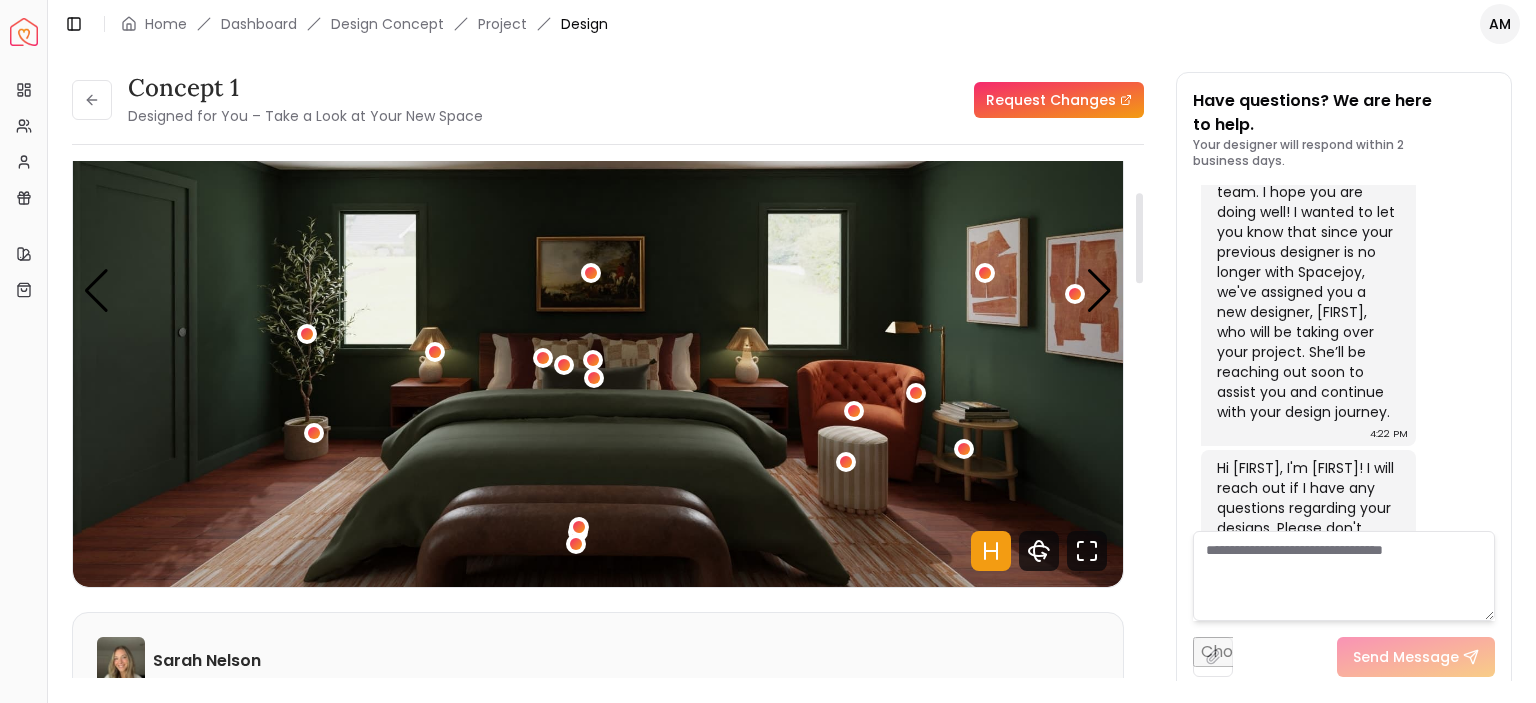 click at bounding box center (1139, 238) 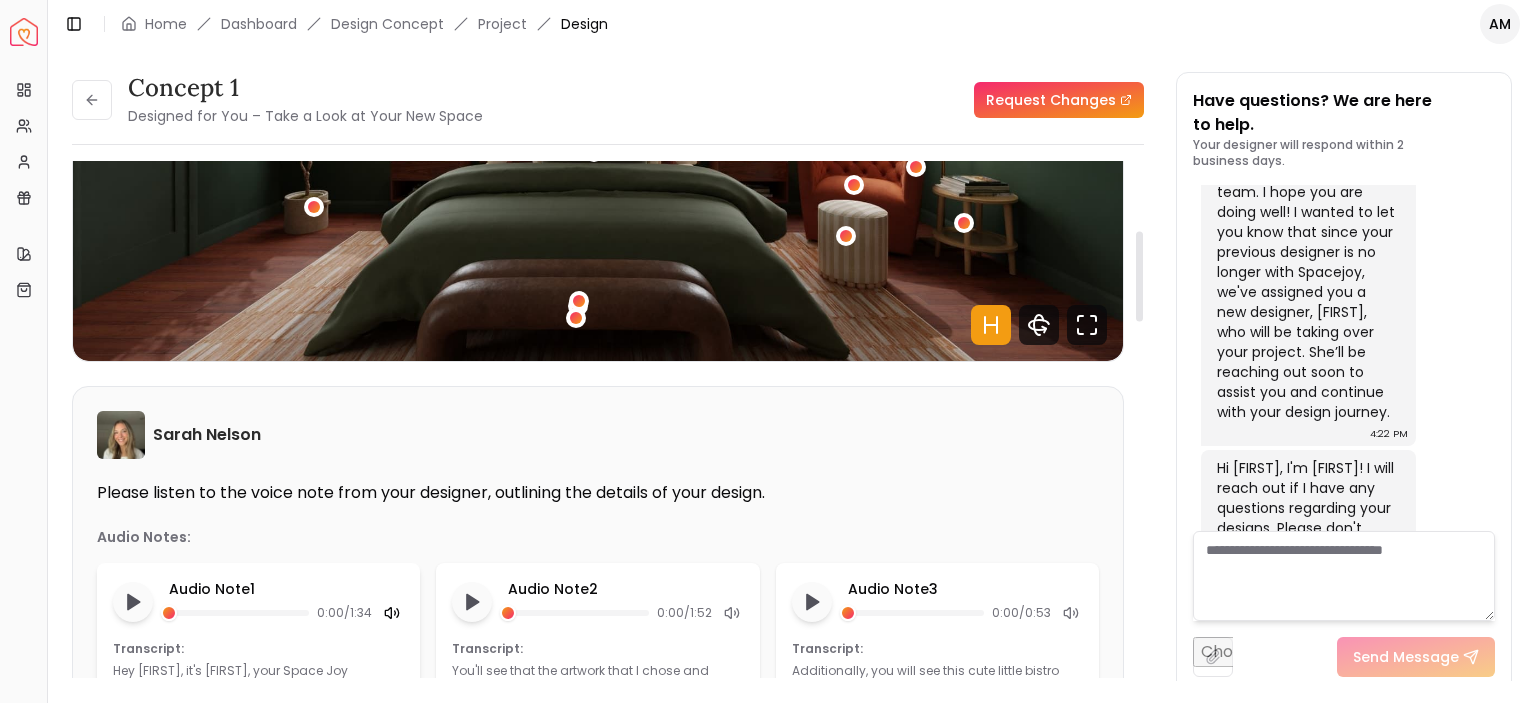 scroll, scrollTop: 408, scrollLeft: 0, axis: vertical 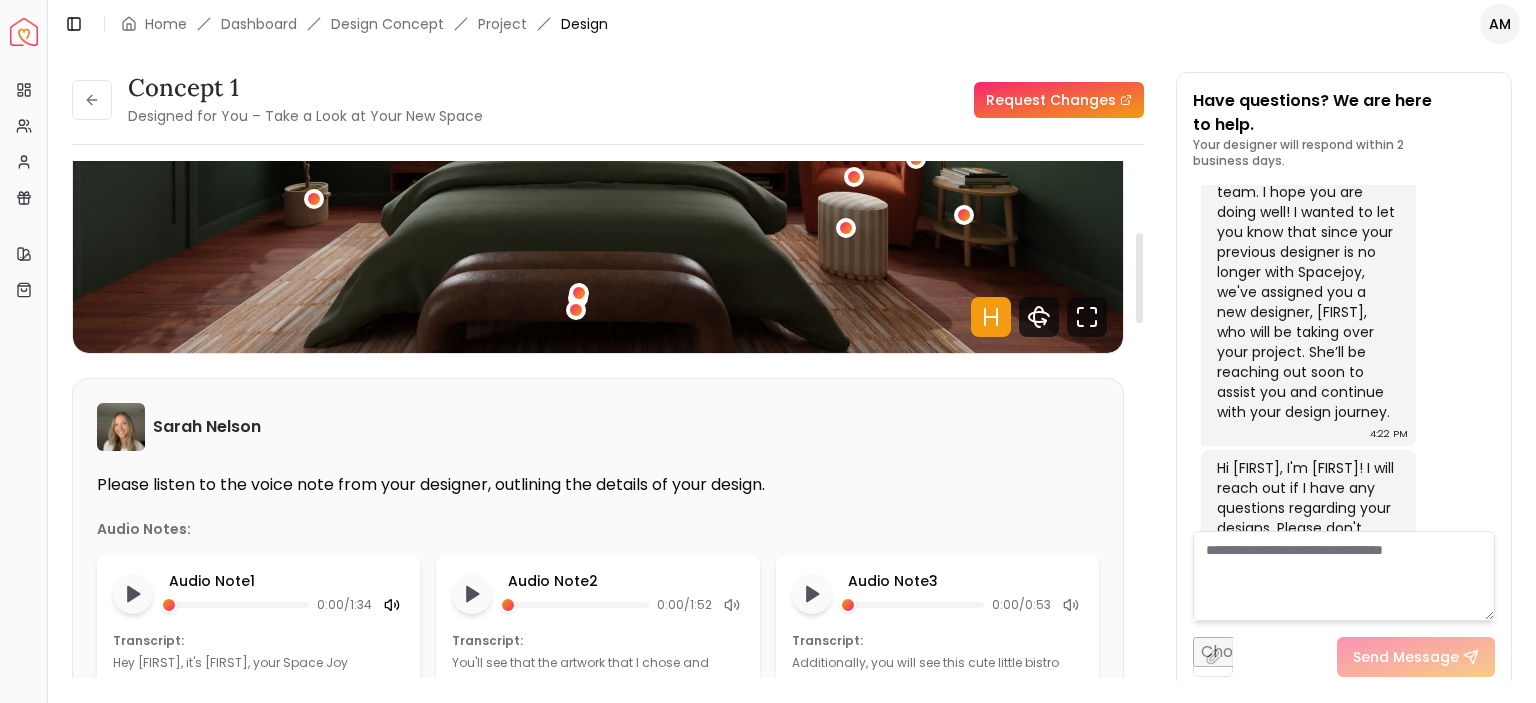 drag, startPoint x: 1139, startPoint y: 237, endPoint x: 1148, endPoint y: 278, distance: 41.976185 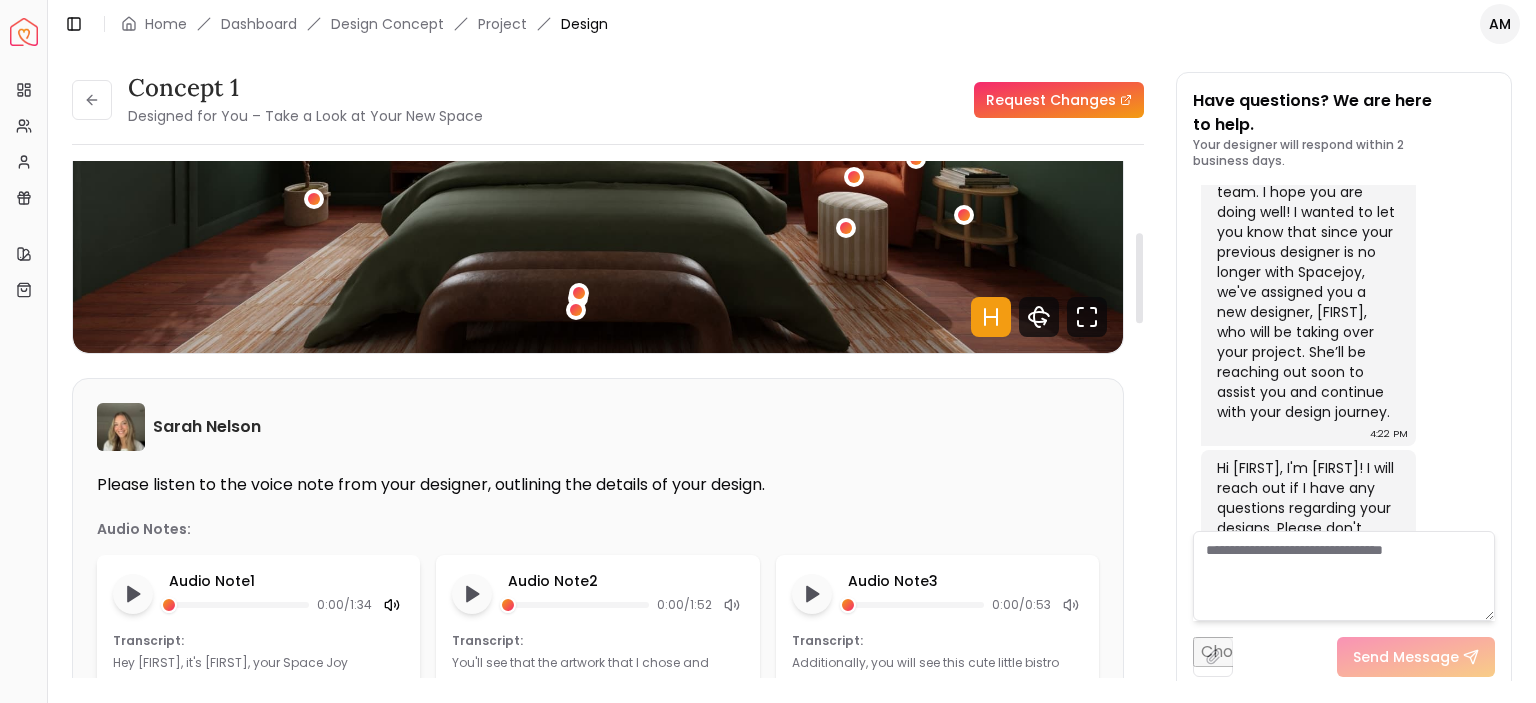 click at bounding box center (1139, 278) 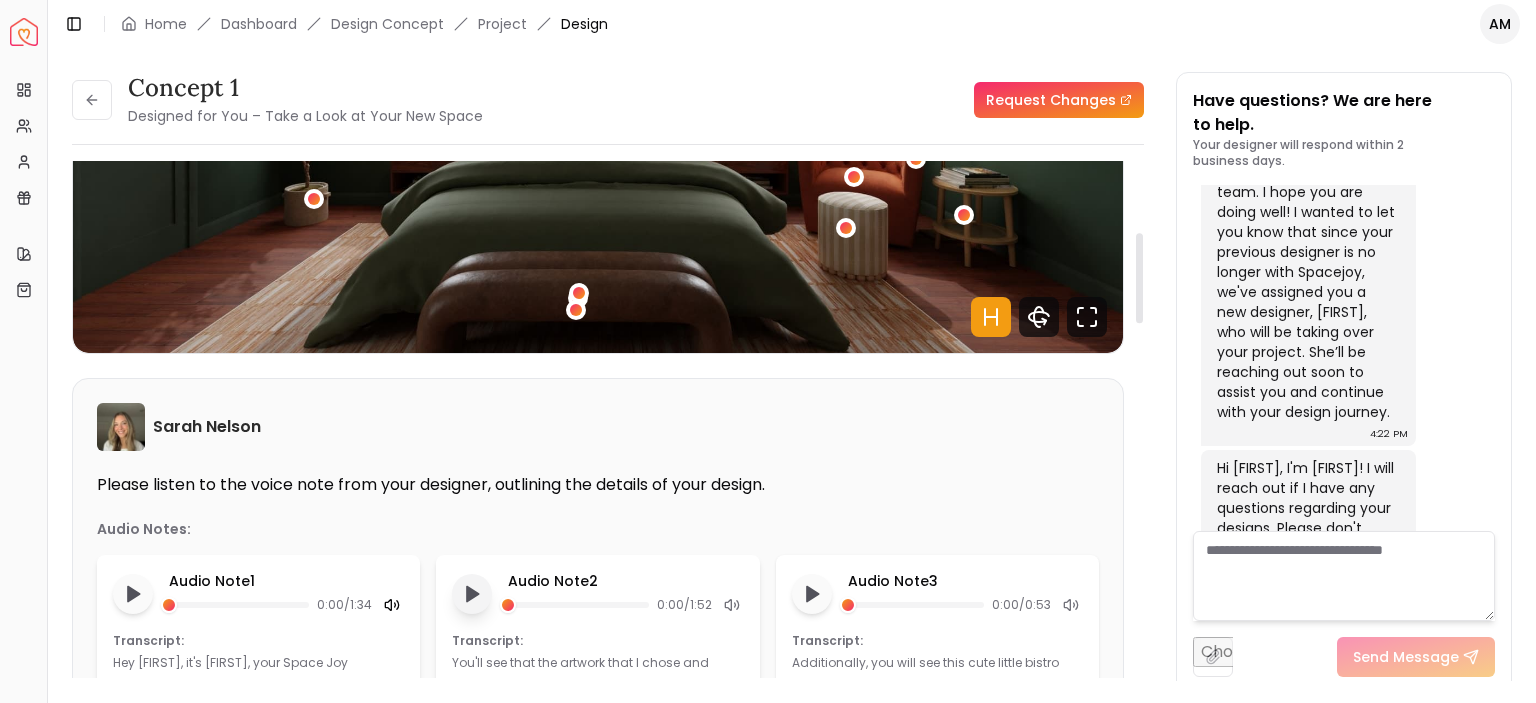 click 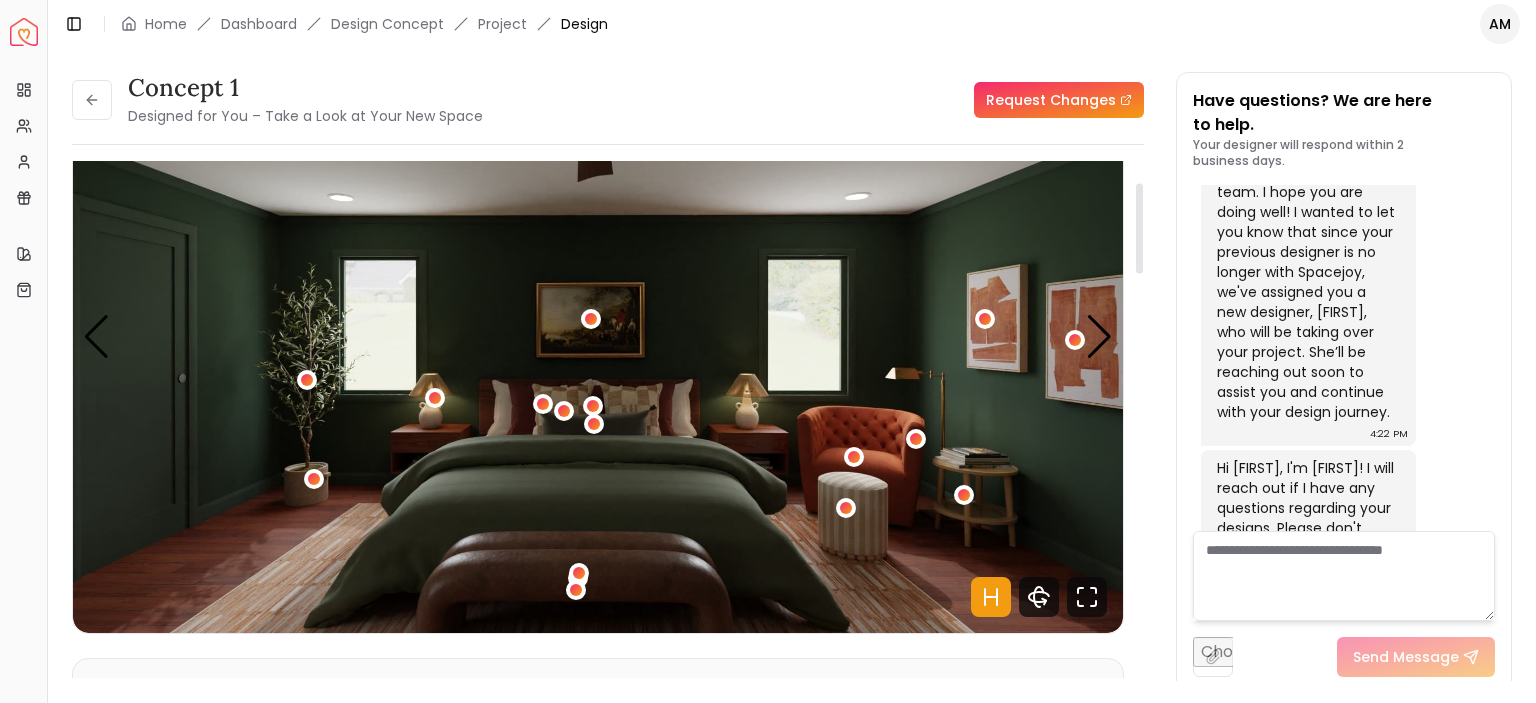 scroll, scrollTop: 119, scrollLeft: 0, axis: vertical 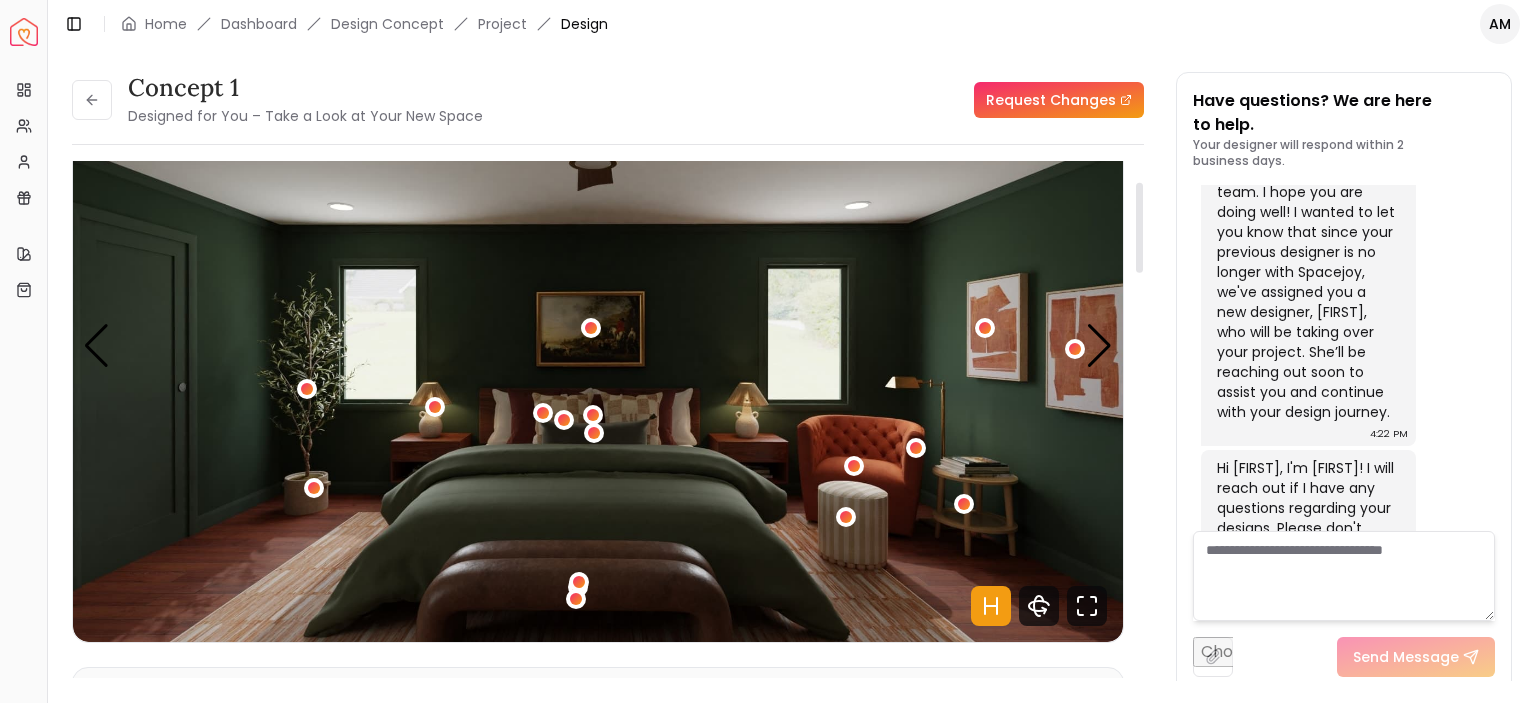 drag, startPoint x: 1140, startPoint y: 315, endPoint x: 1140, endPoint y: 262, distance: 53 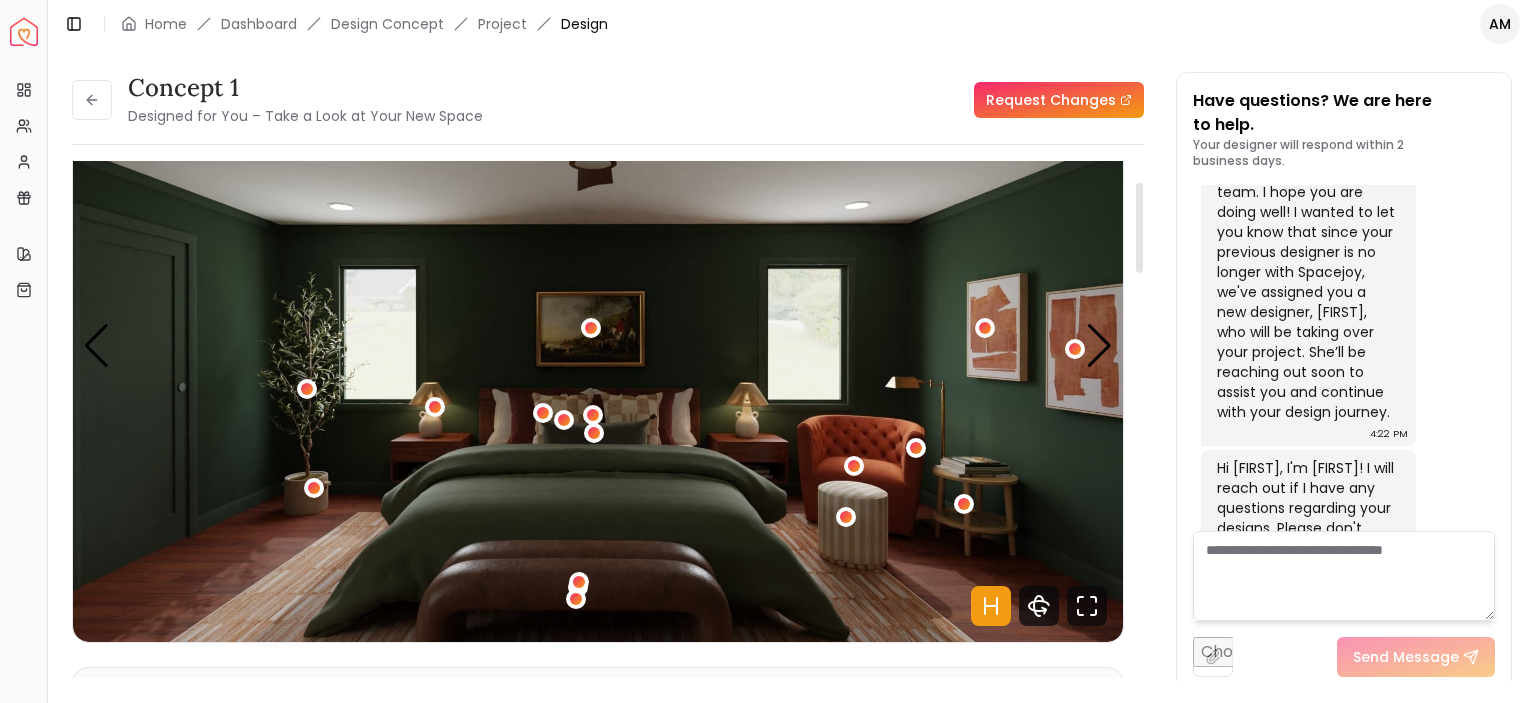 click at bounding box center [1139, 228] 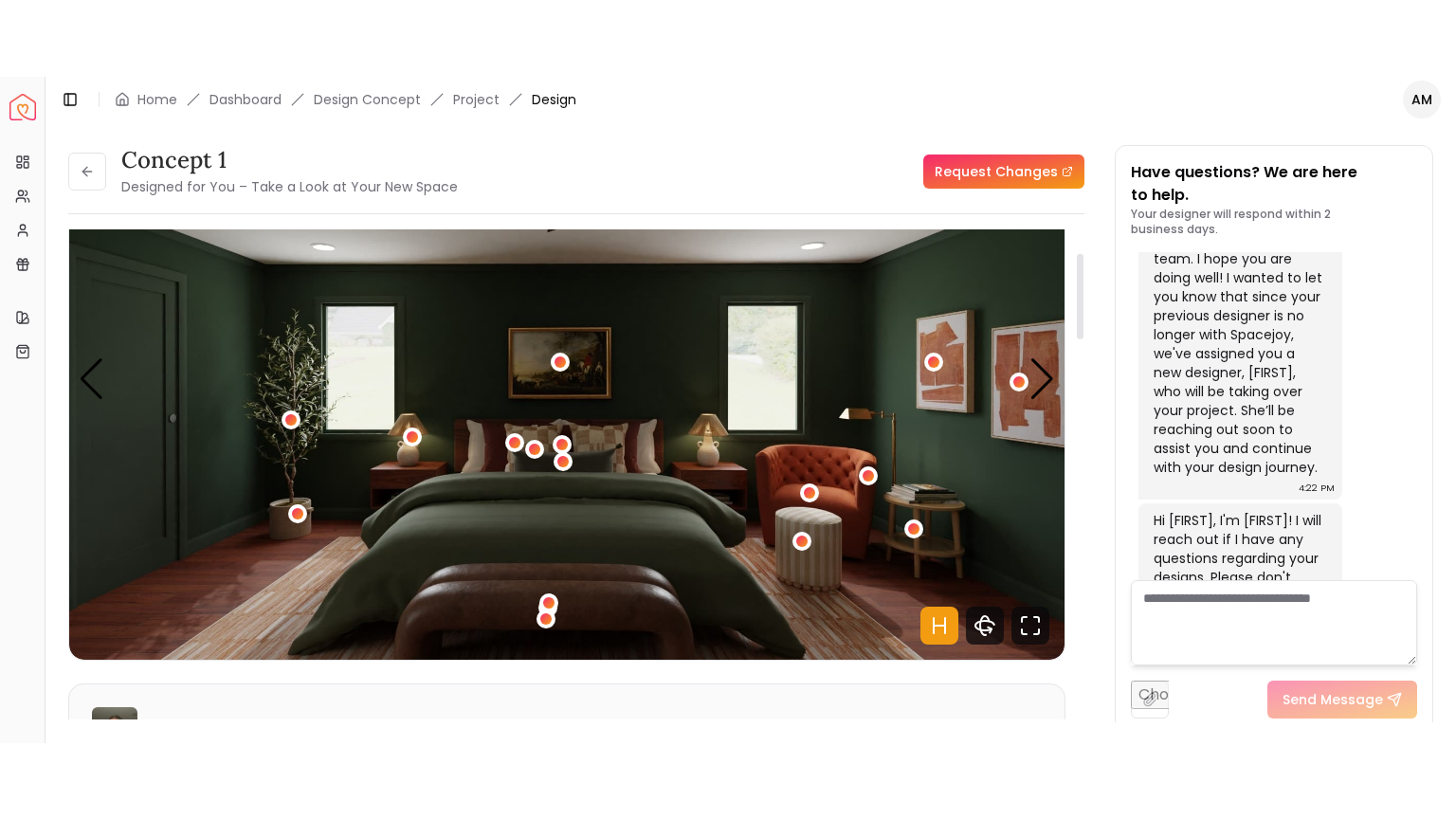 scroll, scrollTop: 143, scrollLeft: 0, axis: vertical 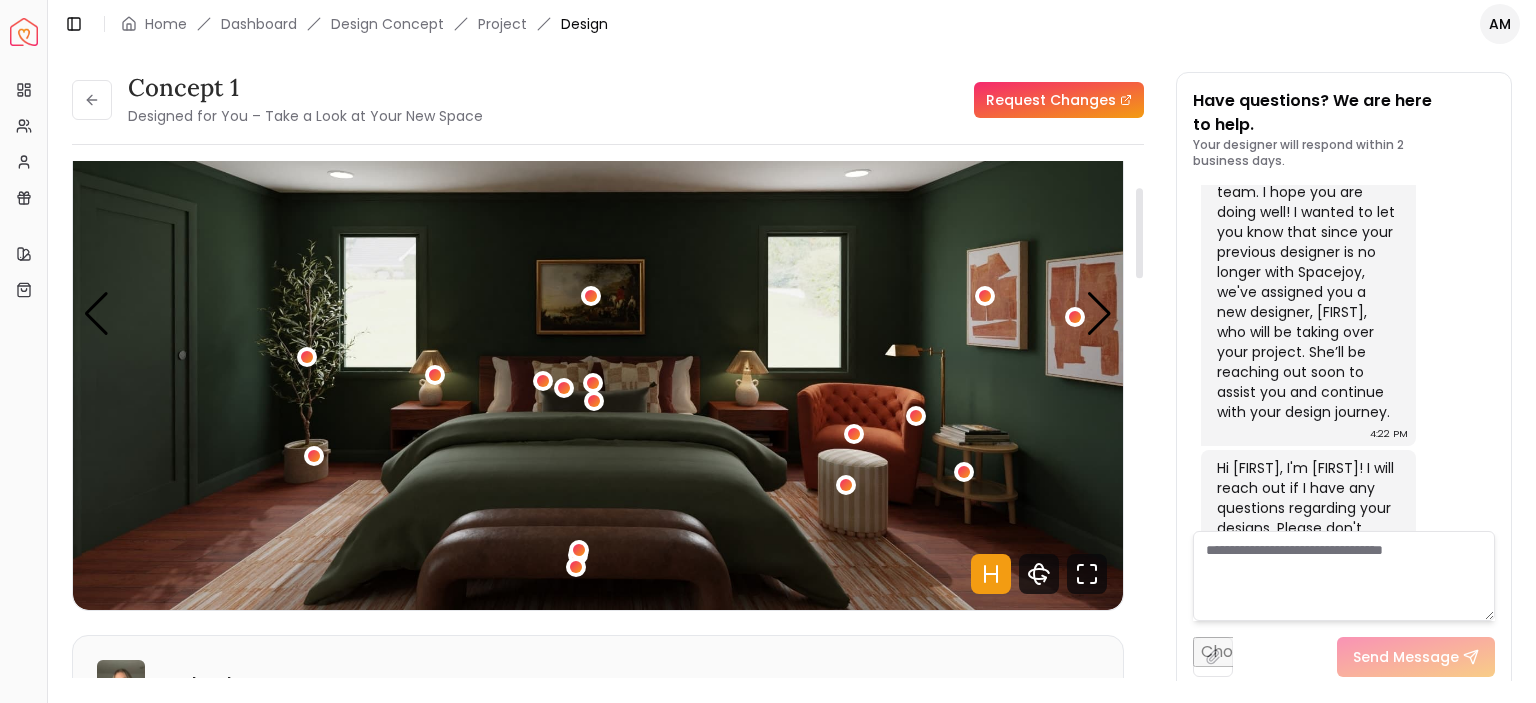 click at bounding box center (1139, 233) 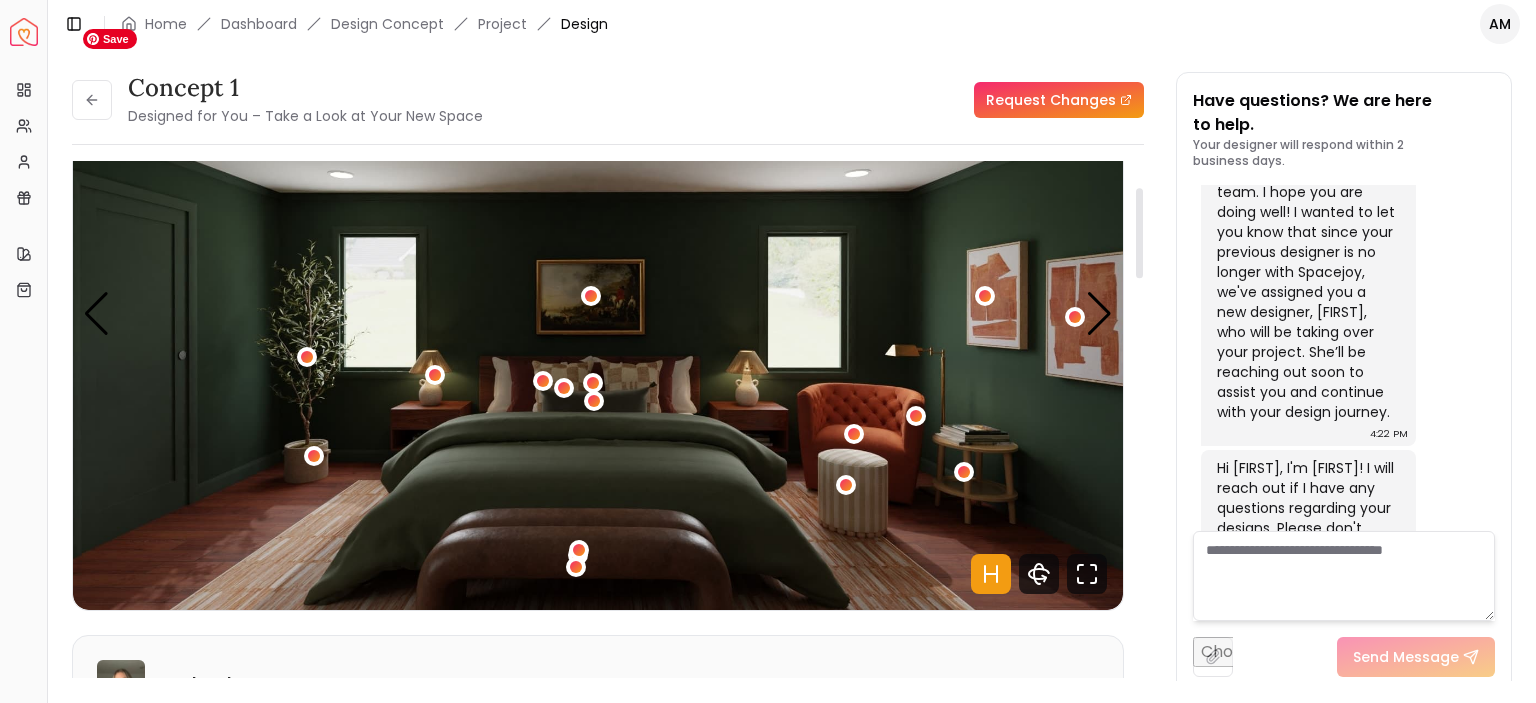 click at bounding box center [598, 314] 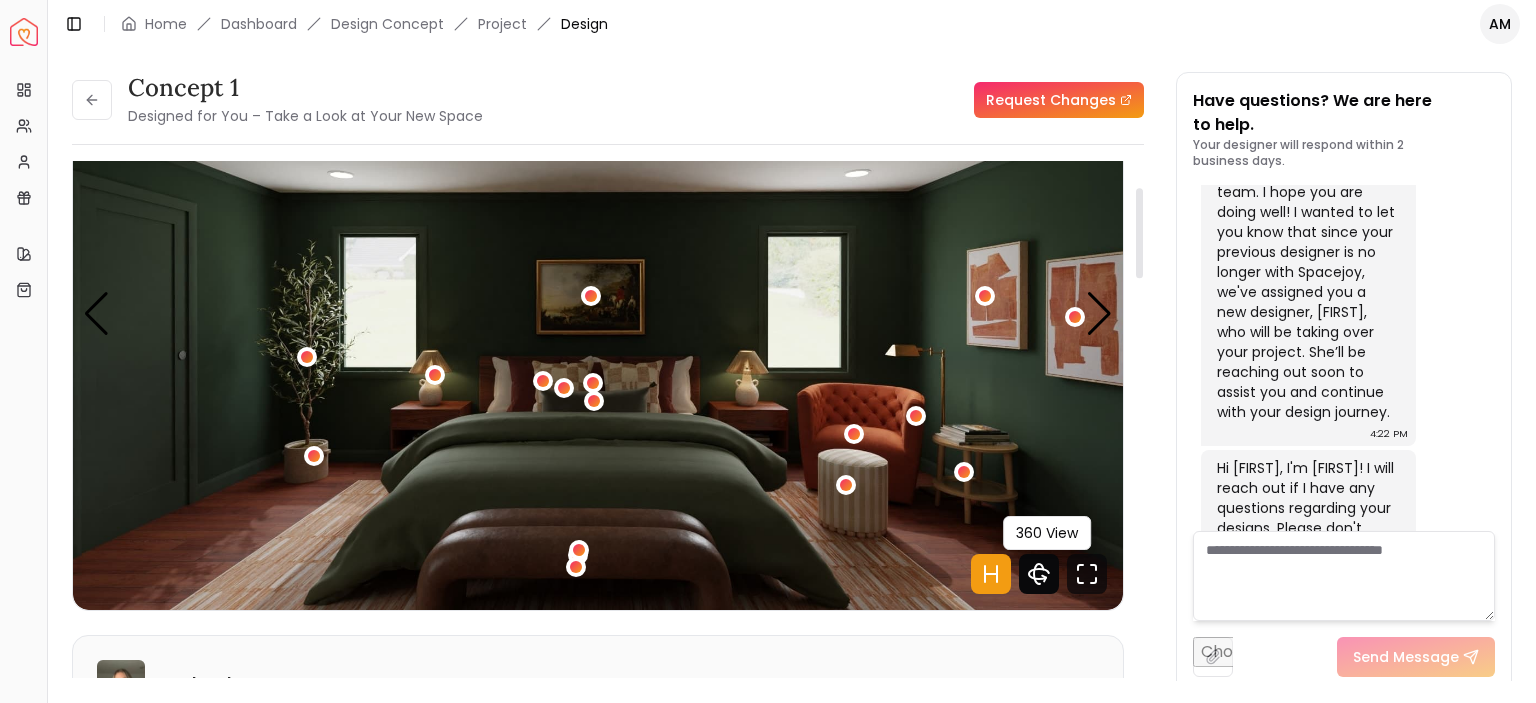 click 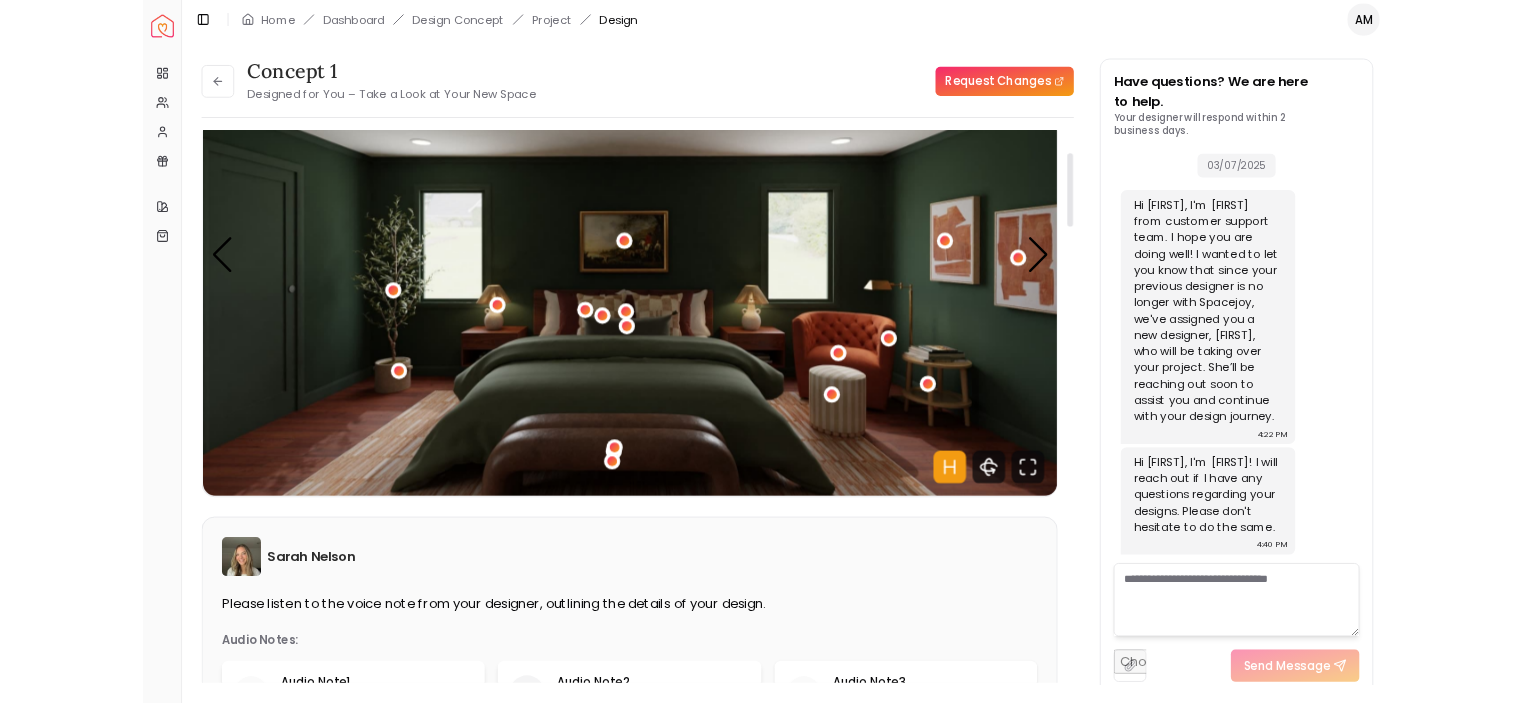 scroll, scrollTop: 1092, scrollLeft: 0, axis: vertical 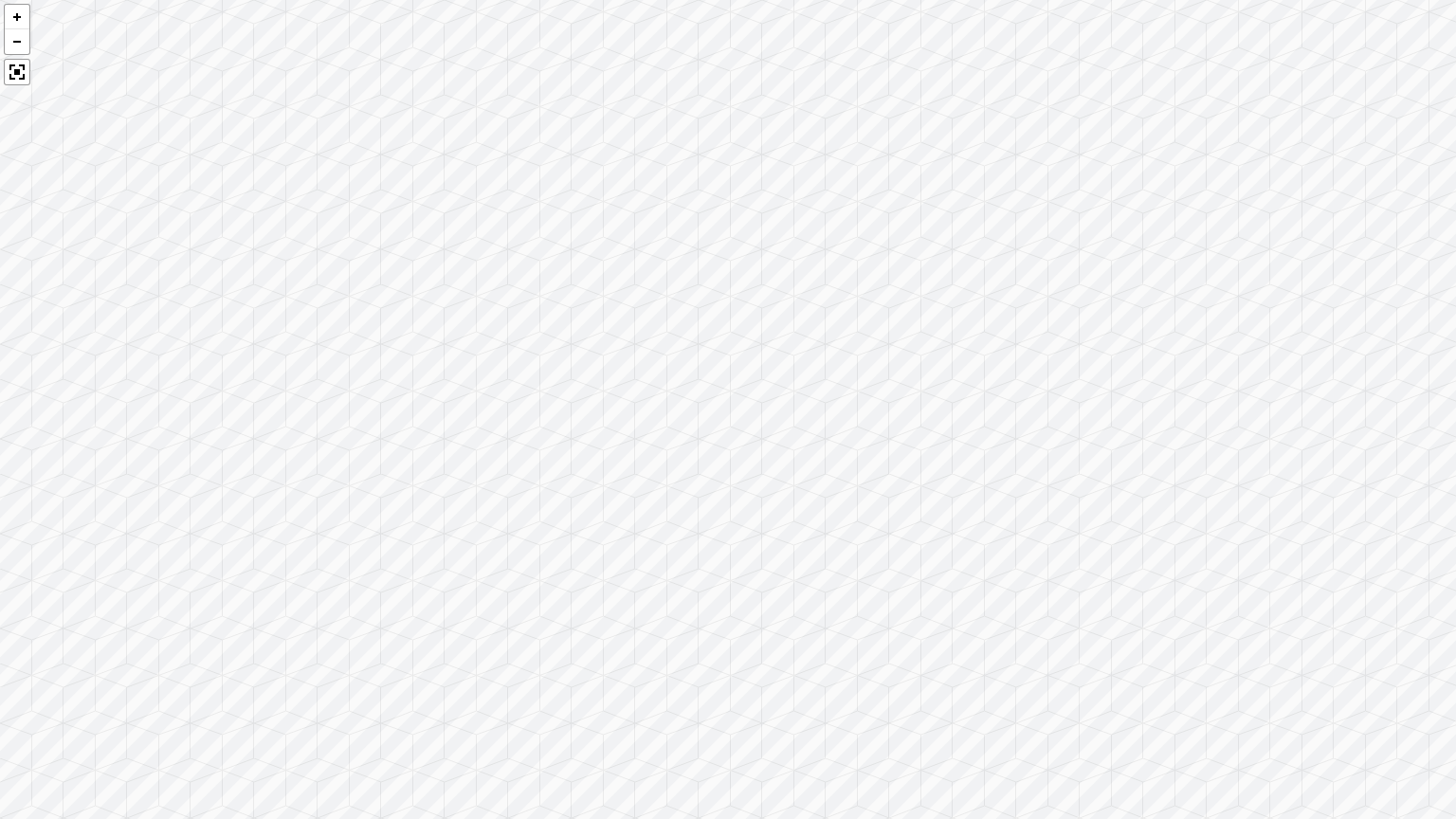 drag, startPoint x: 1034, startPoint y: 646, endPoint x: 178, endPoint y: 488, distance: 870.45965 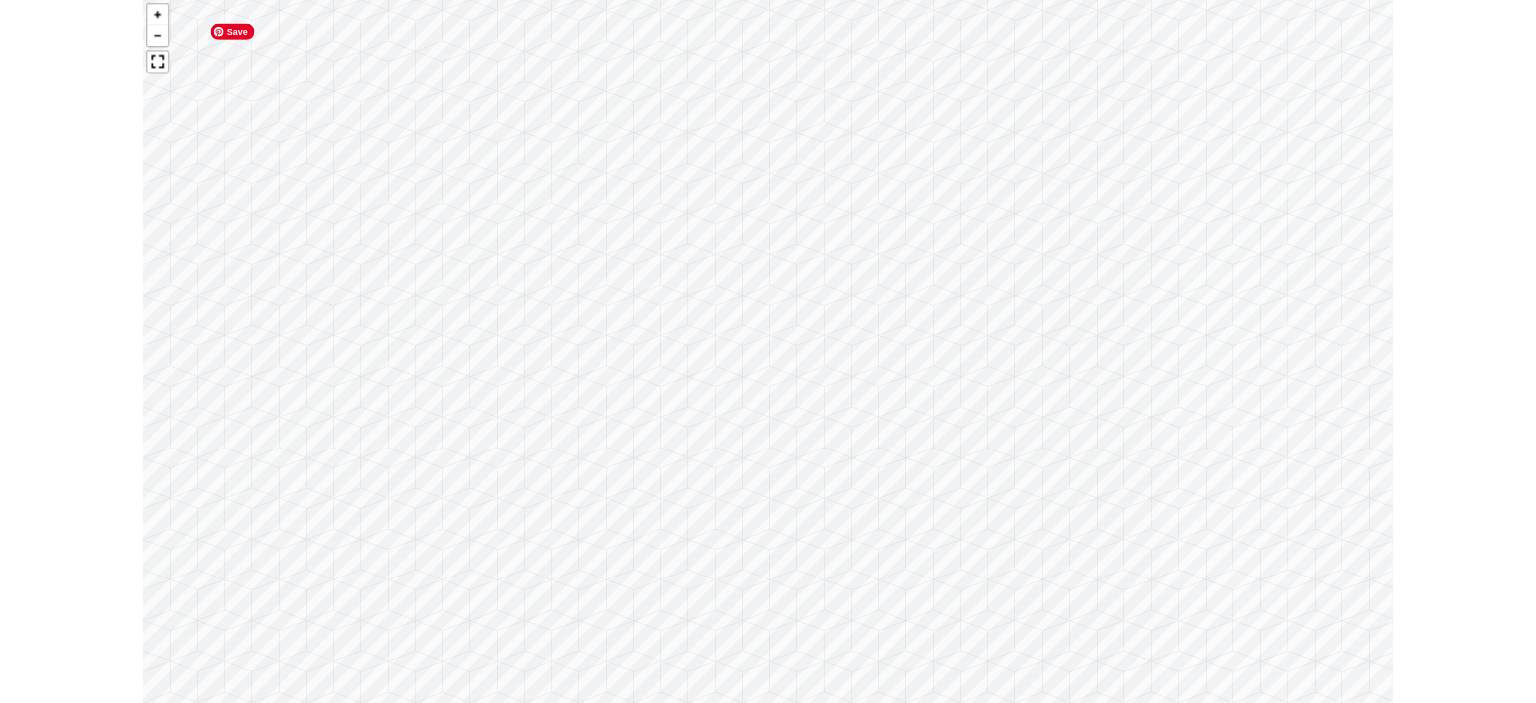 scroll, scrollTop: 1253, scrollLeft: 0, axis: vertical 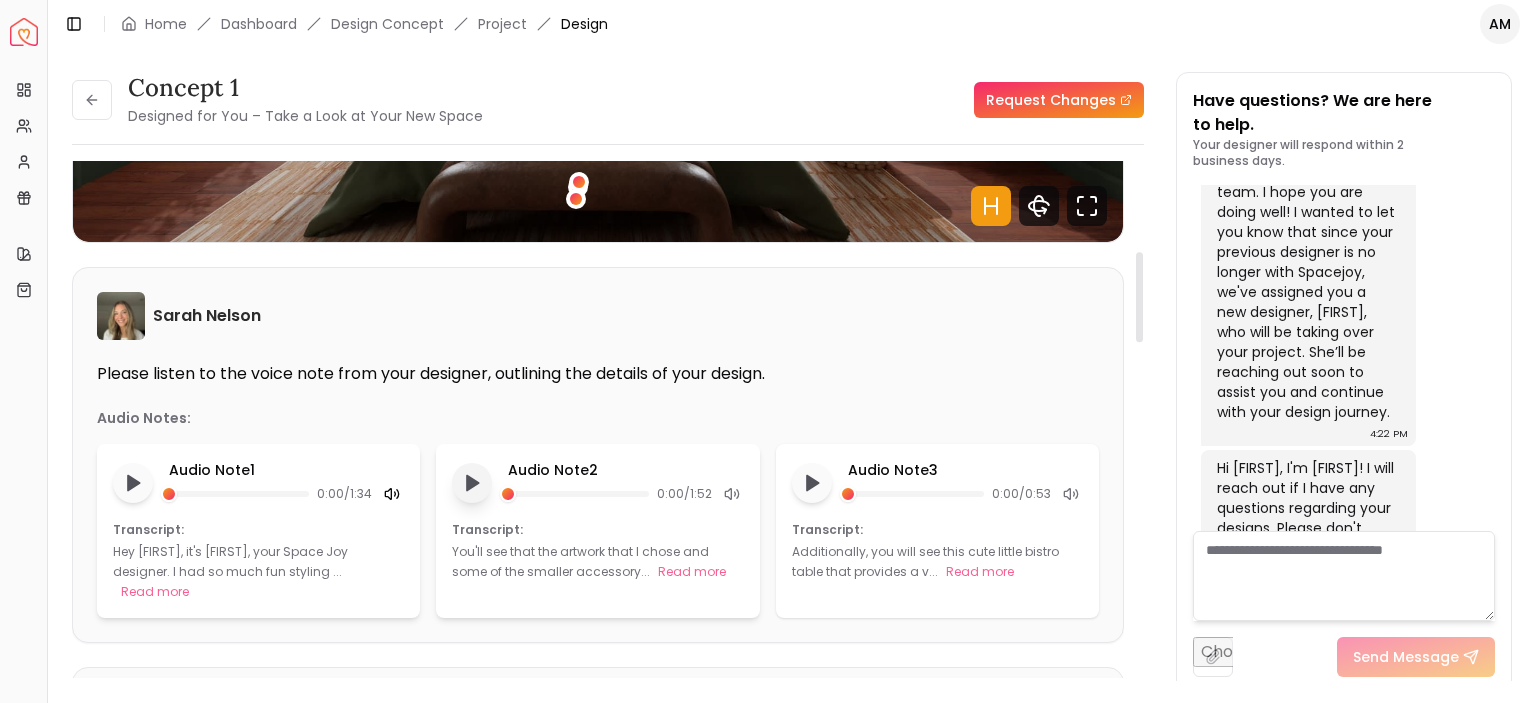drag, startPoint x: 1140, startPoint y: 251, endPoint x: 1149, endPoint y: 315, distance: 64.629715 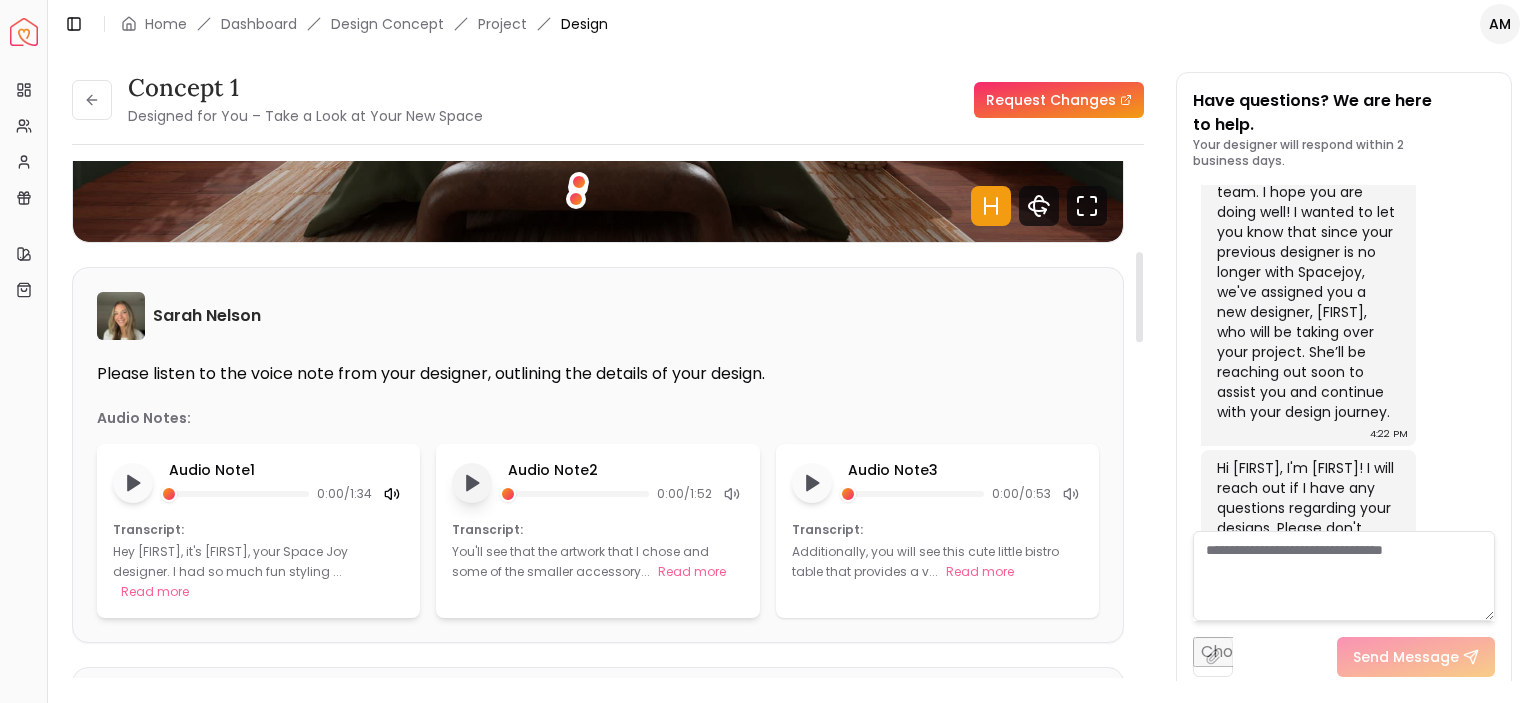click at bounding box center (1139, 297) 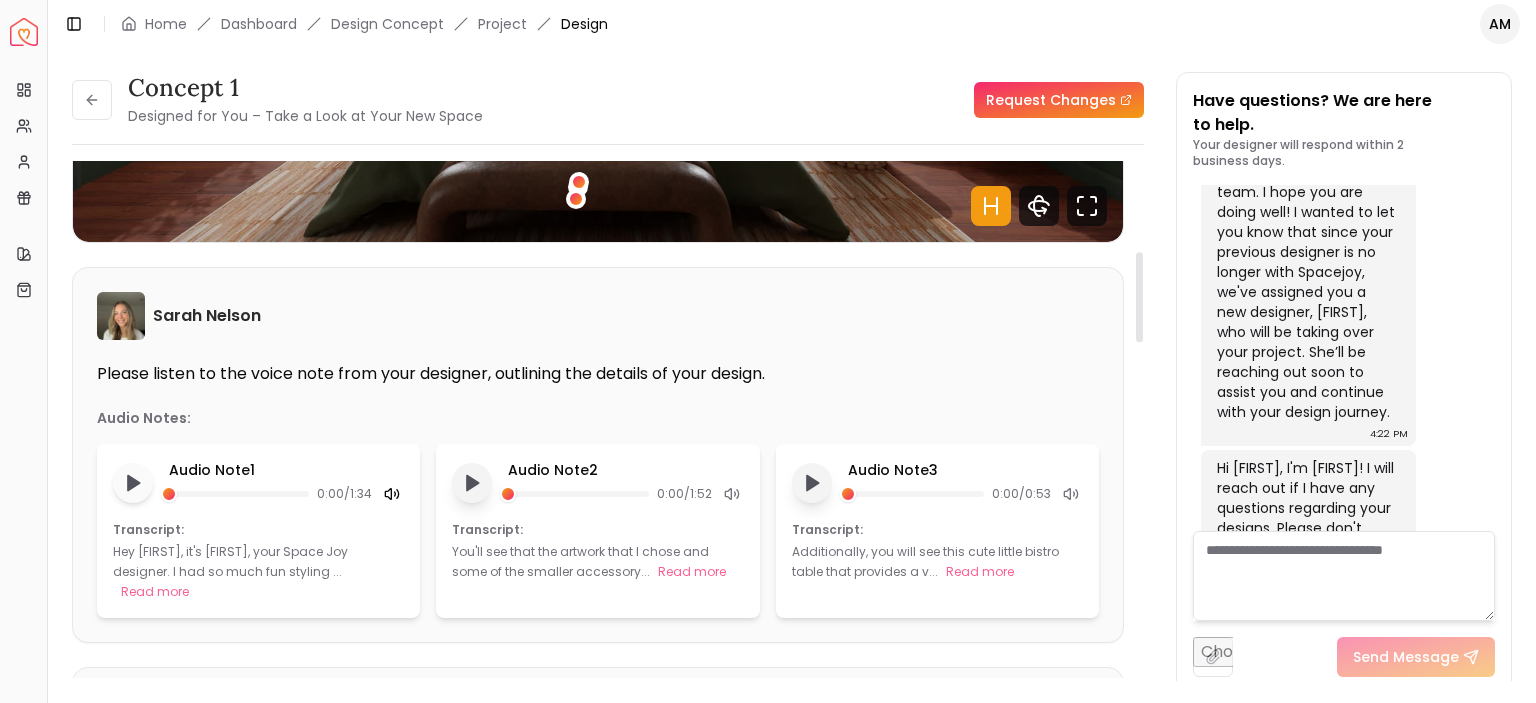 click 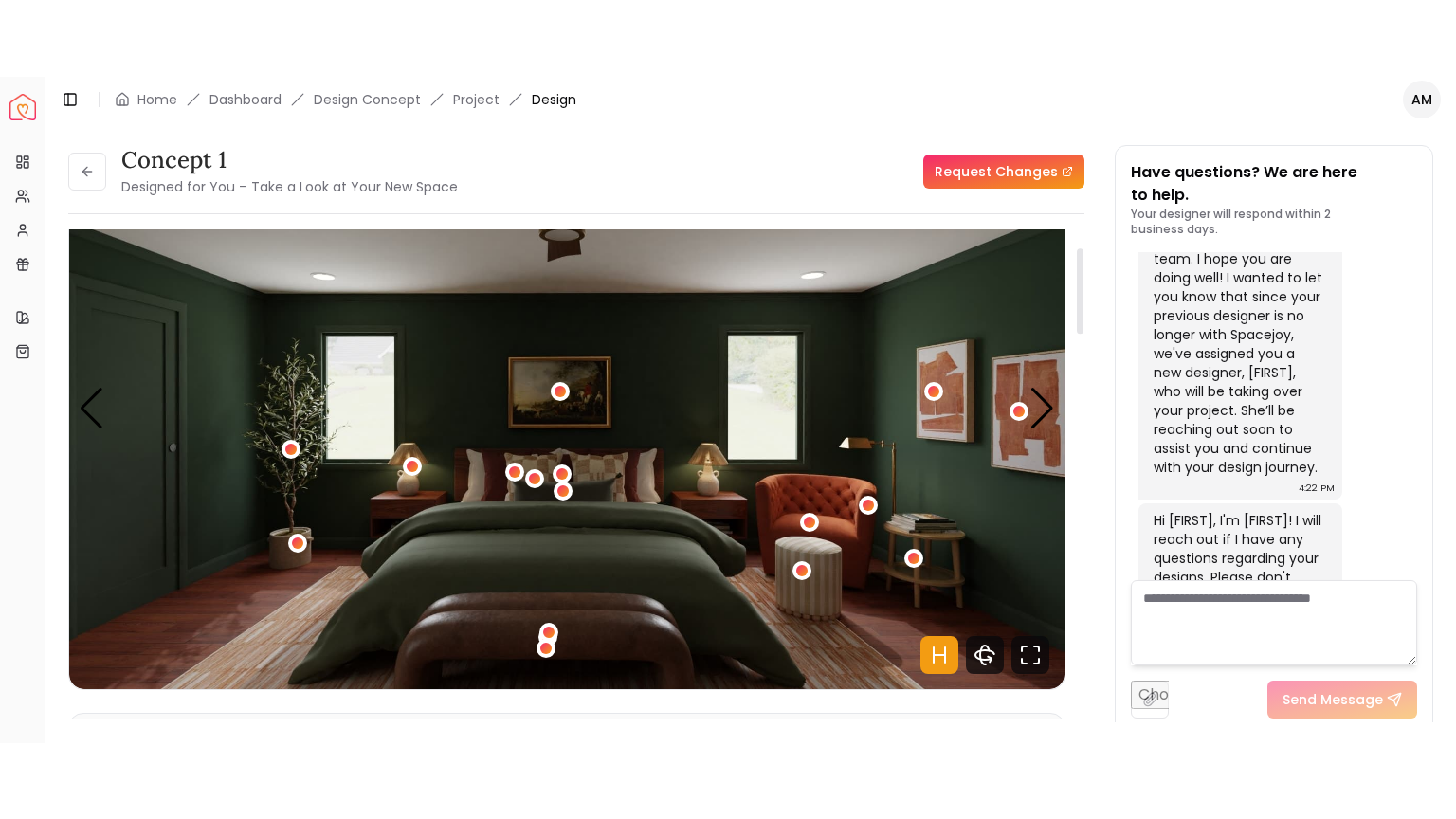 scroll, scrollTop: 104, scrollLeft: 0, axis: vertical 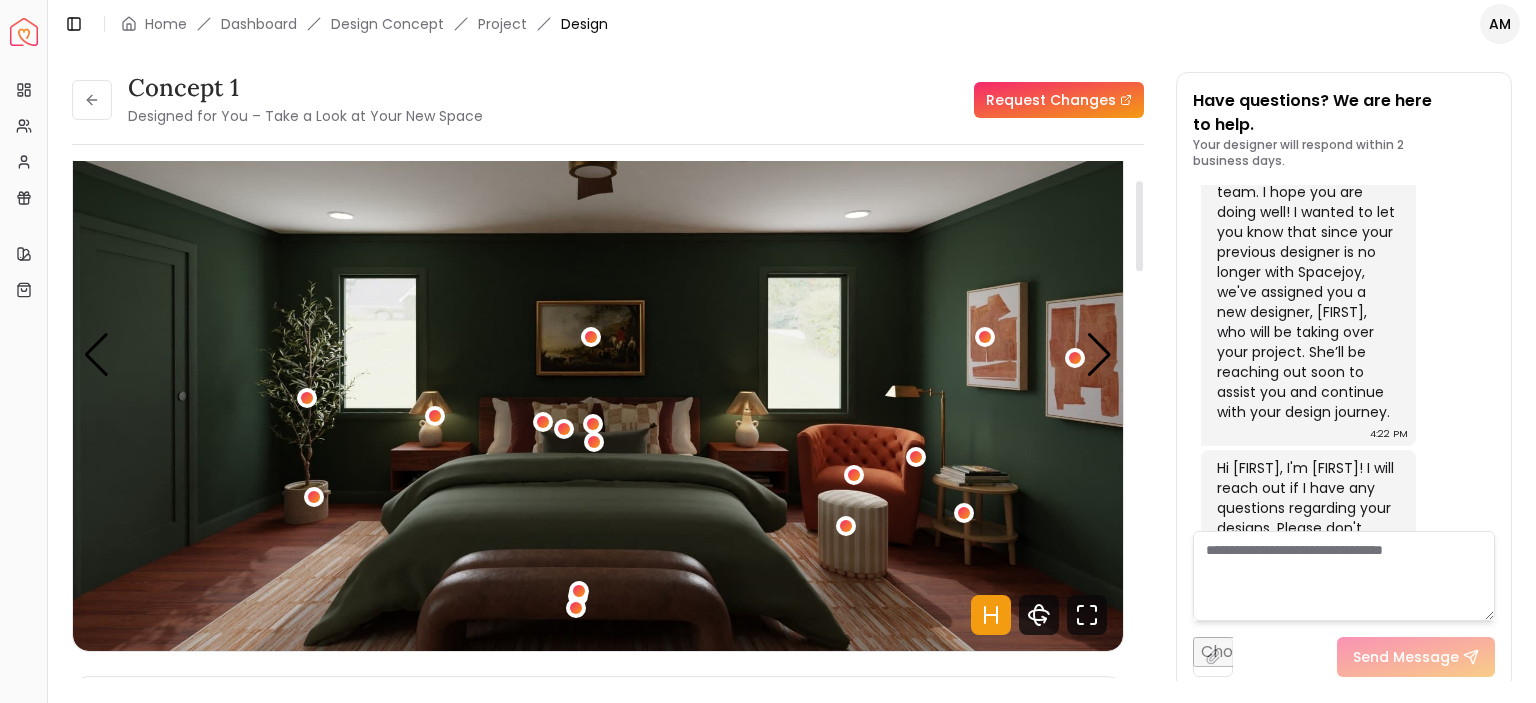 drag, startPoint x: 1143, startPoint y: 327, endPoint x: 1165, endPoint y: 226, distance: 103.36827 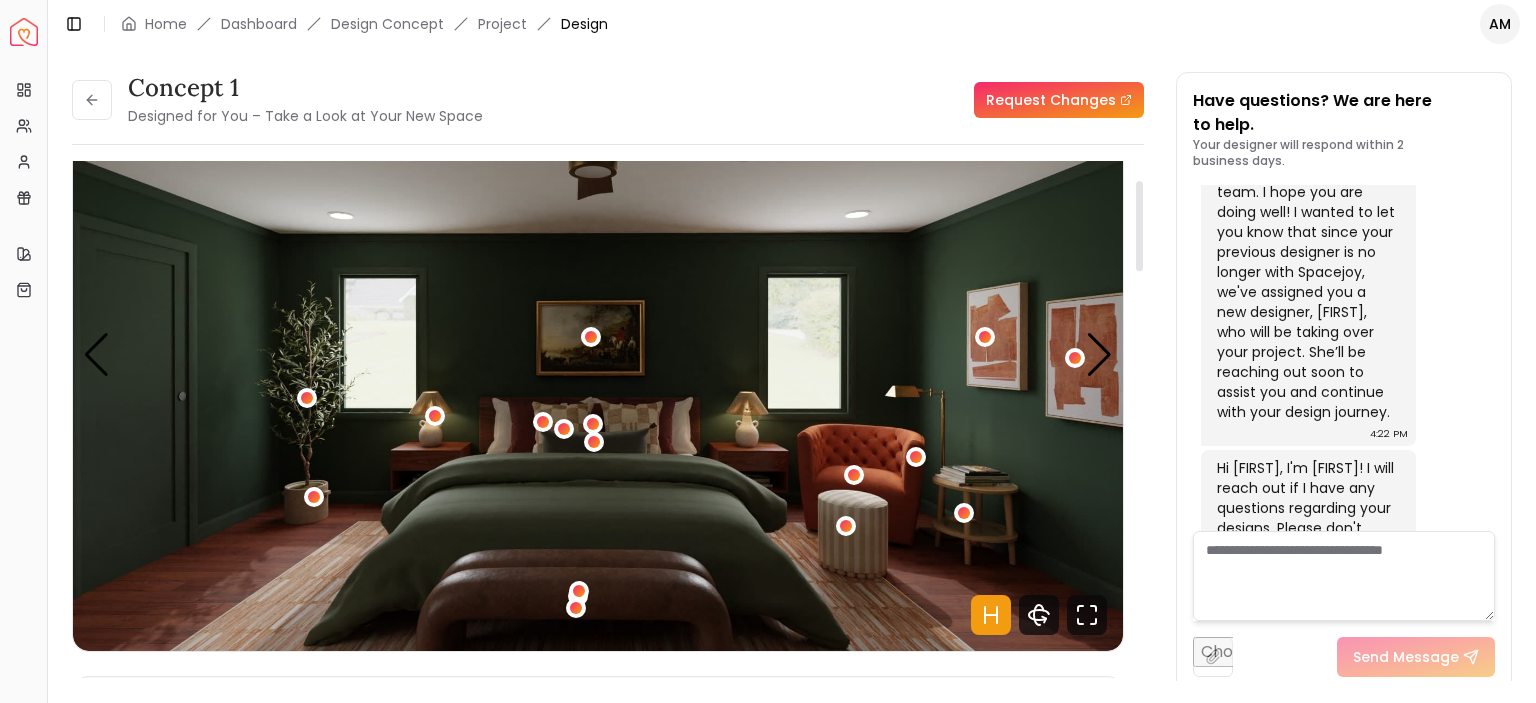 click at bounding box center (1139, 427) 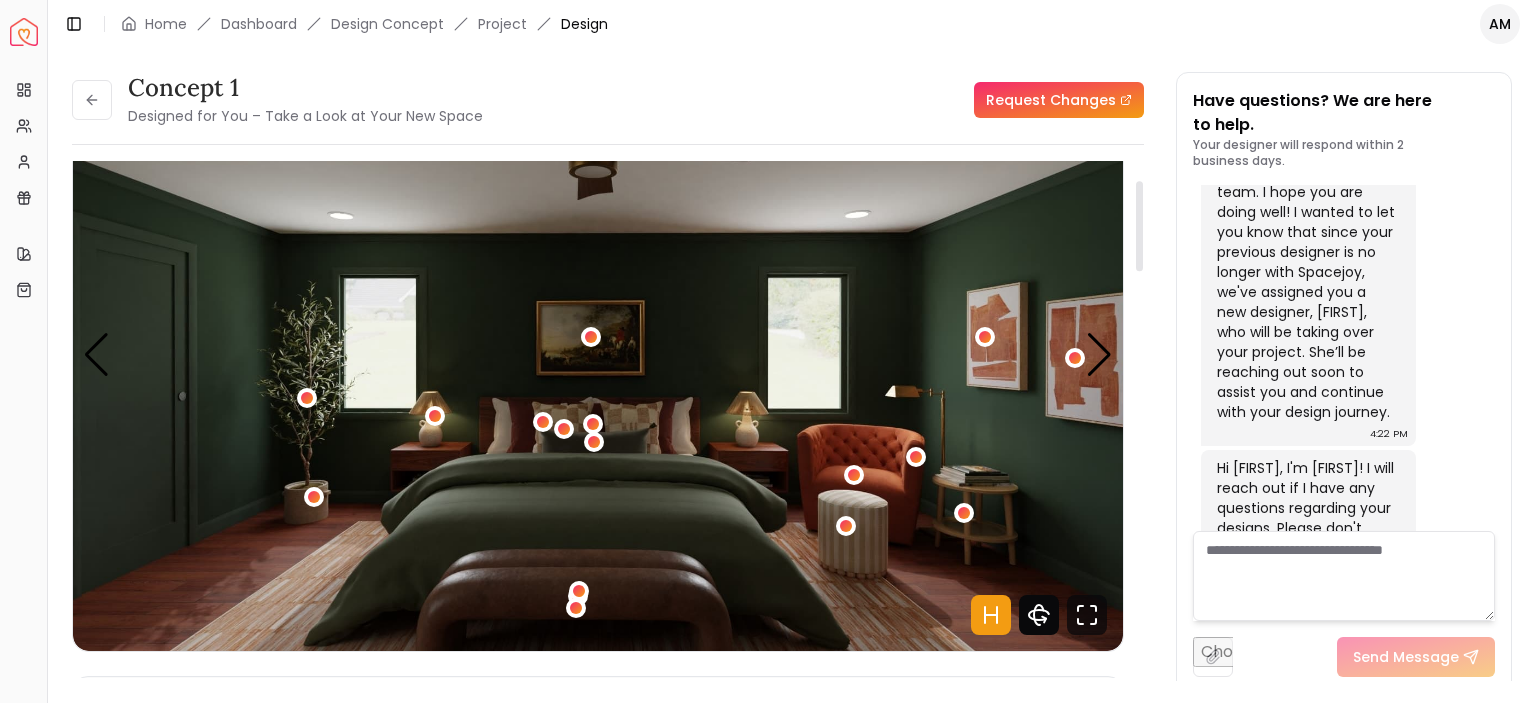 click 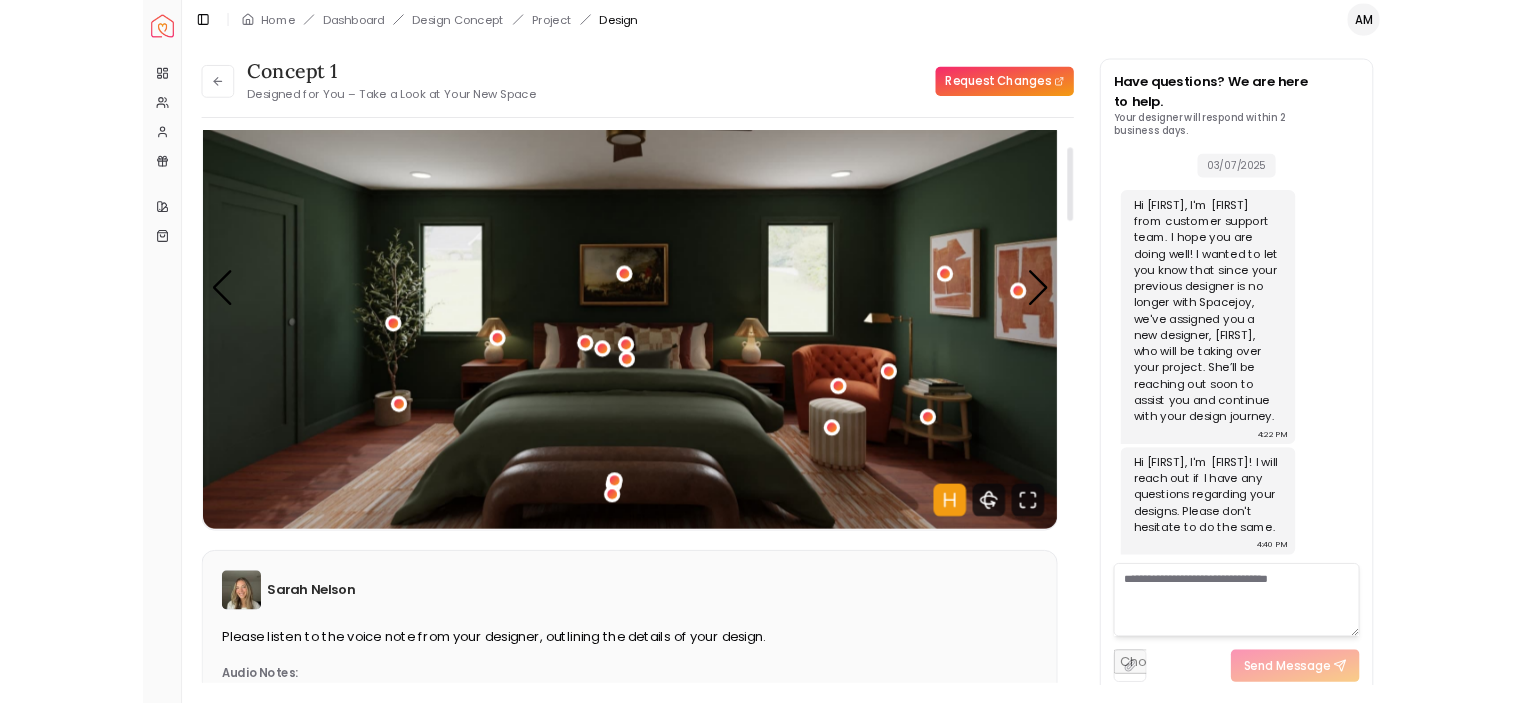 scroll, scrollTop: 1092, scrollLeft: 0, axis: vertical 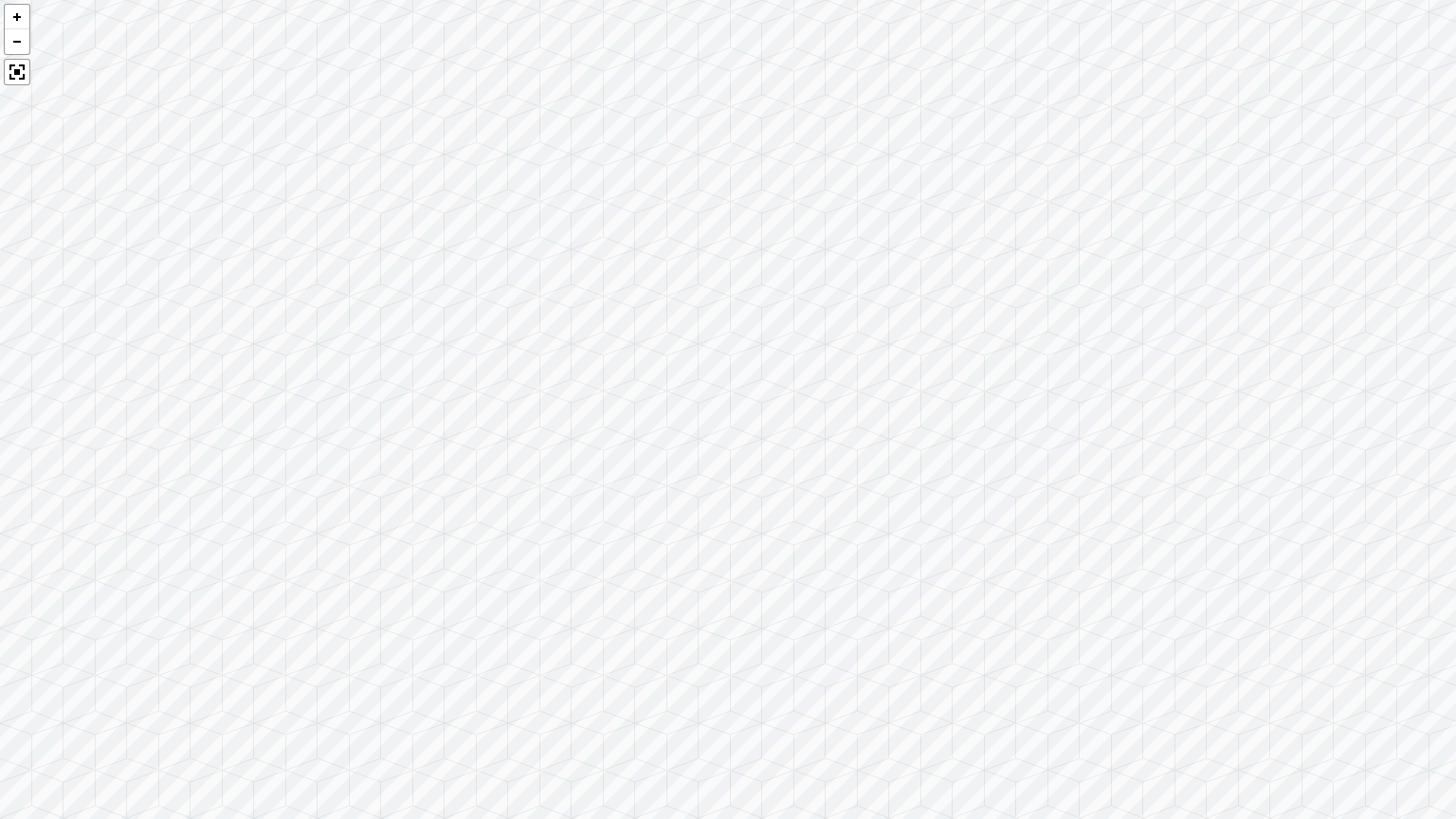 drag, startPoint x: 672, startPoint y: 547, endPoint x: 1145, endPoint y: 542, distance: 473.02643 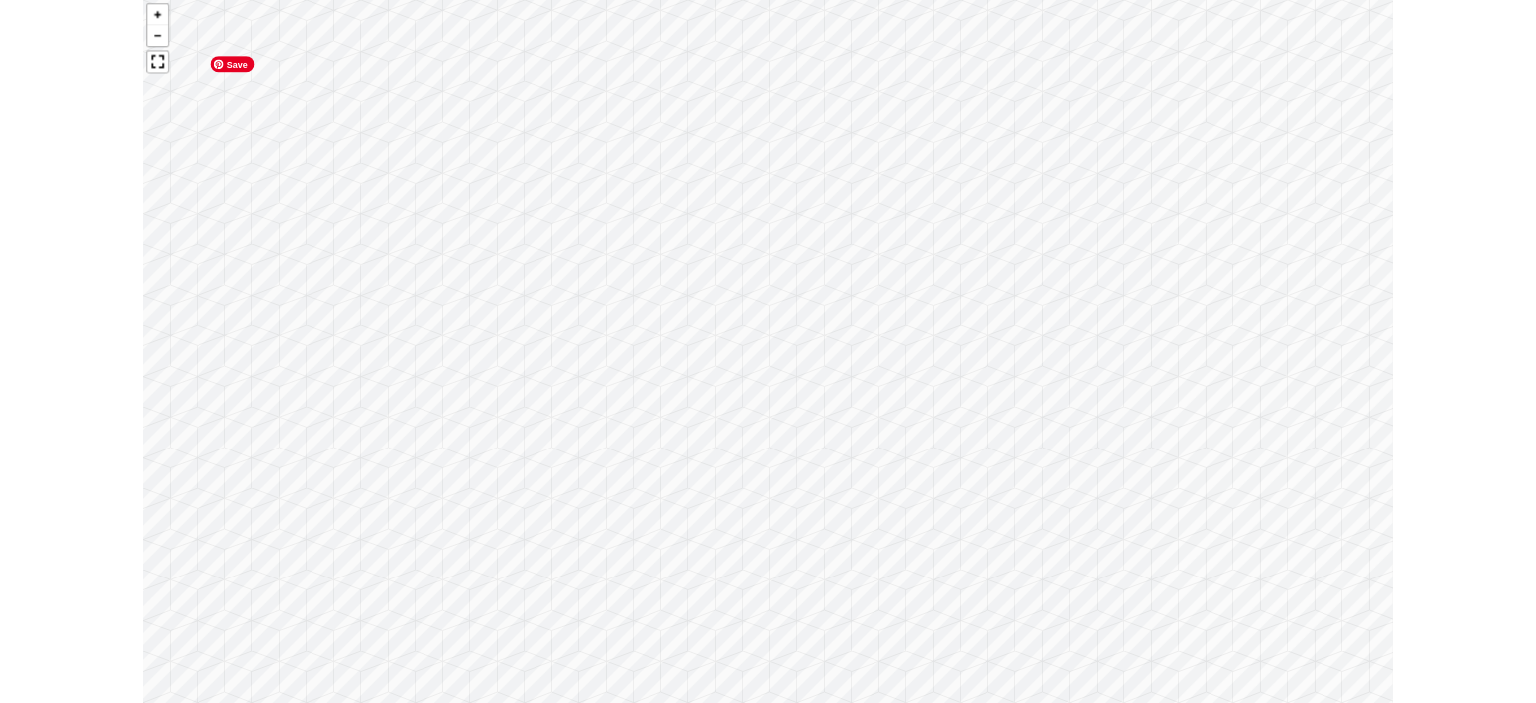 scroll, scrollTop: 1253, scrollLeft: 0, axis: vertical 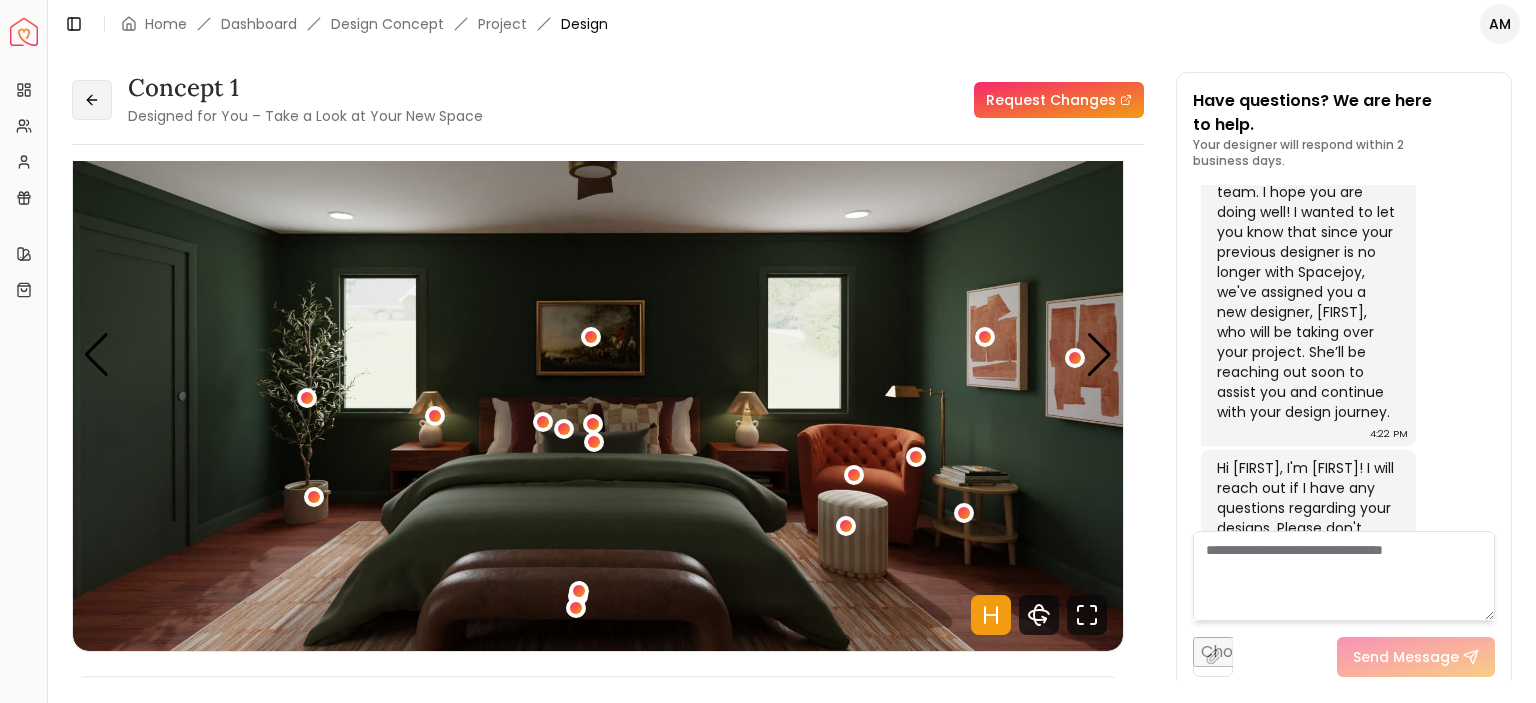 click at bounding box center [92, 100] 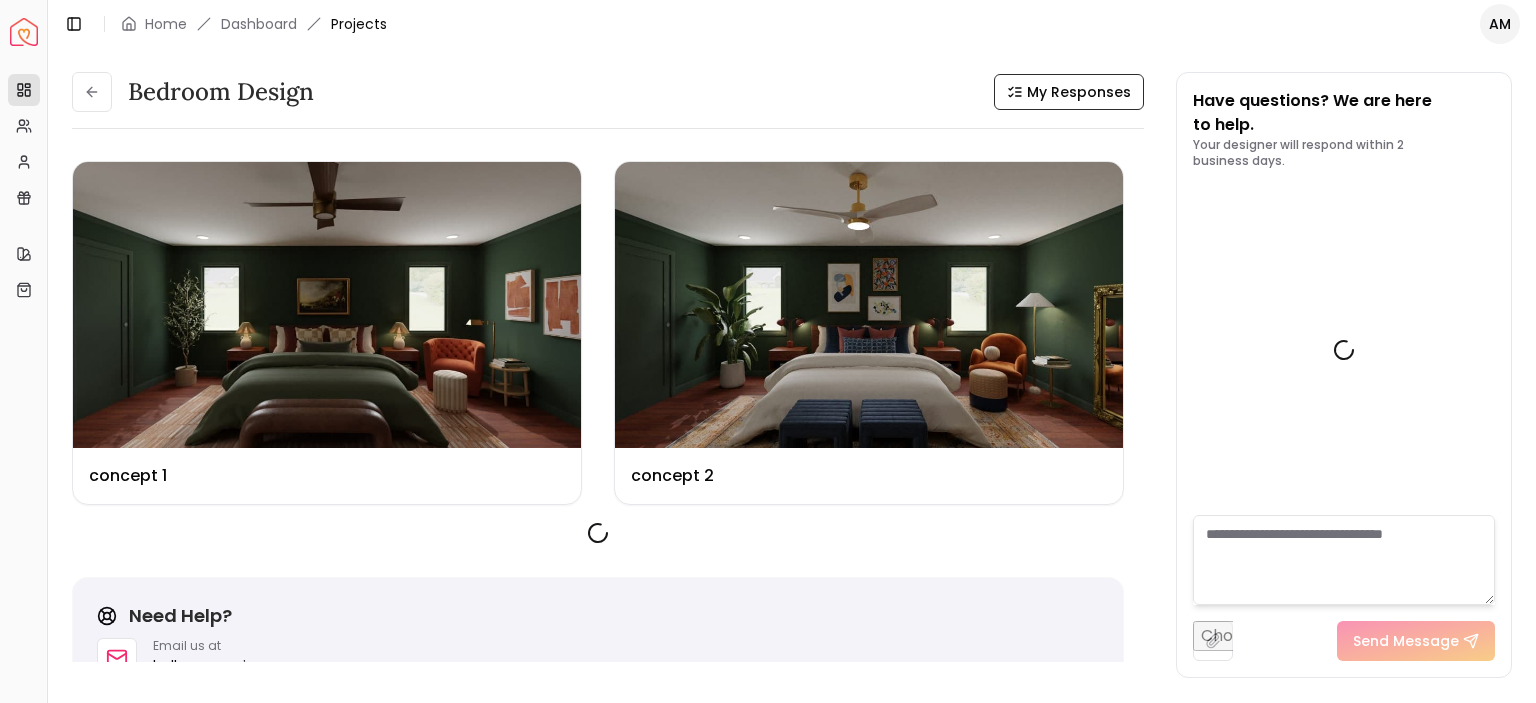 scroll, scrollTop: 1269, scrollLeft: 0, axis: vertical 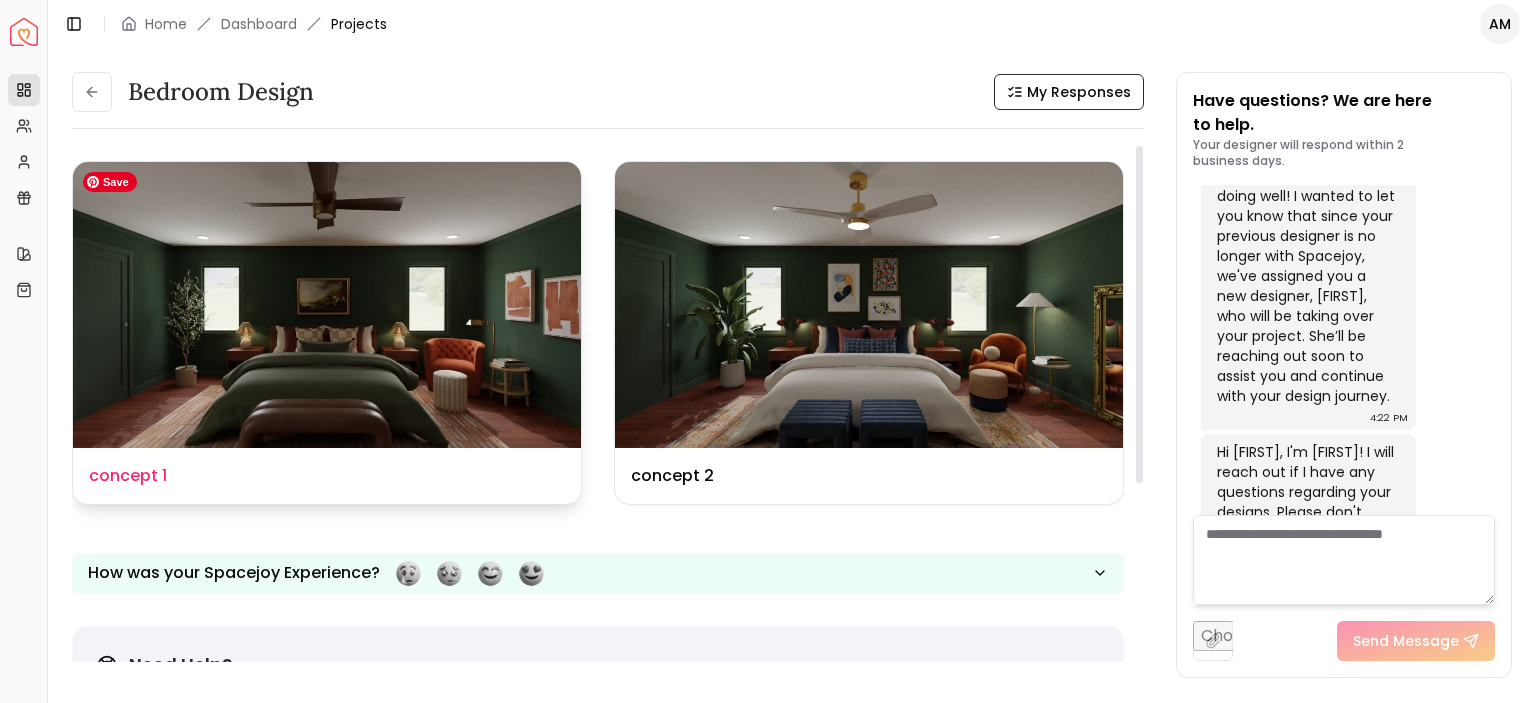 click at bounding box center [327, 305] 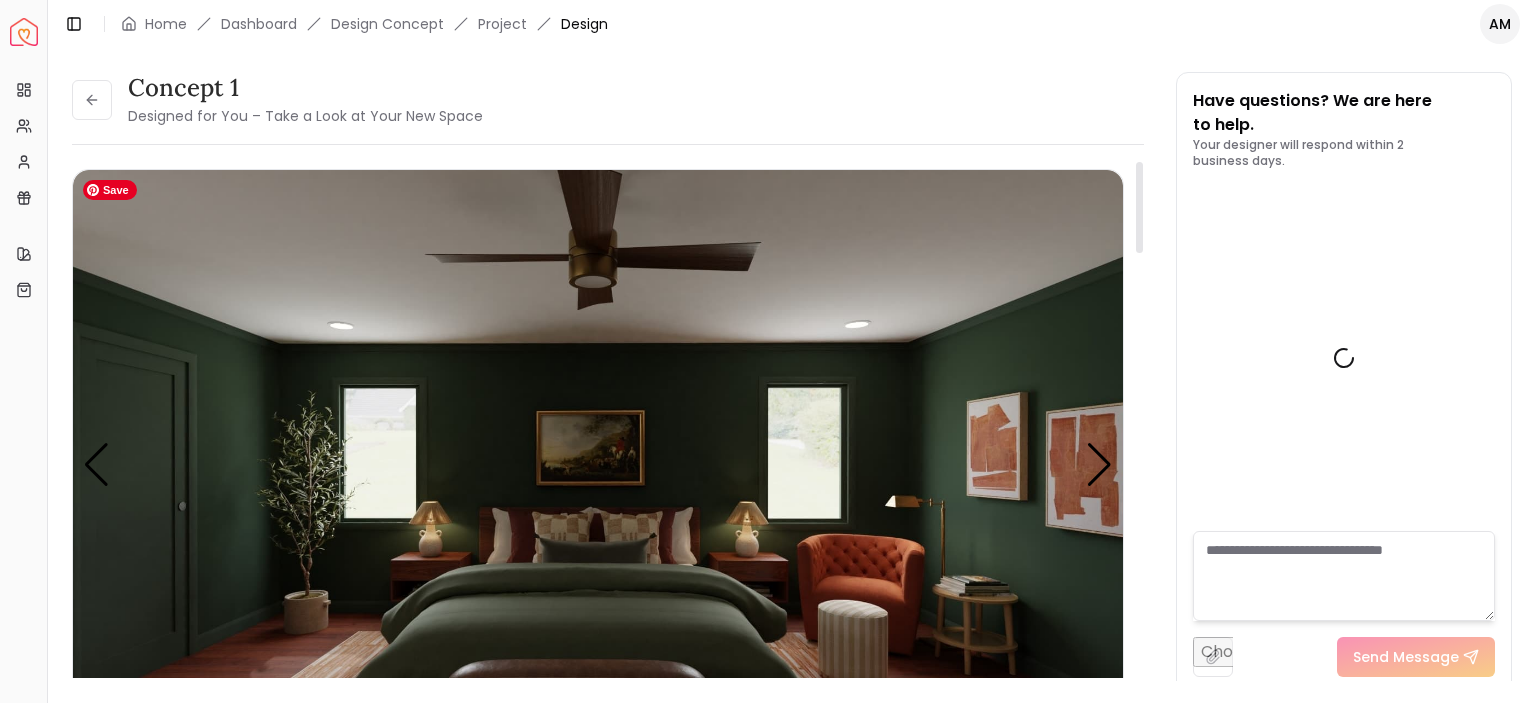 scroll, scrollTop: 1253, scrollLeft: 0, axis: vertical 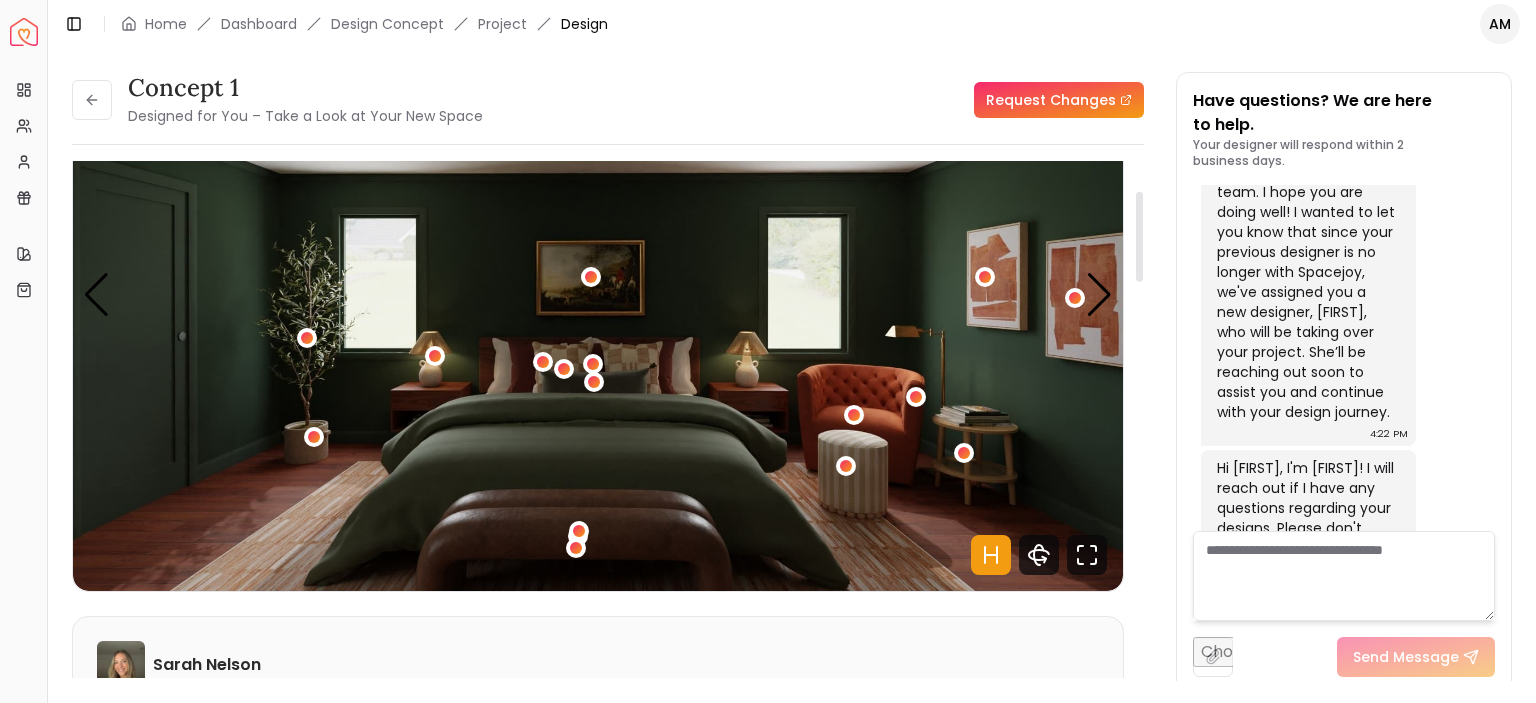 drag, startPoint x: 1140, startPoint y: 236, endPoint x: 1144, endPoint y: 266, distance: 30.265491 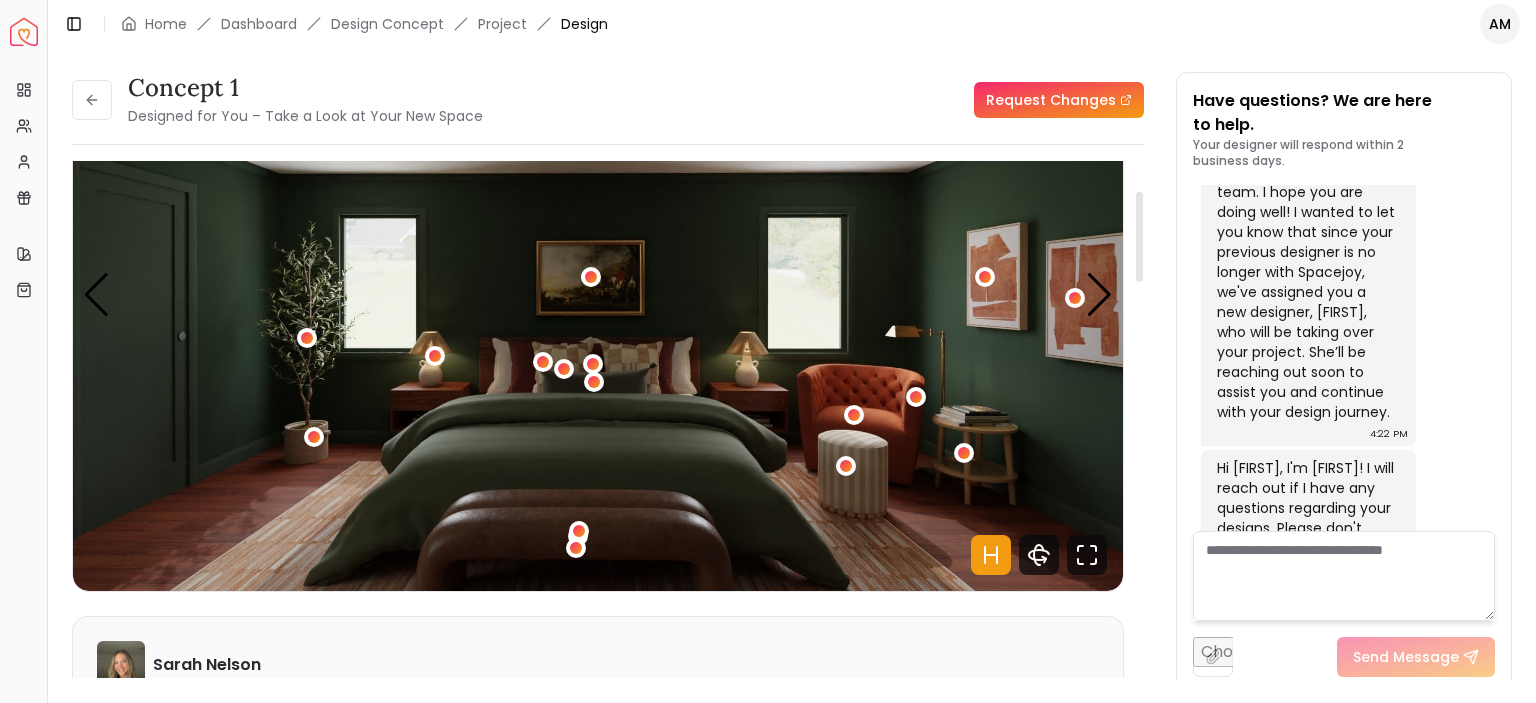 click at bounding box center (1139, 237) 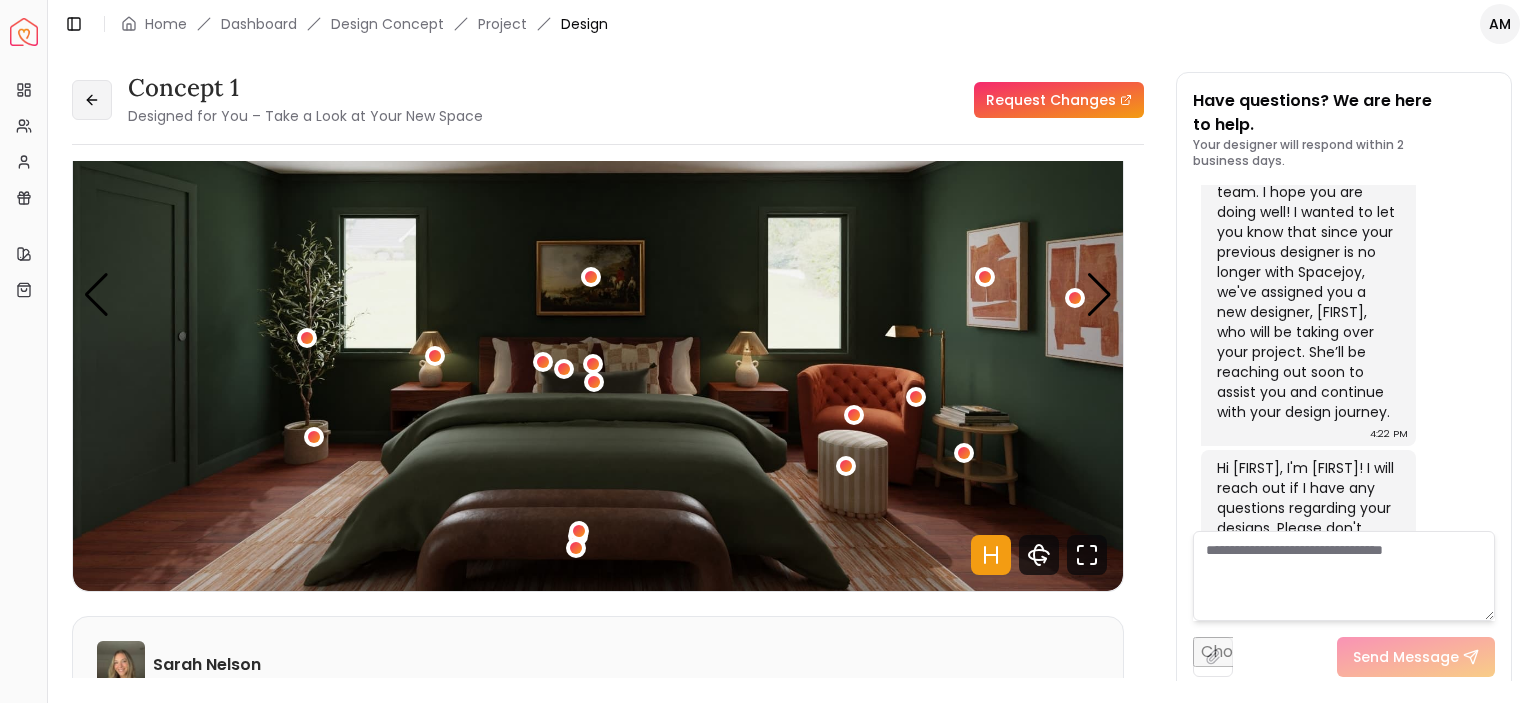 click 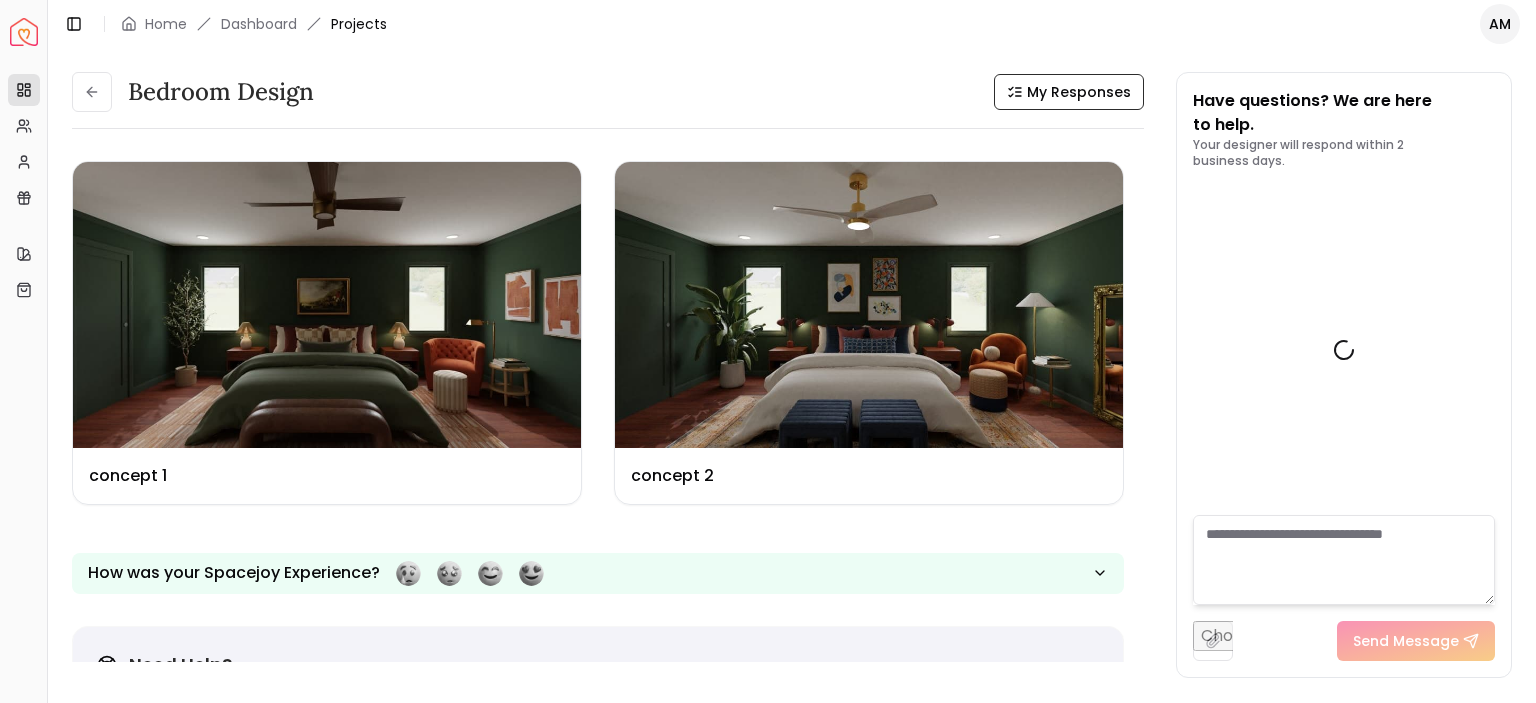 scroll, scrollTop: 1269, scrollLeft: 0, axis: vertical 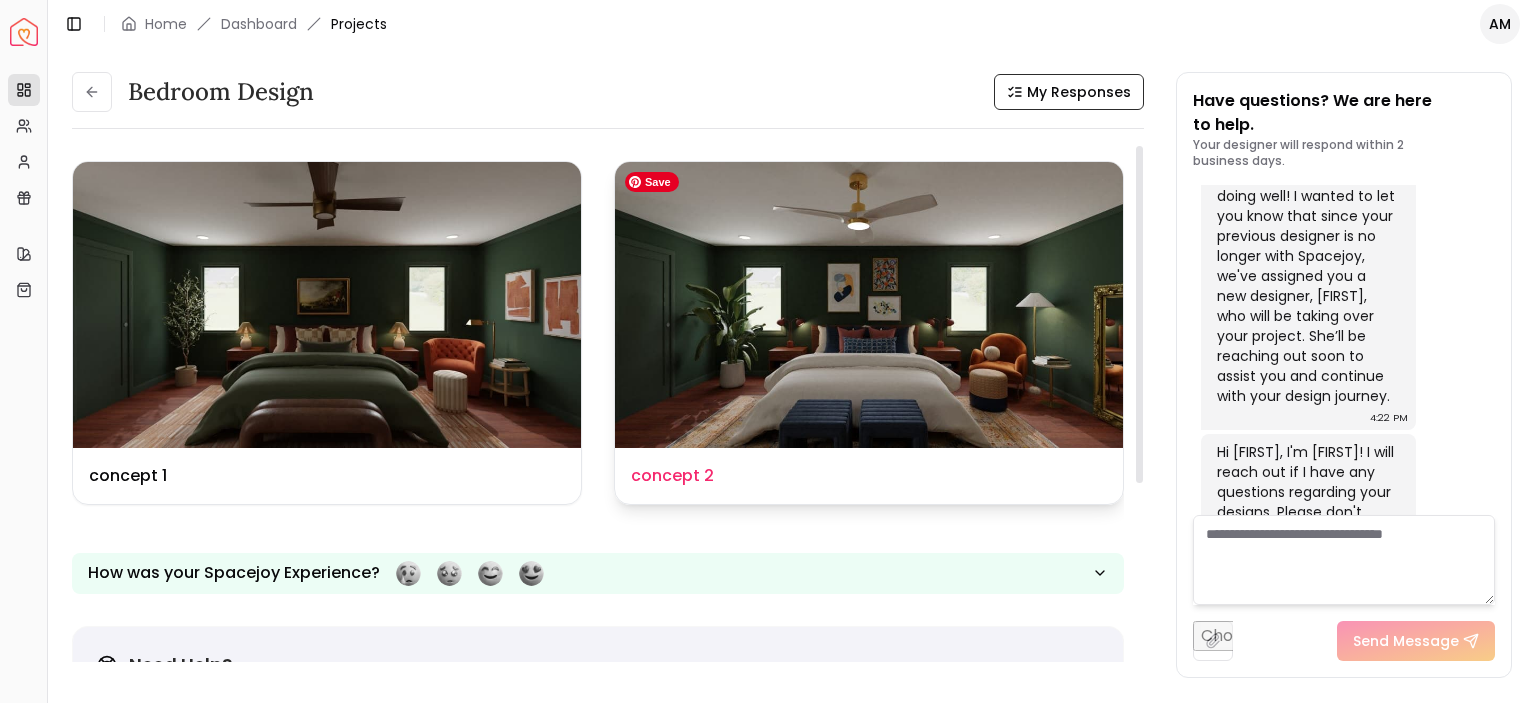 click at bounding box center (869, 305) 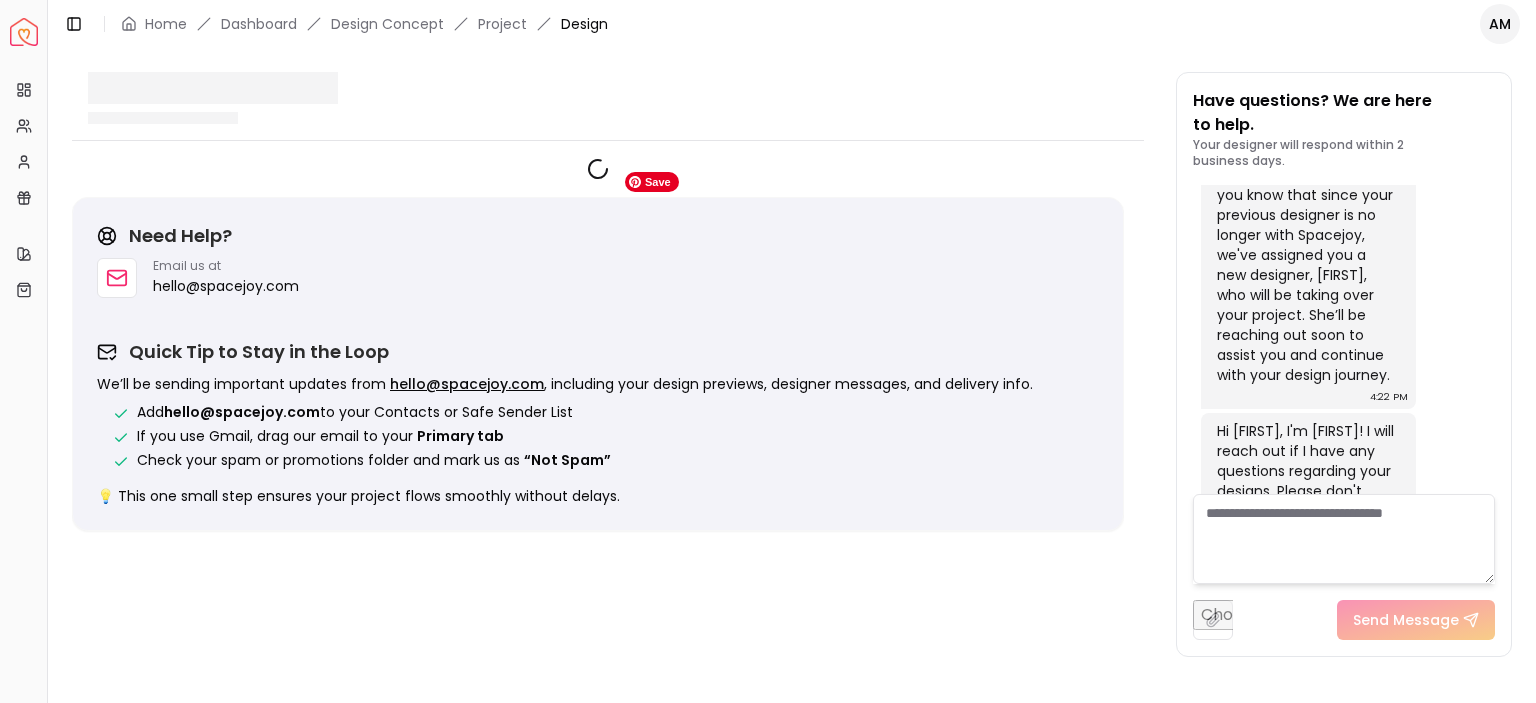 scroll, scrollTop: 1253, scrollLeft: 0, axis: vertical 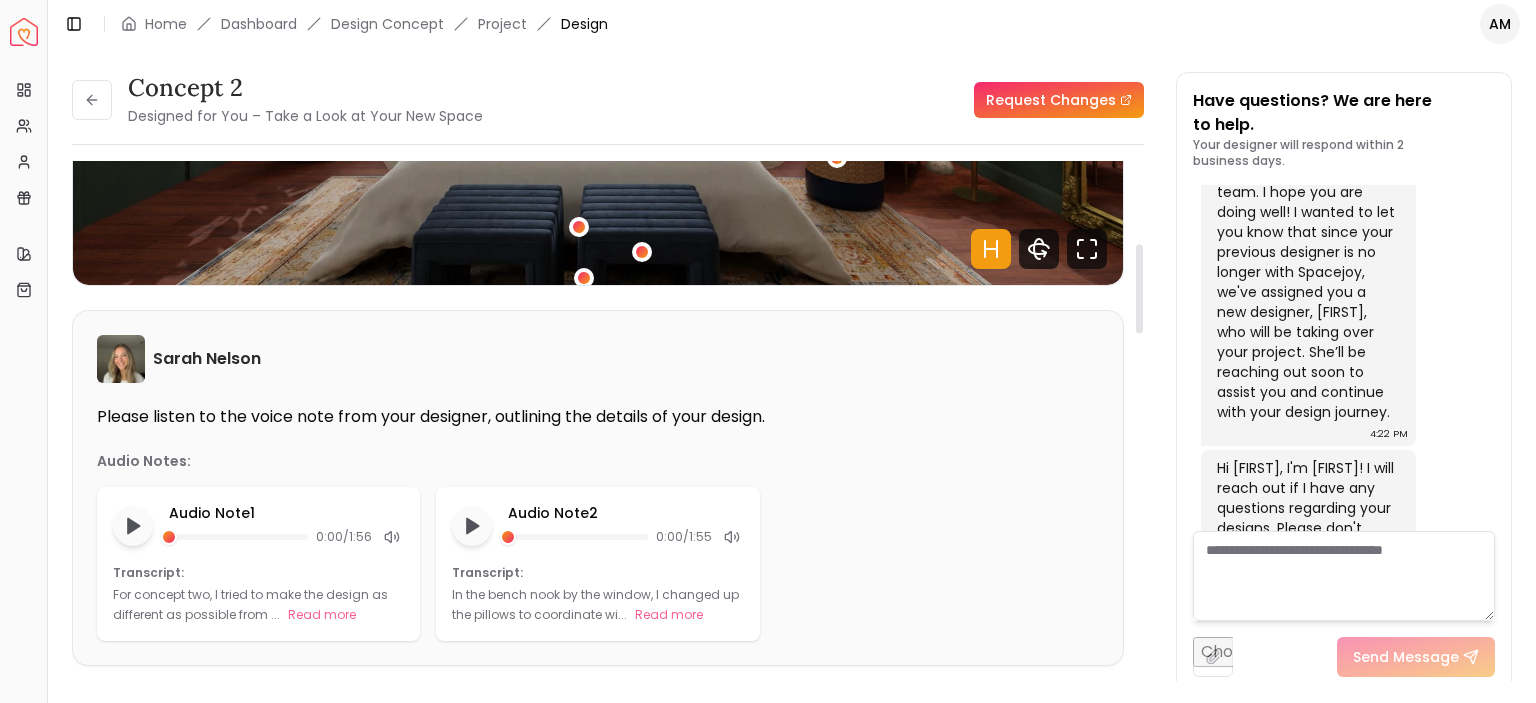 drag, startPoint x: 1140, startPoint y: 228, endPoint x: 1139, endPoint y: 311, distance: 83.00603 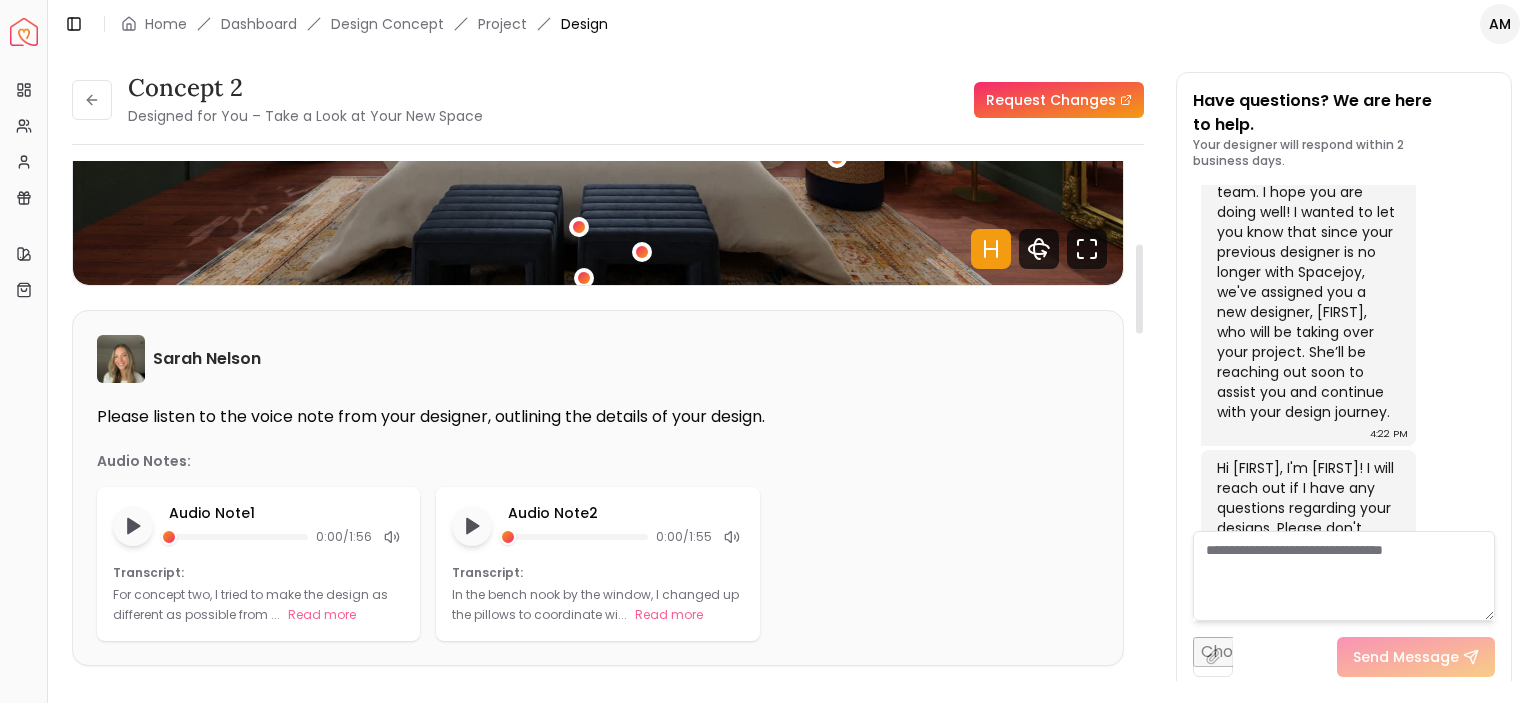 click at bounding box center (1139, 288) 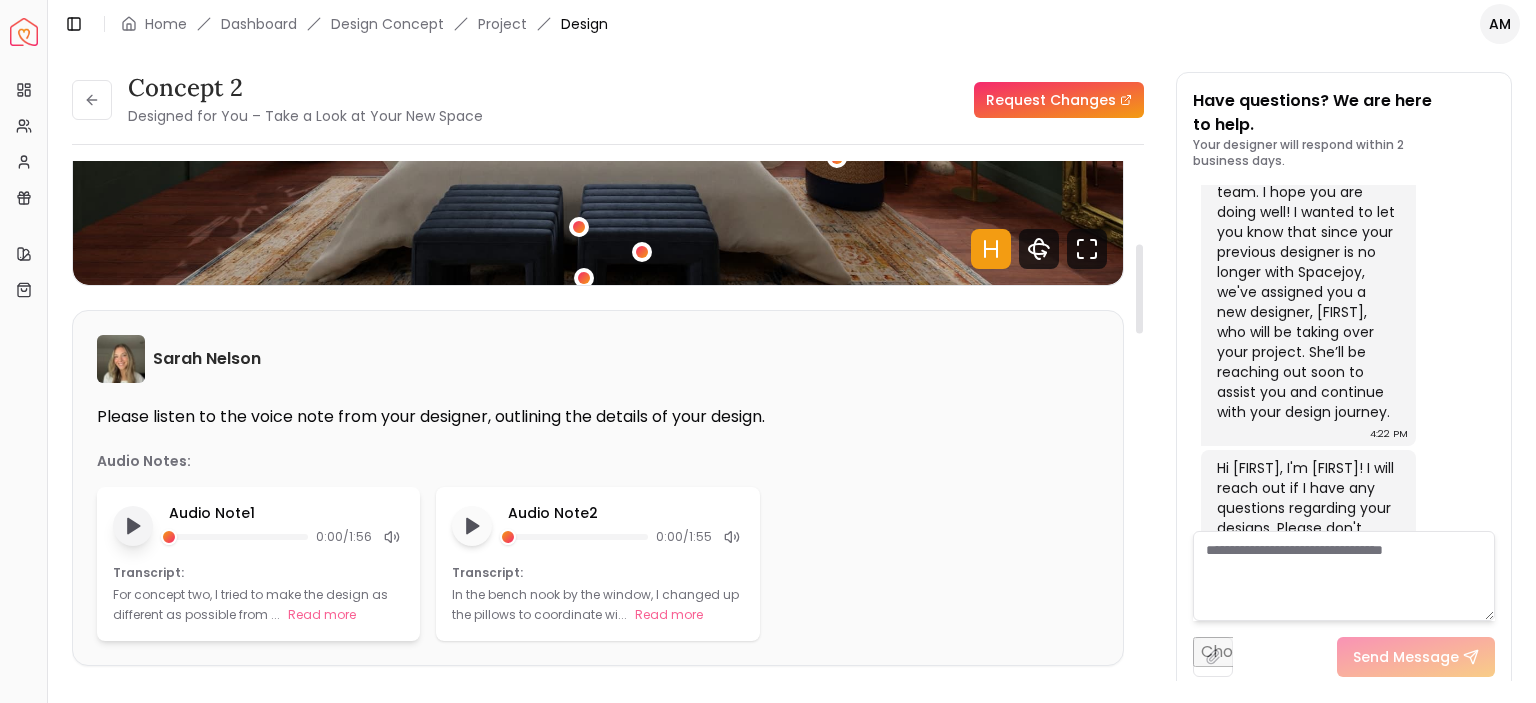 click 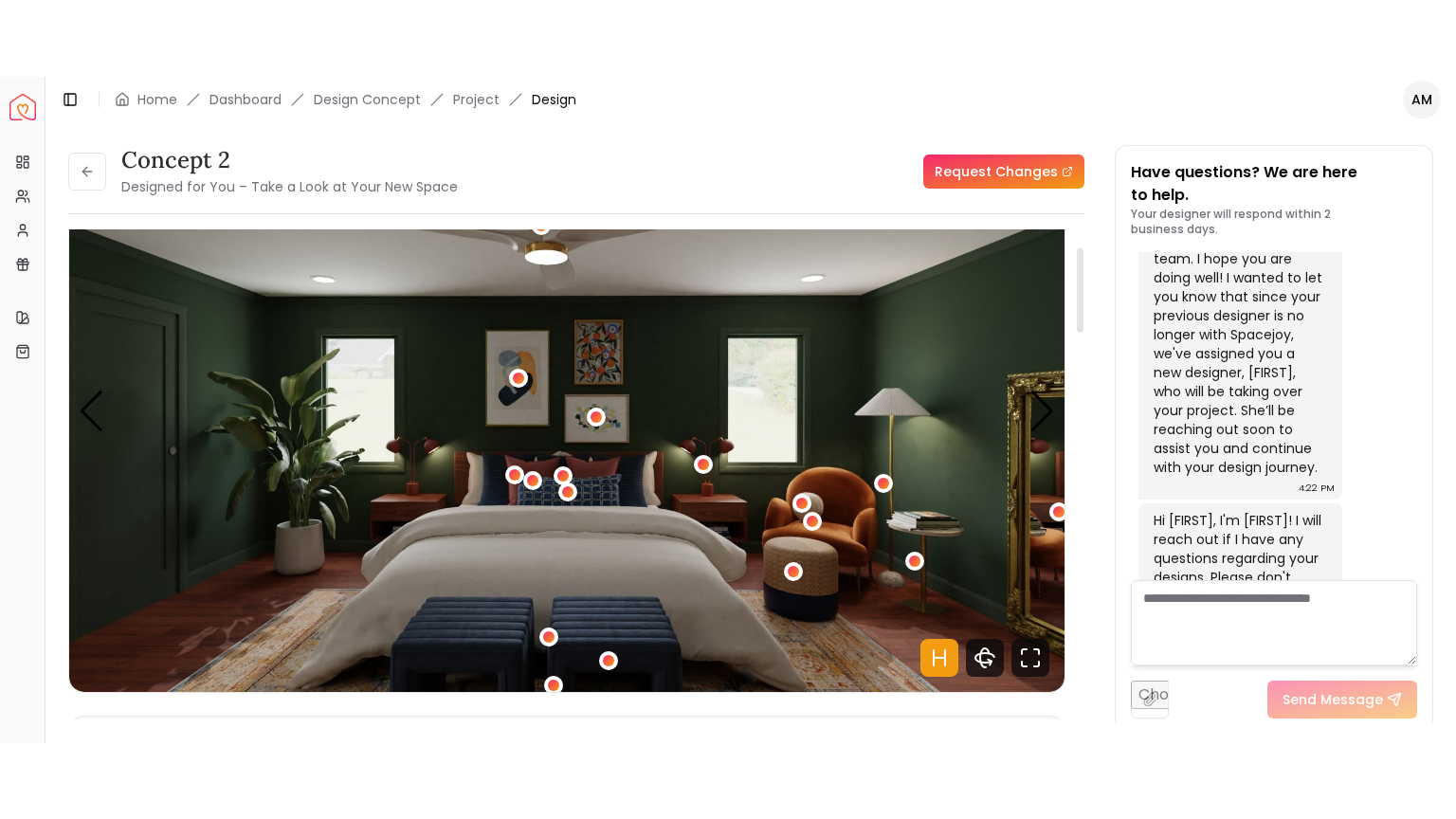 scroll, scrollTop: 102, scrollLeft: 0, axis: vertical 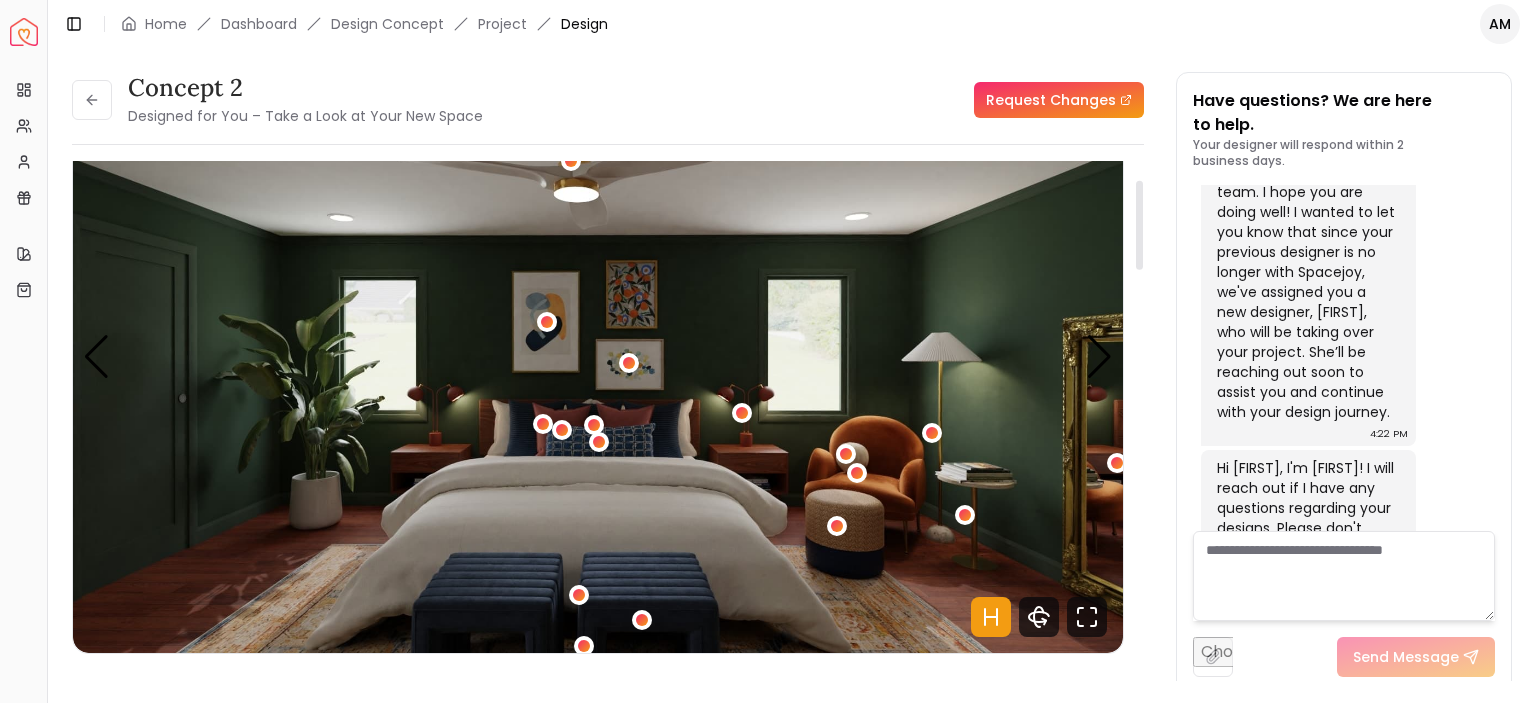 drag, startPoint x: 1143, startPoint y: 327, endPoint x: 1173, endPoint y: 225, distance: 106.320274 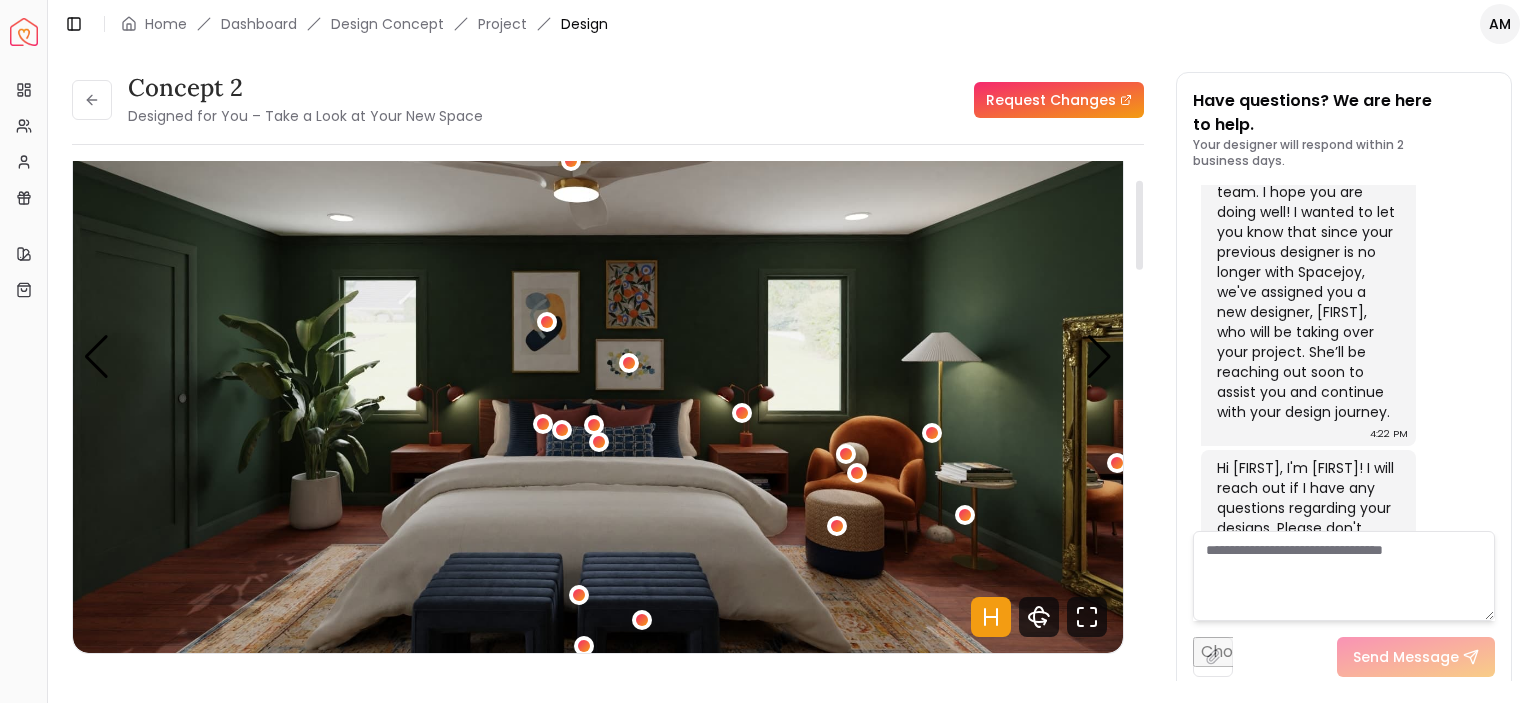 click at bounding box center (1139, 427) 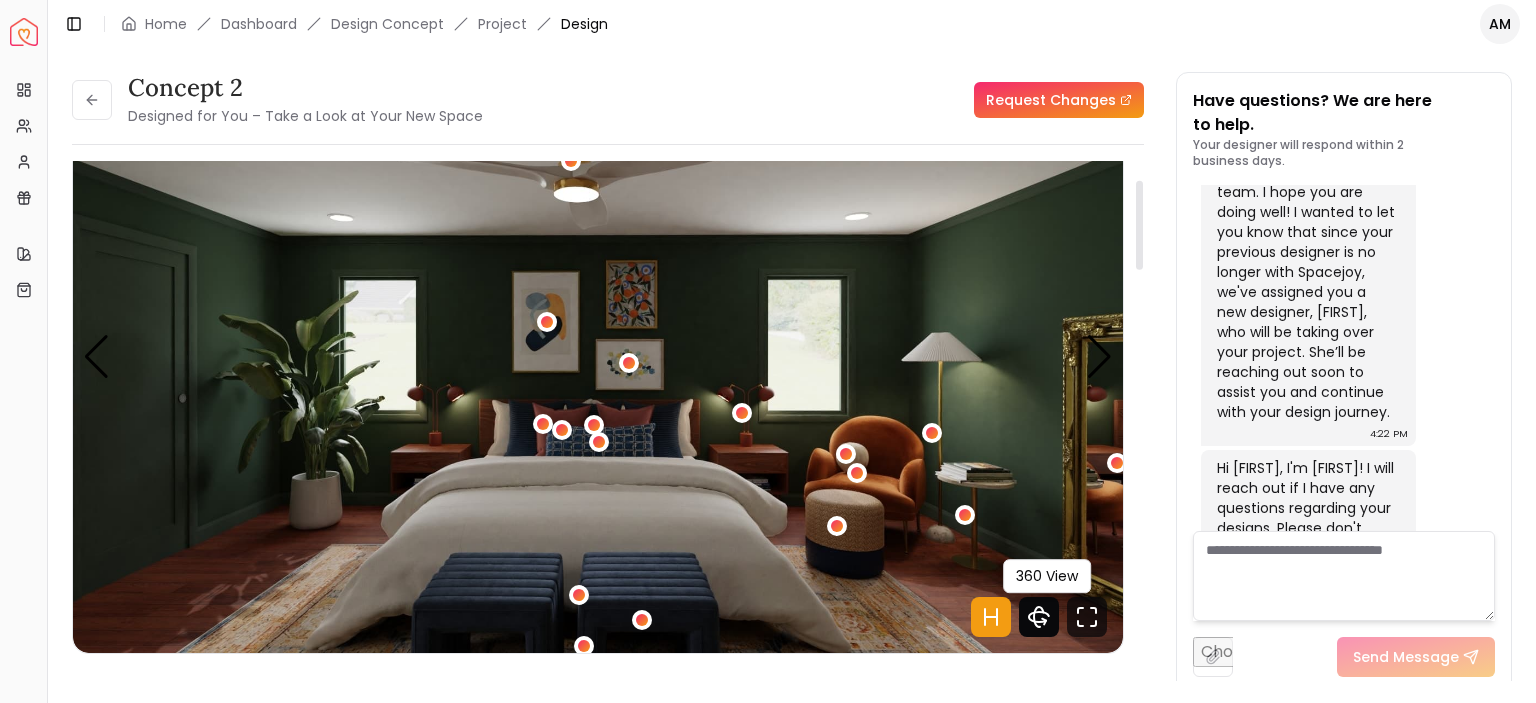 click 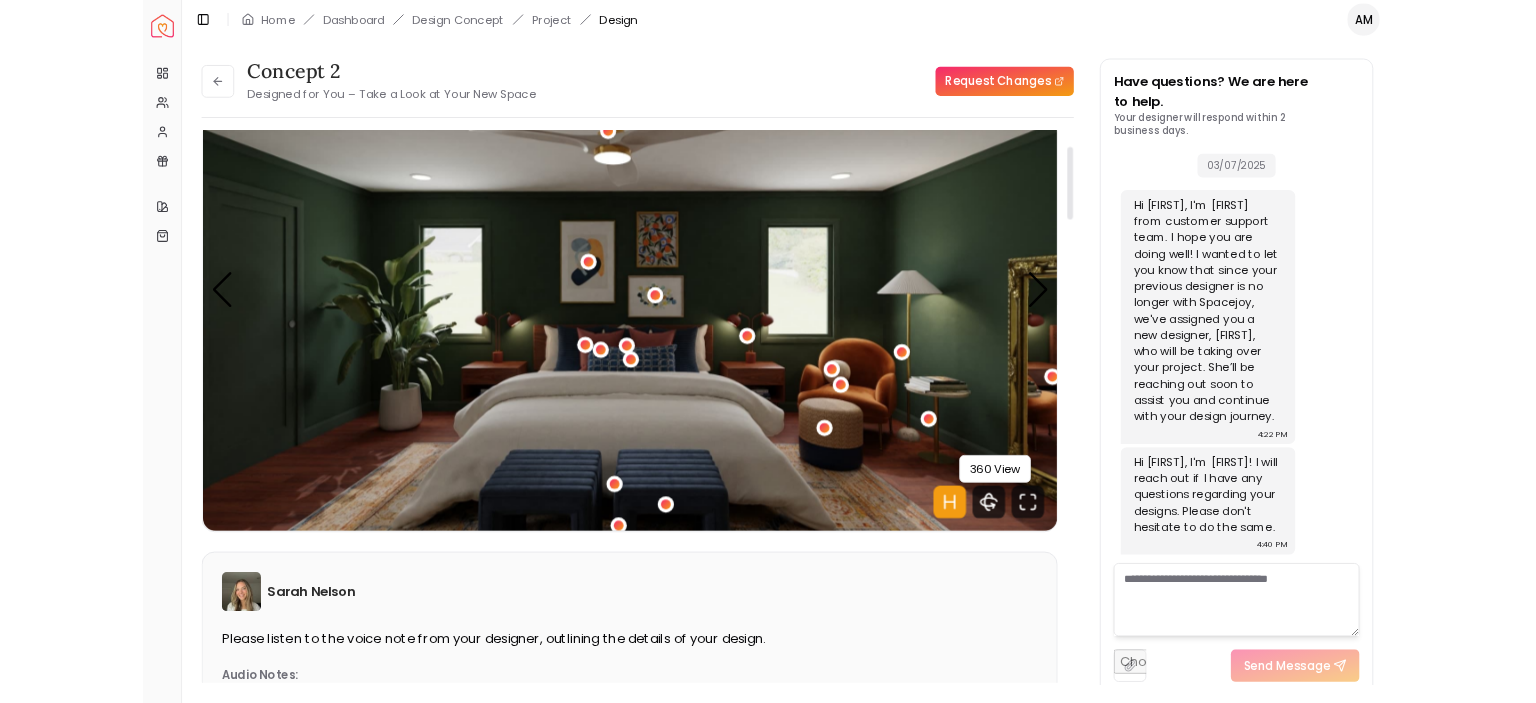 scroll, scrollTop: 1092, scrollLeft: 0, axis: vertical 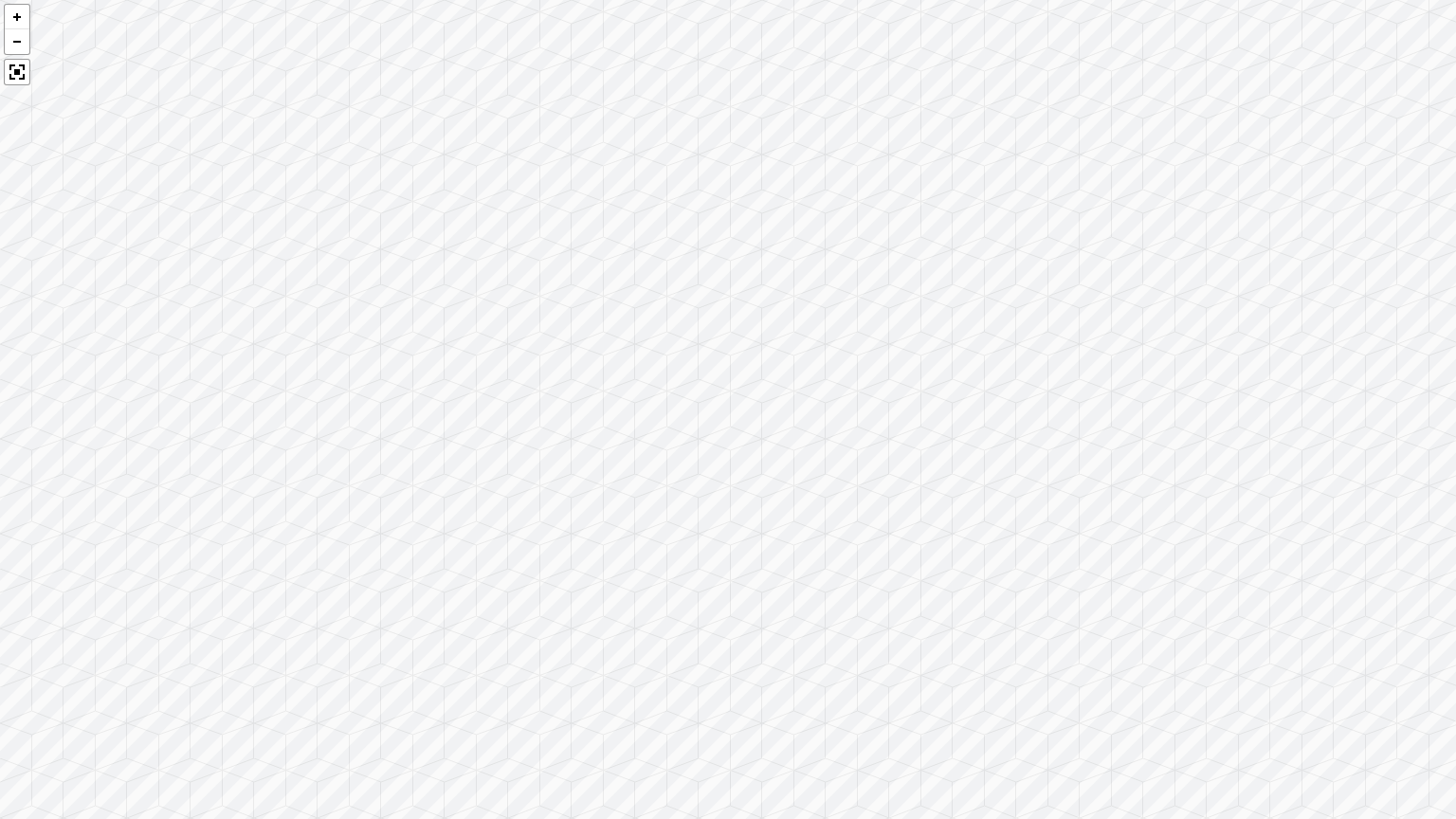 drag, startPoint x: 974, startPoint y: 706, endPoint x: 1140, endPoint y: 661, distance: 171.9913 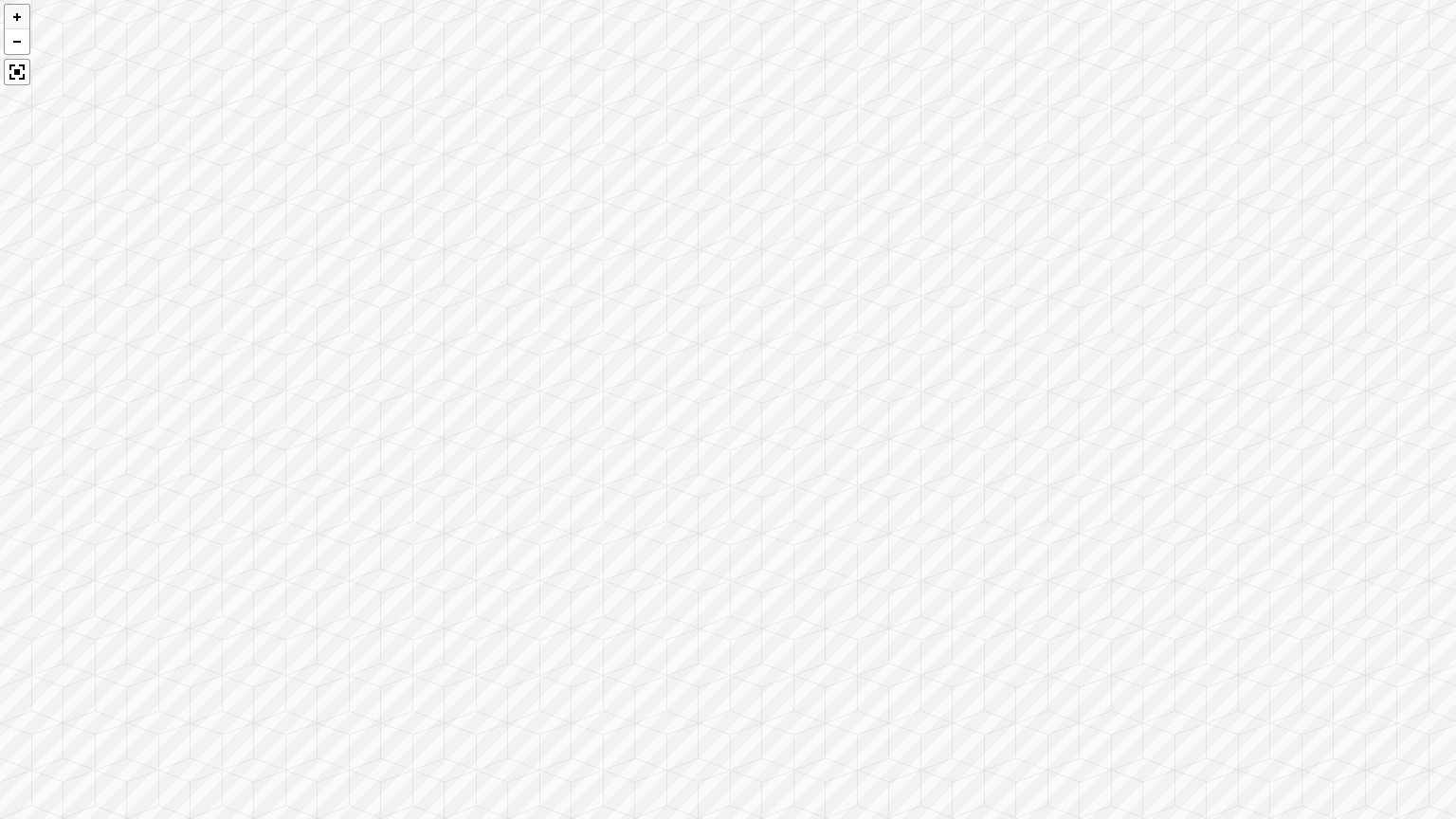 click at bounding box center [17, 17] 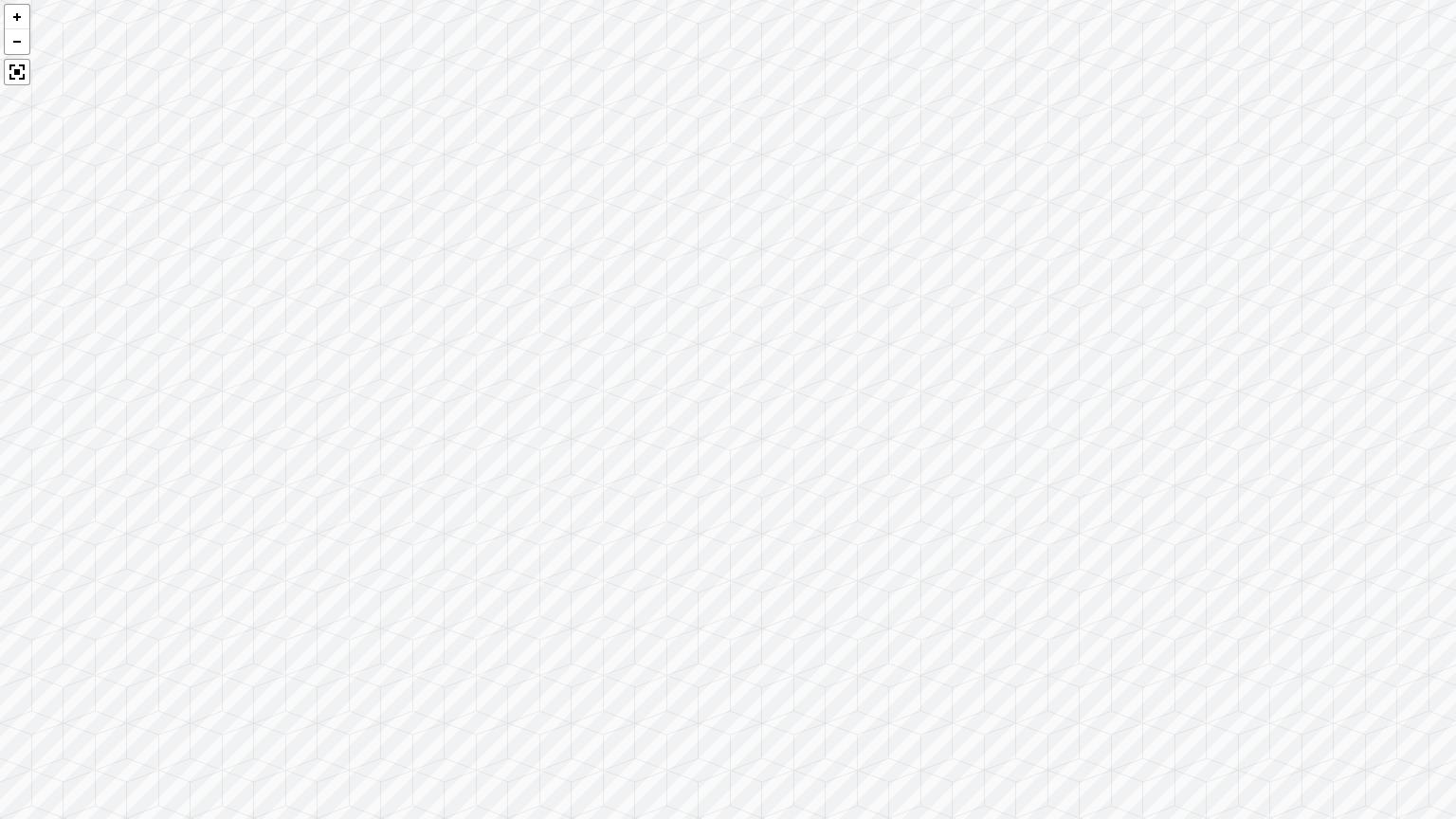 drag, startPoint x: 542, startPoint y: 604, endPoint x: 0, endPoint y: 370, distance: 590.3558 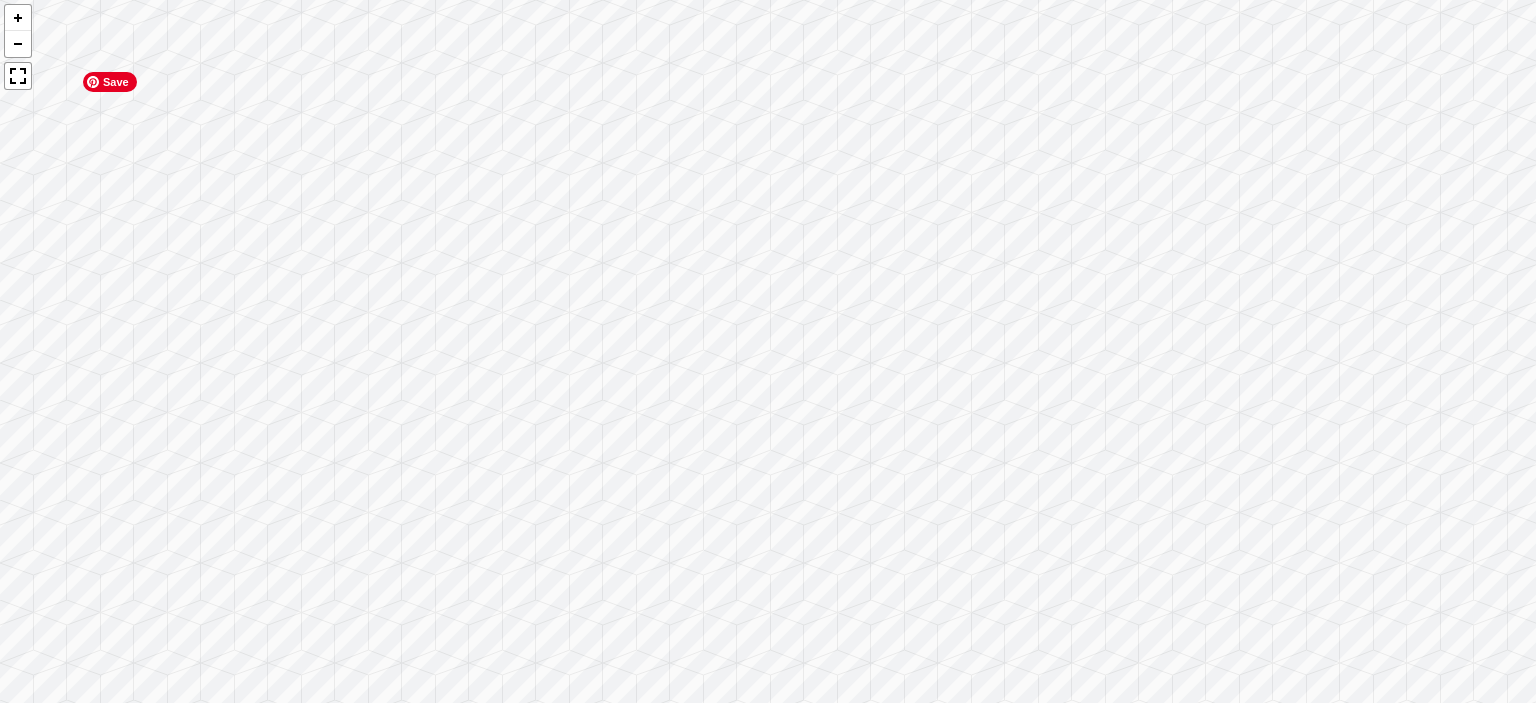 scroll, scrollTop: 1253, scrollLeft: 0, axis: vertical 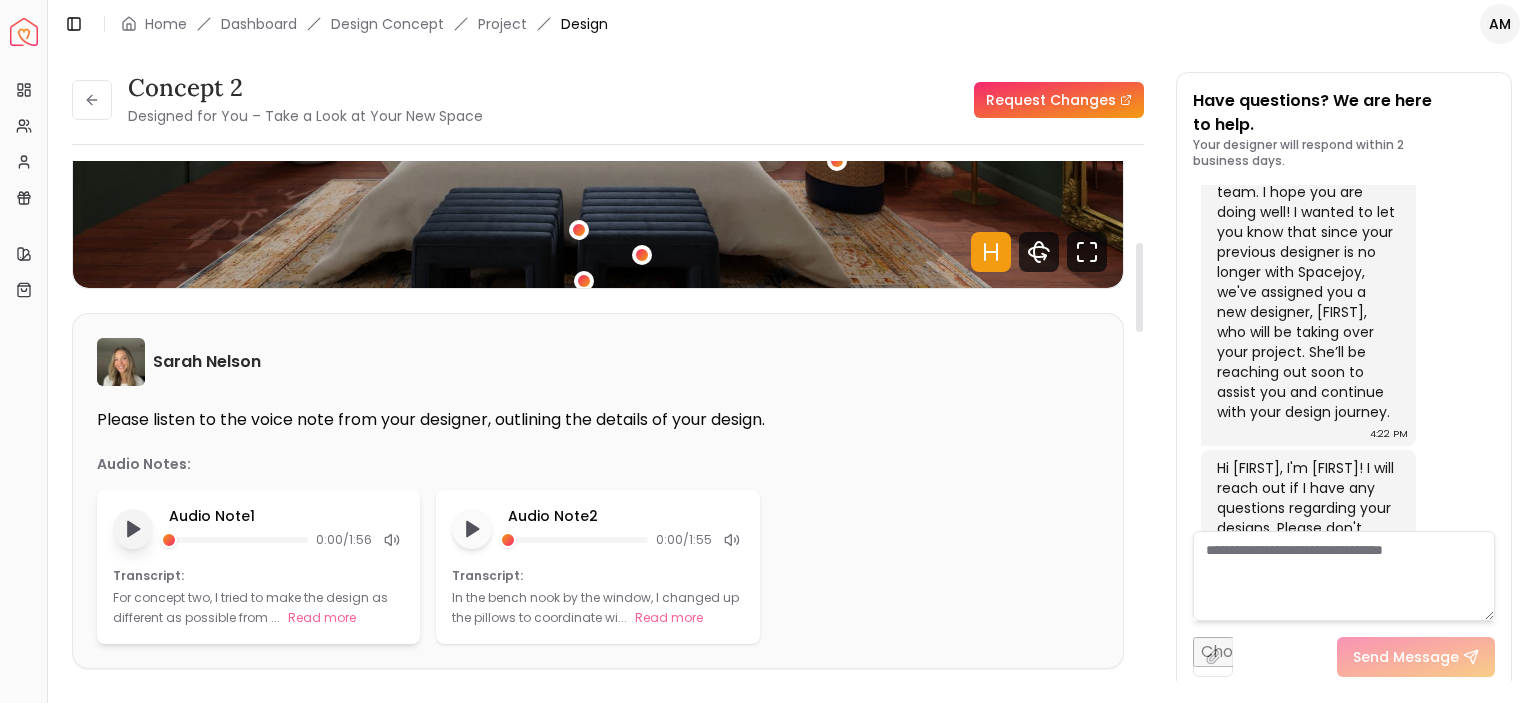 drag, startPoint x: 1136, startPoint y: 258, endPoint x: 1137, endPoint y: 322, distance: 64.00781 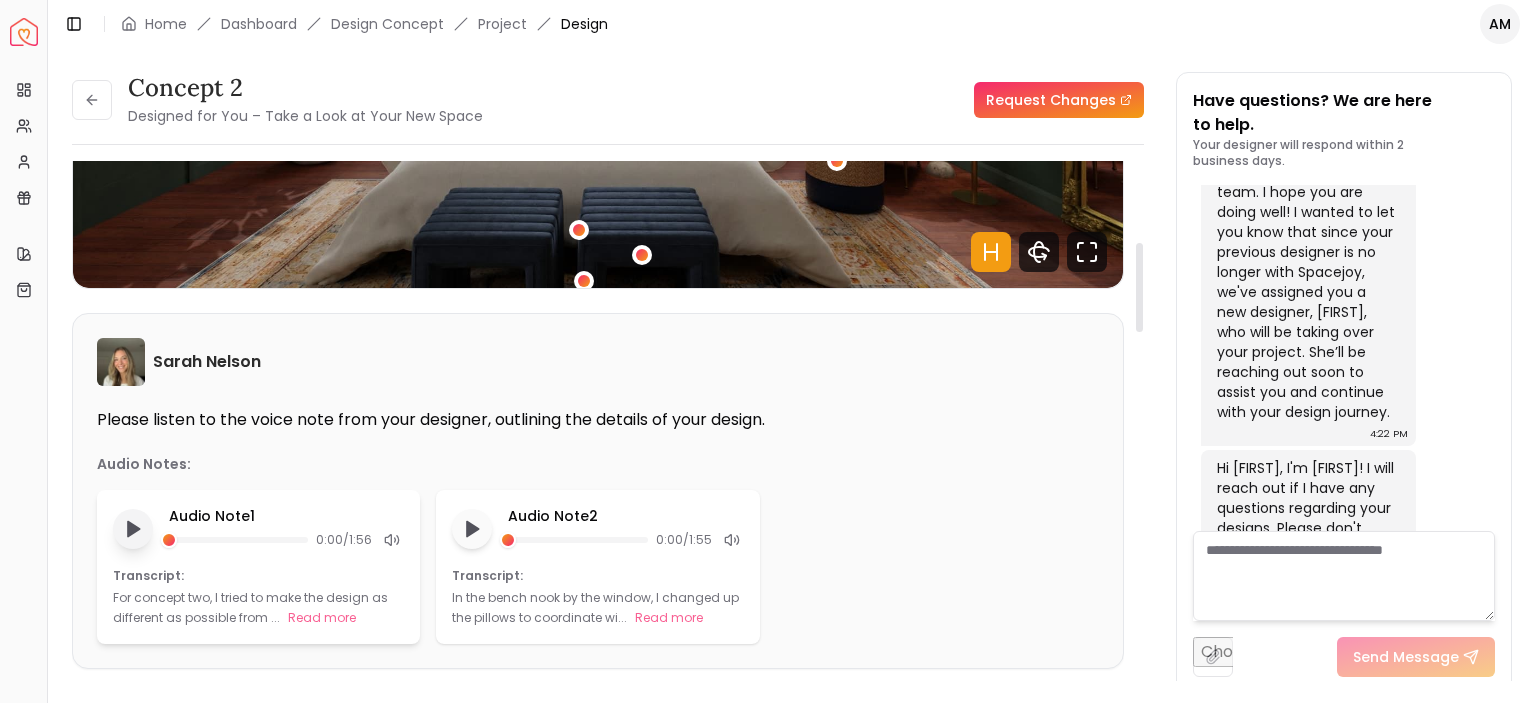 click at bounding box center (1139, 287) 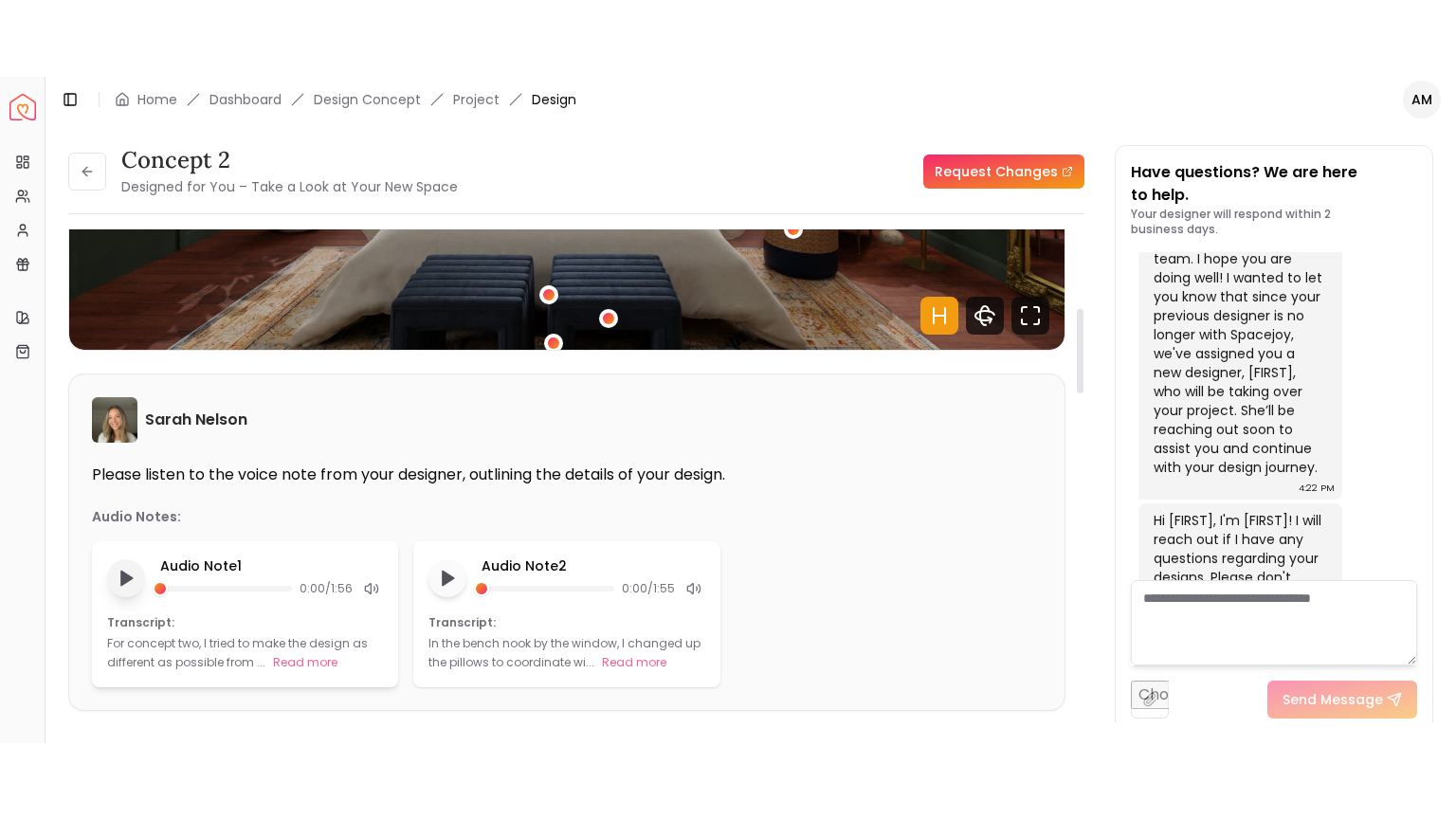 scroll, scrollTop: 453, scrollLeft: 0, axis: vertical 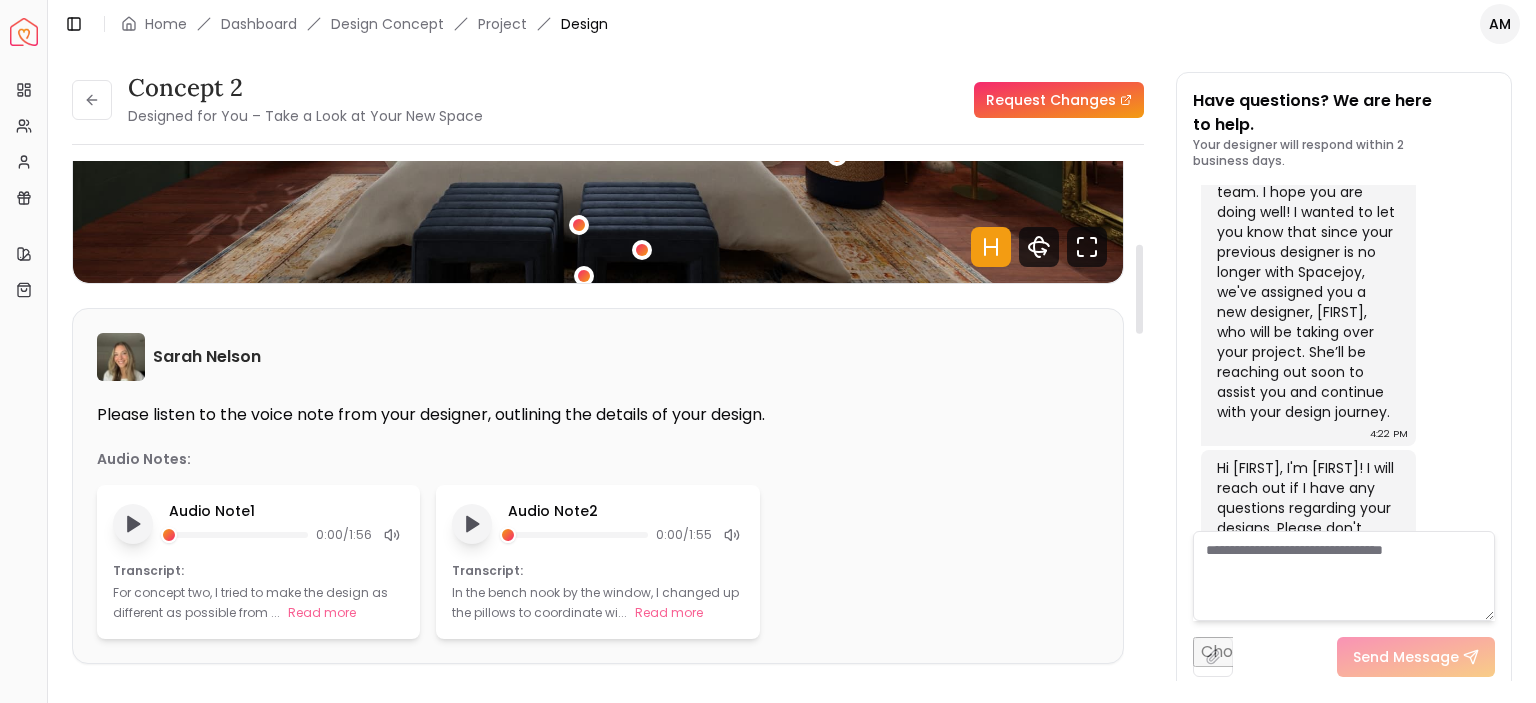 click 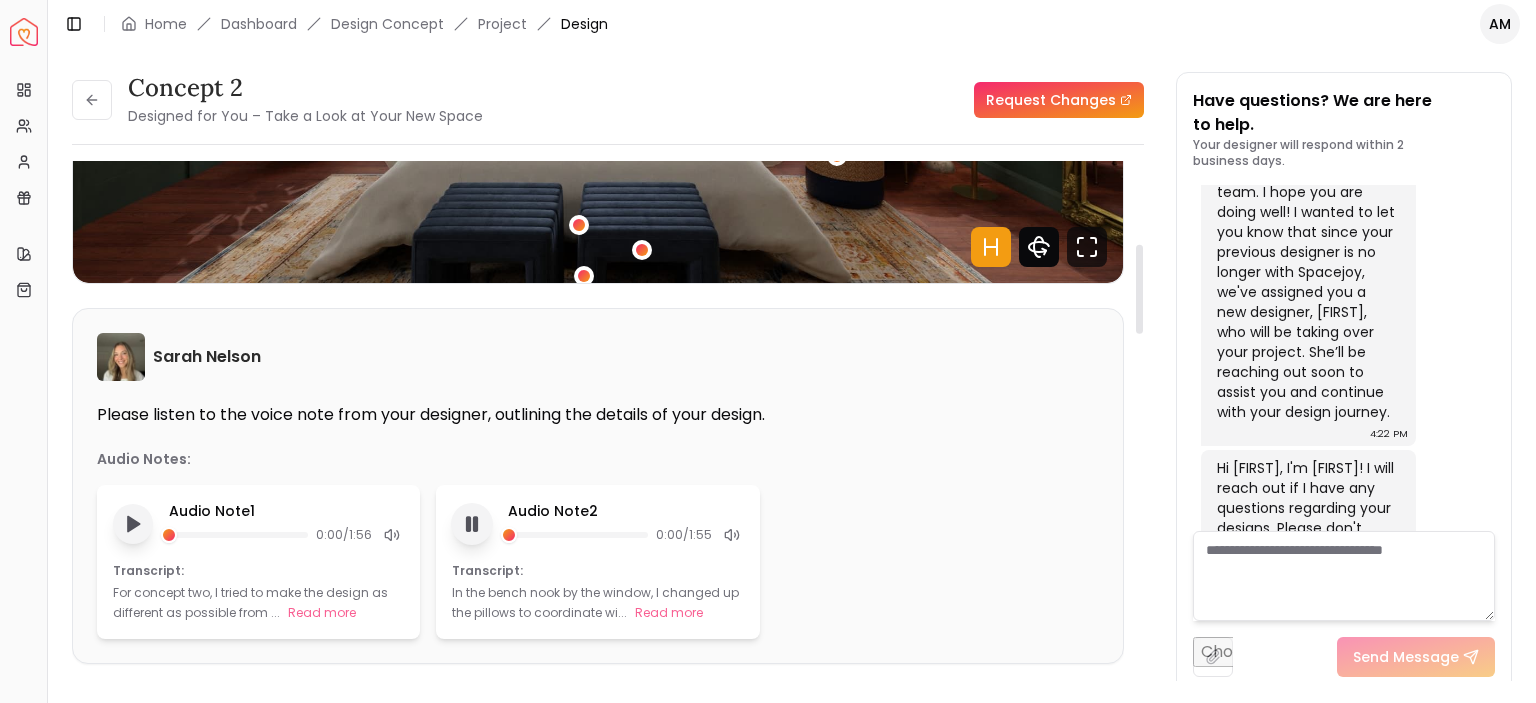 click 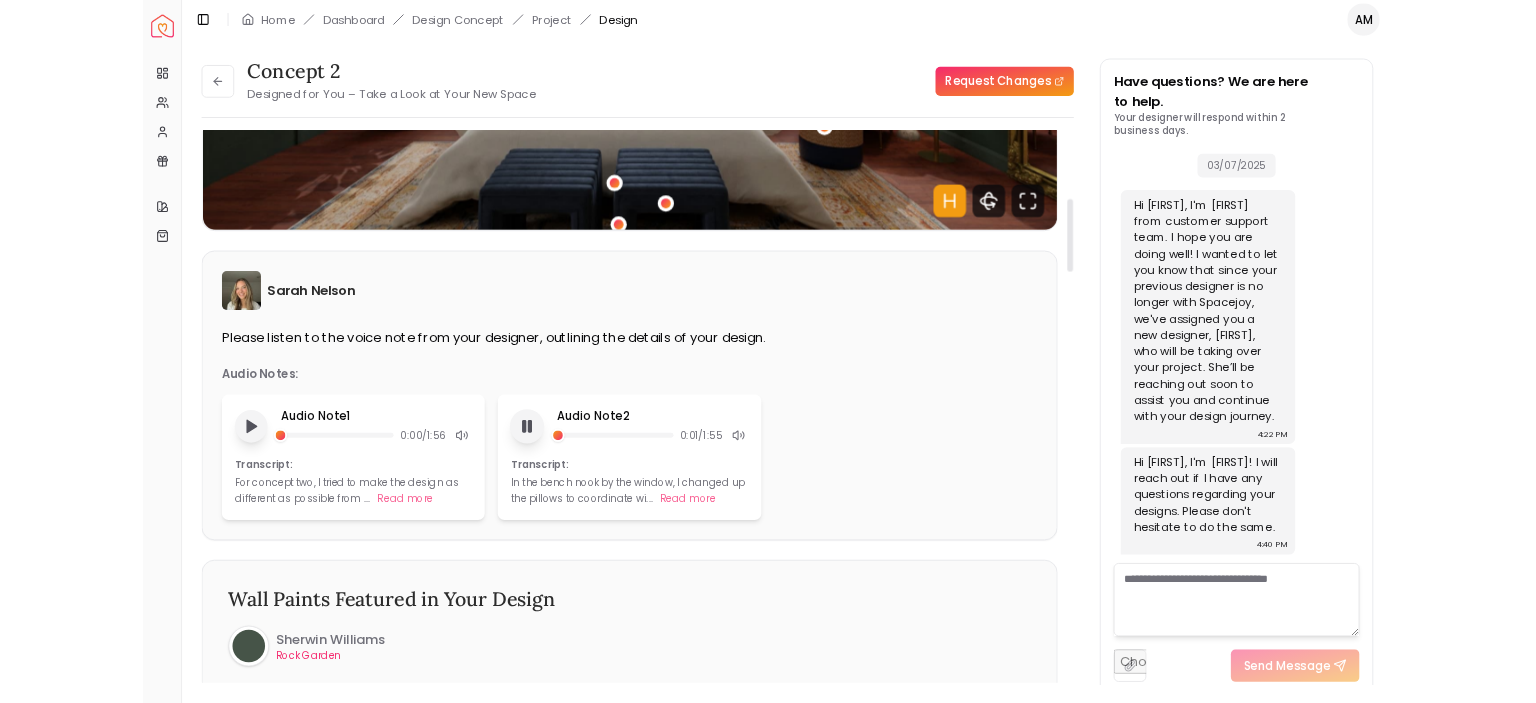 scroll, scrollTop: 1092, scrollLeft: 0, axis: vertical 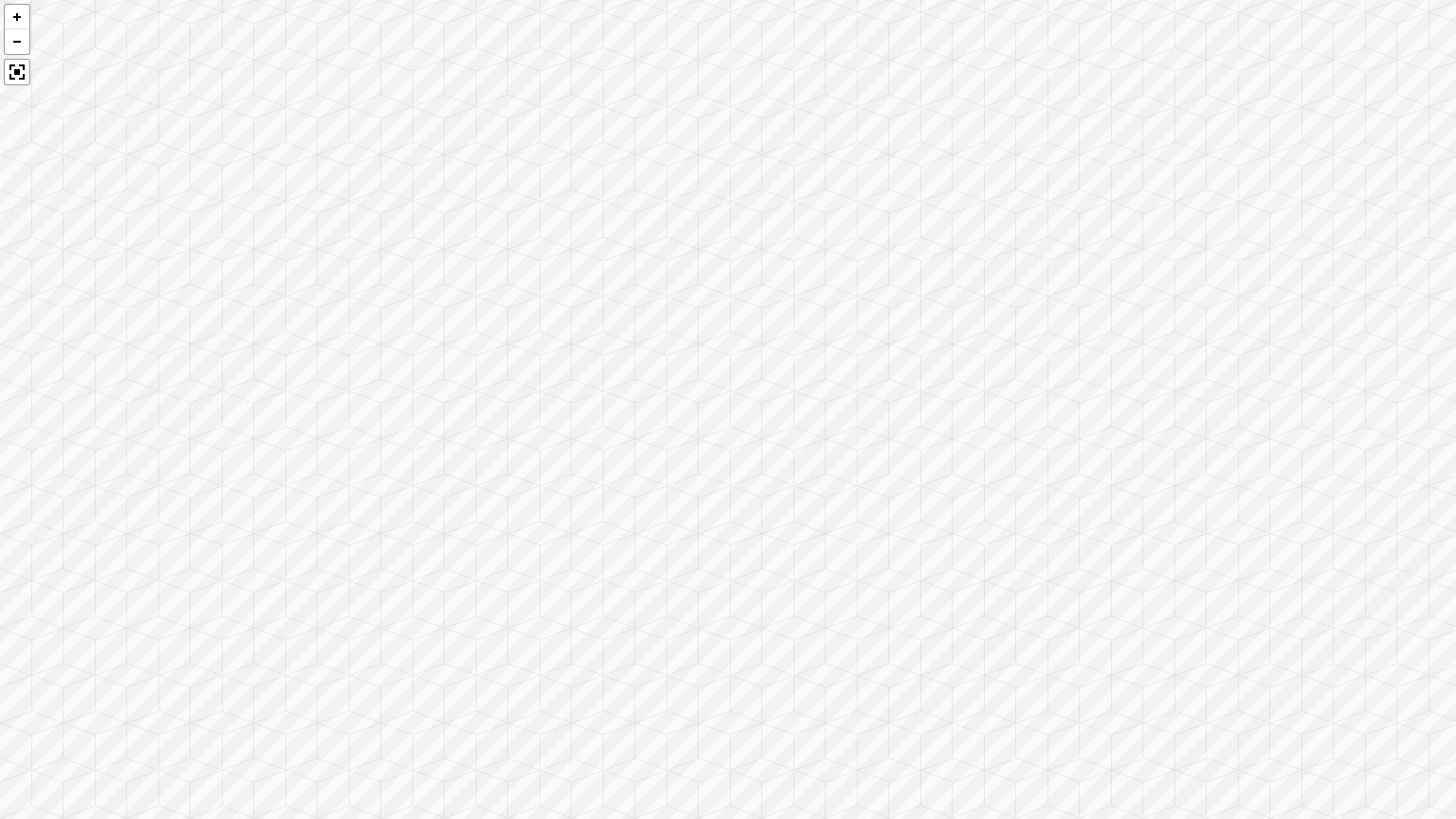 drag, startPoint x: 628, startPoint y: 617, endPoint x: 1046, endPoint y: 500, distance: 434.06566 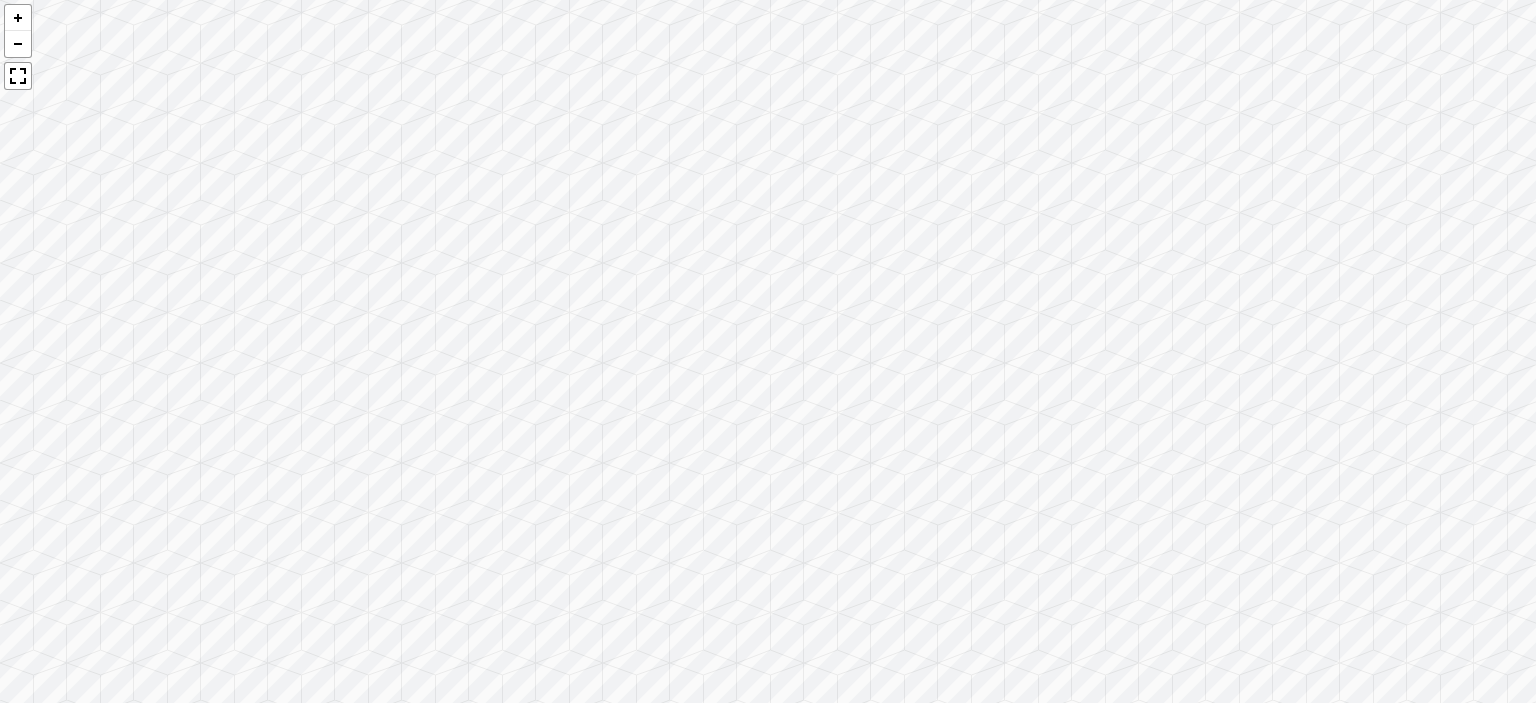 scroll, scrollTop: 1253, scrollLeft: 0, axis: vertical 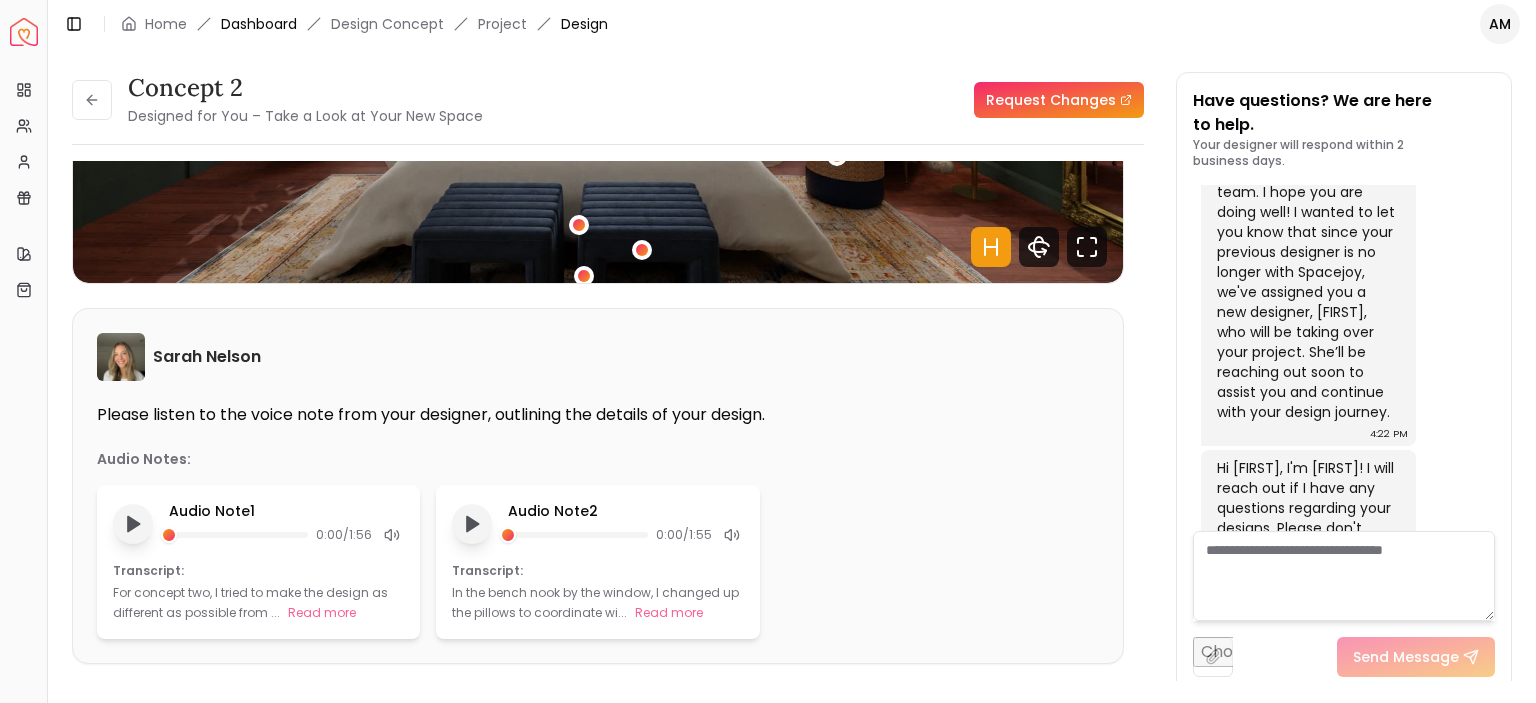 click on "Dashboard" at bounding box center [259, 24] 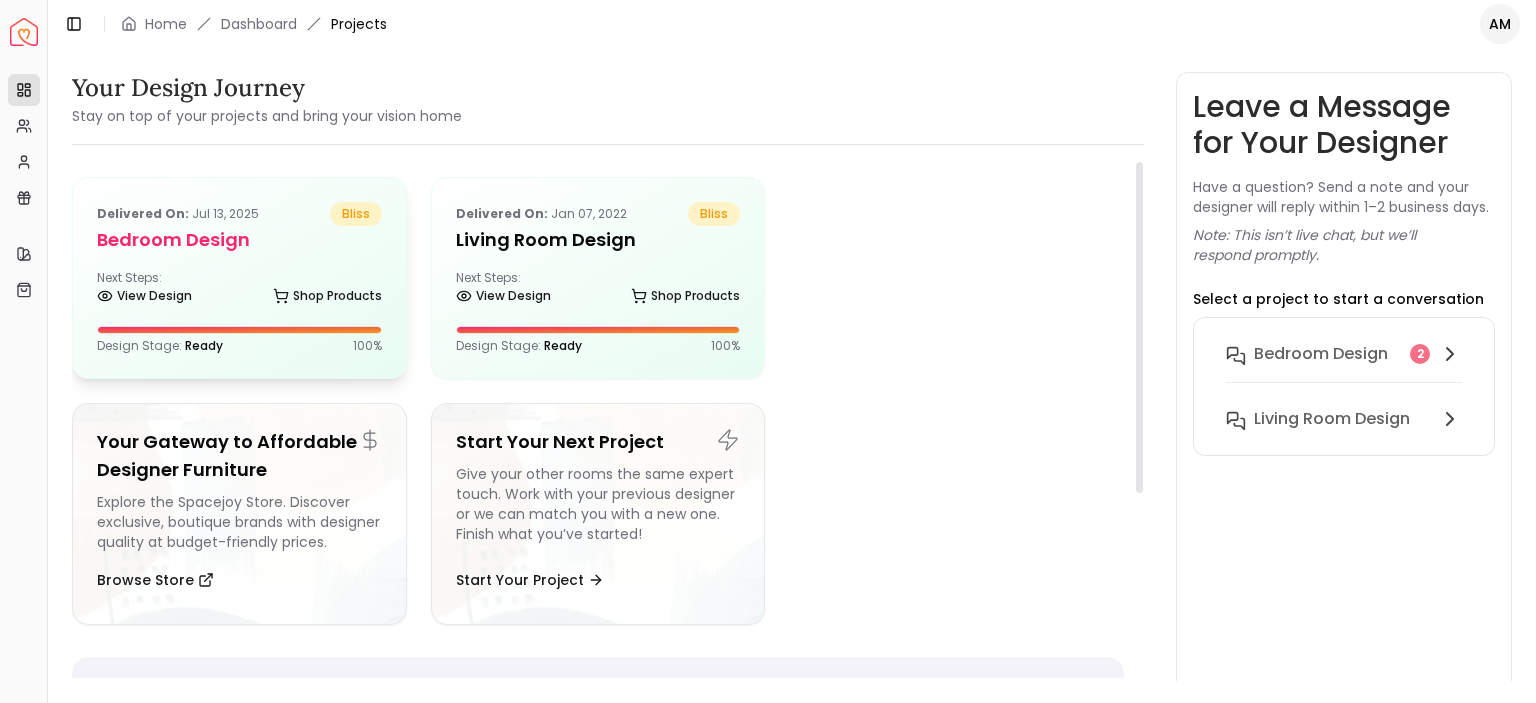 click on "Bedroom design" at bounding box center [239, 240] 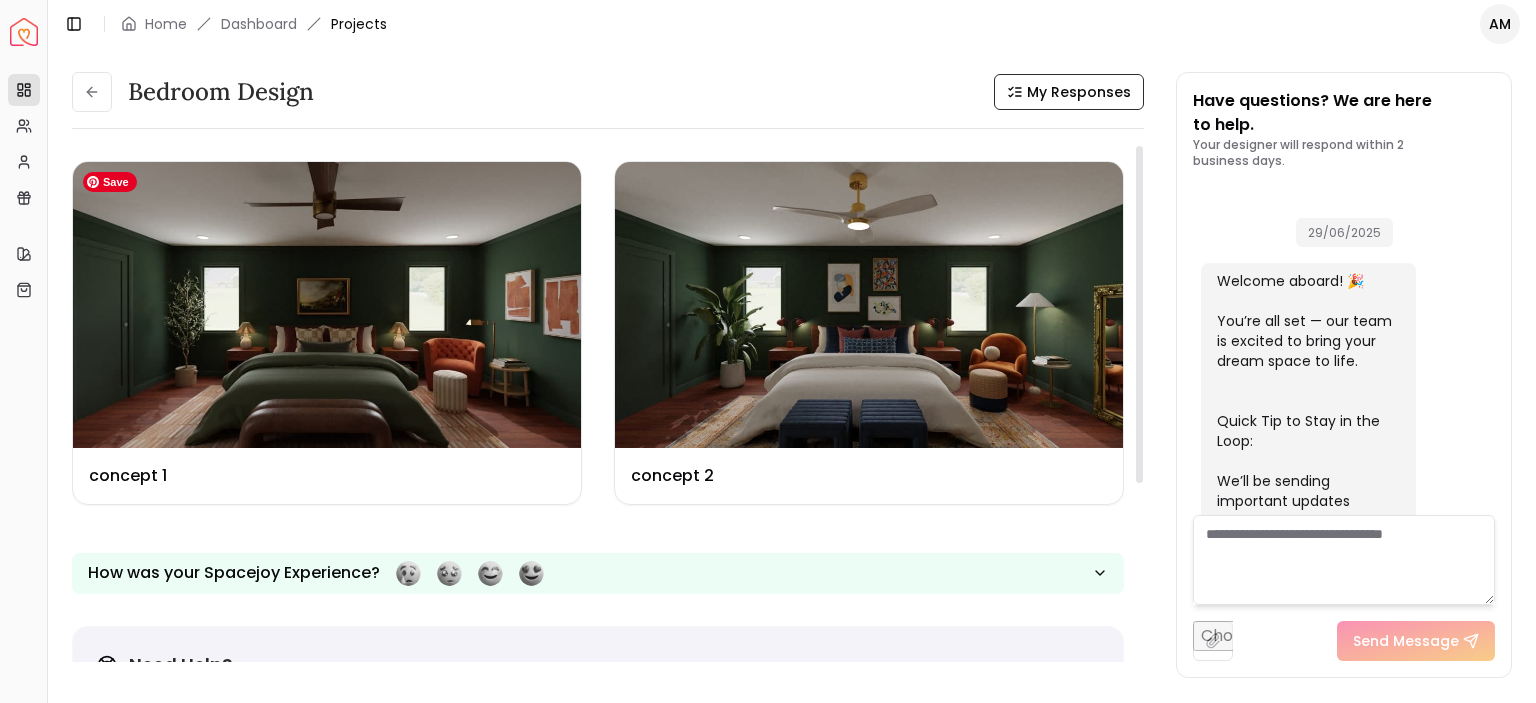 scroll, scrollTop: 1269, scrollLeft: 0, axis: vertical 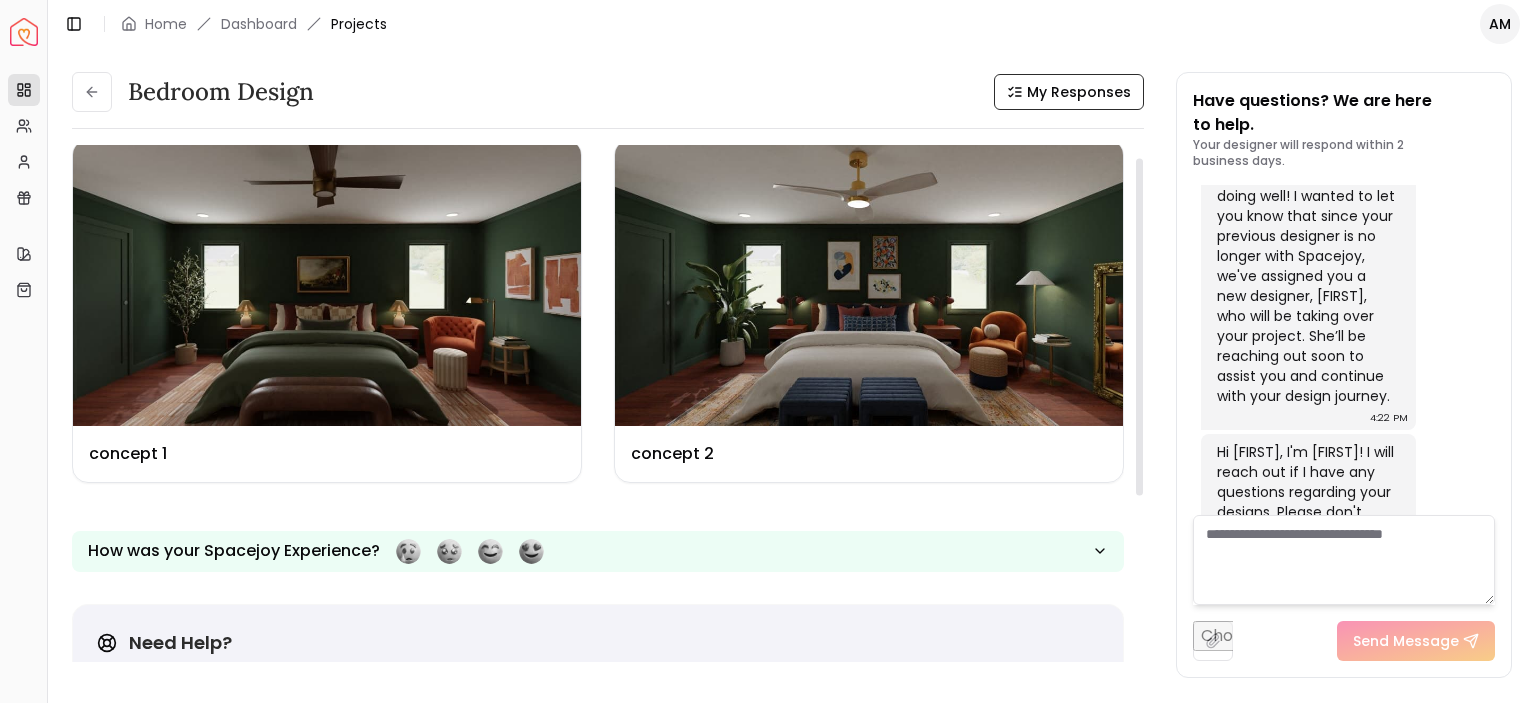 drag, startPoint x: 1143, startPoint y: 241, endPoint x: 1144, endPoint y: 335, distance: 94.00532 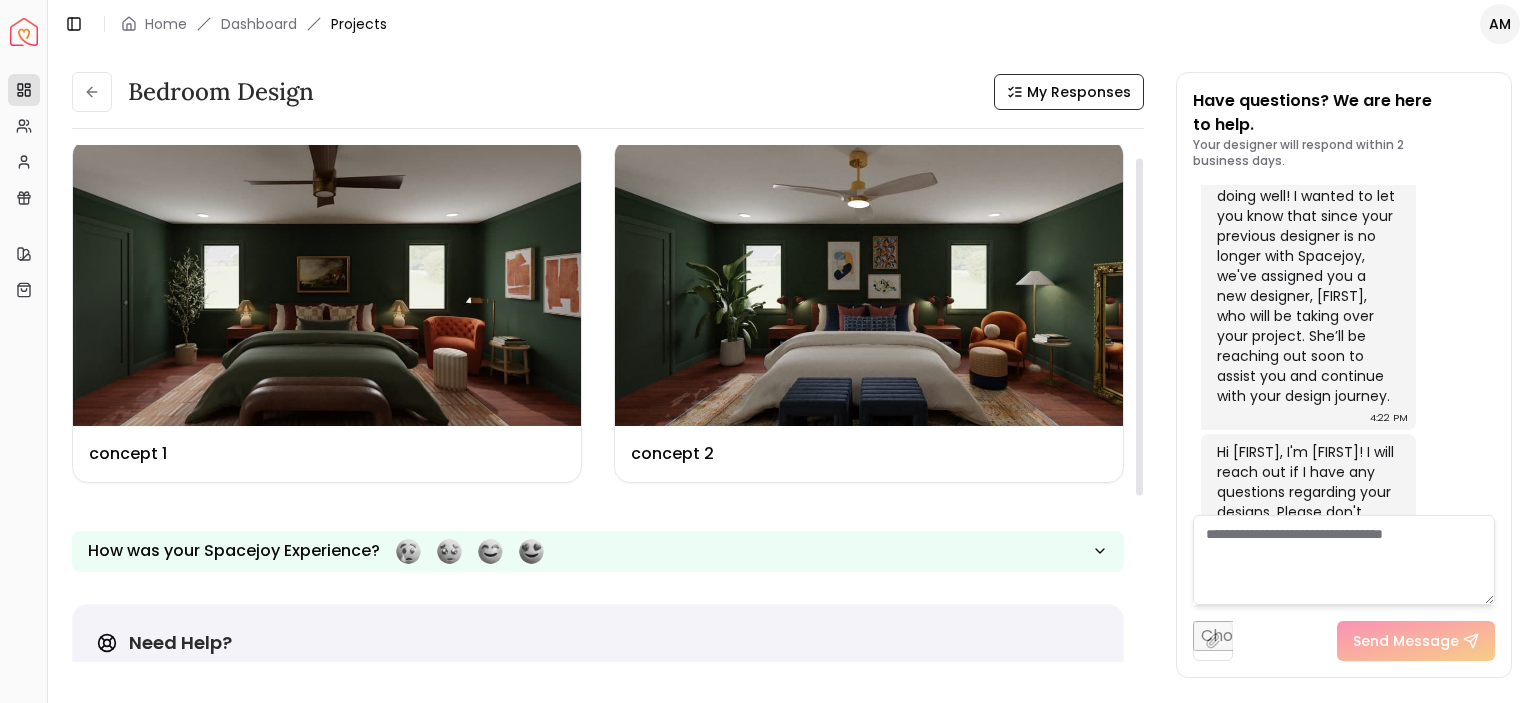 click at bounding box center [1139, 411] 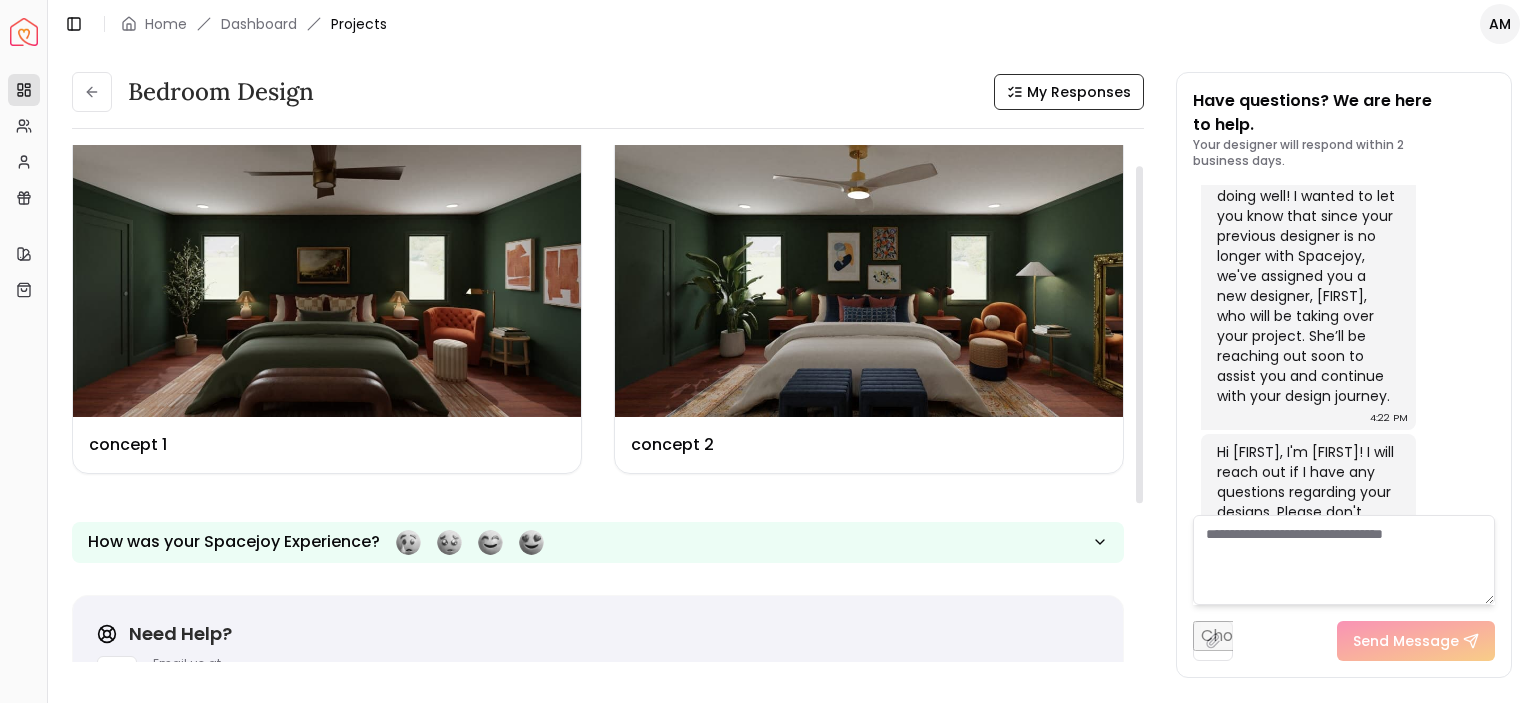 drag, startPoint x: 1144, startPoint y: 335, endPoint x: 1133, endPoint y: 494, distance: 159.38005 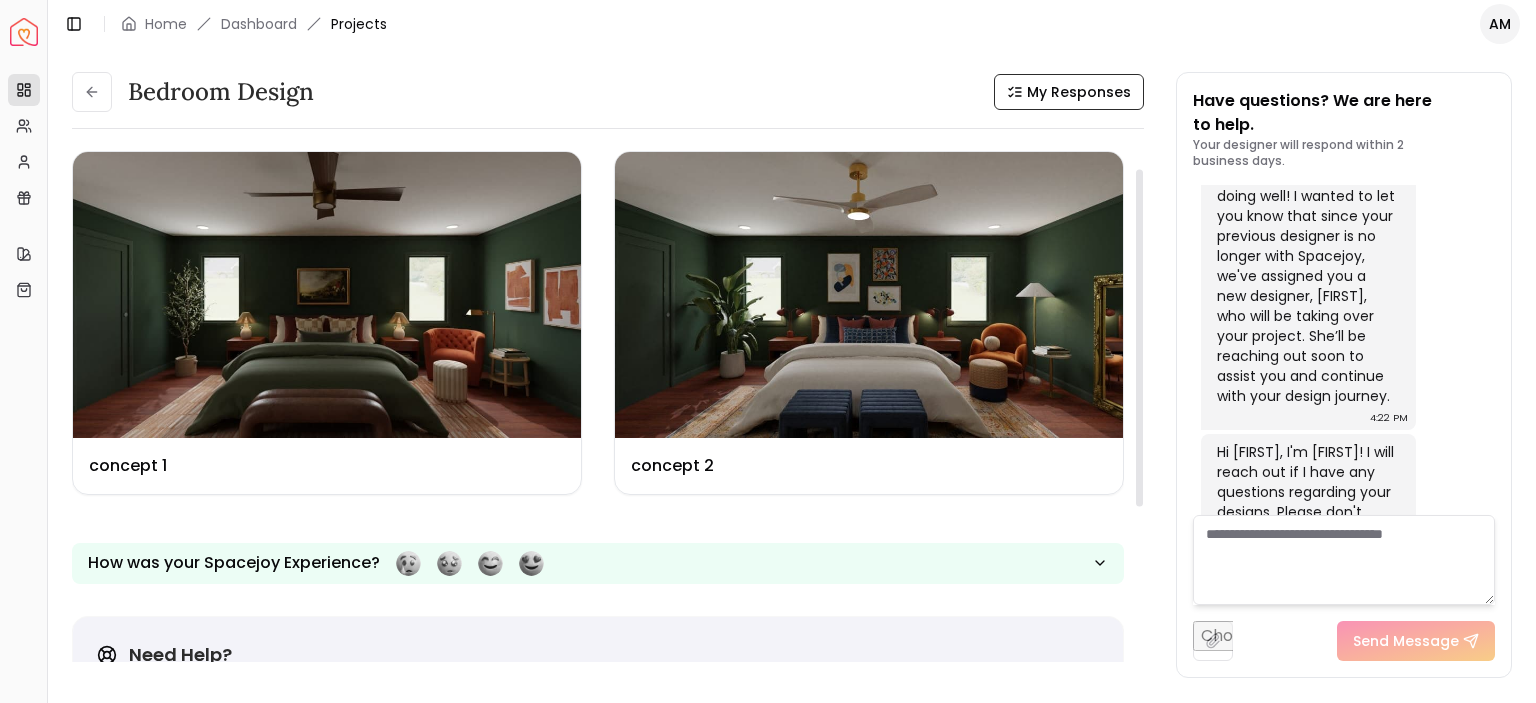 scroll, scrollTop: 6, scrollLeft: 0, axis: vertical 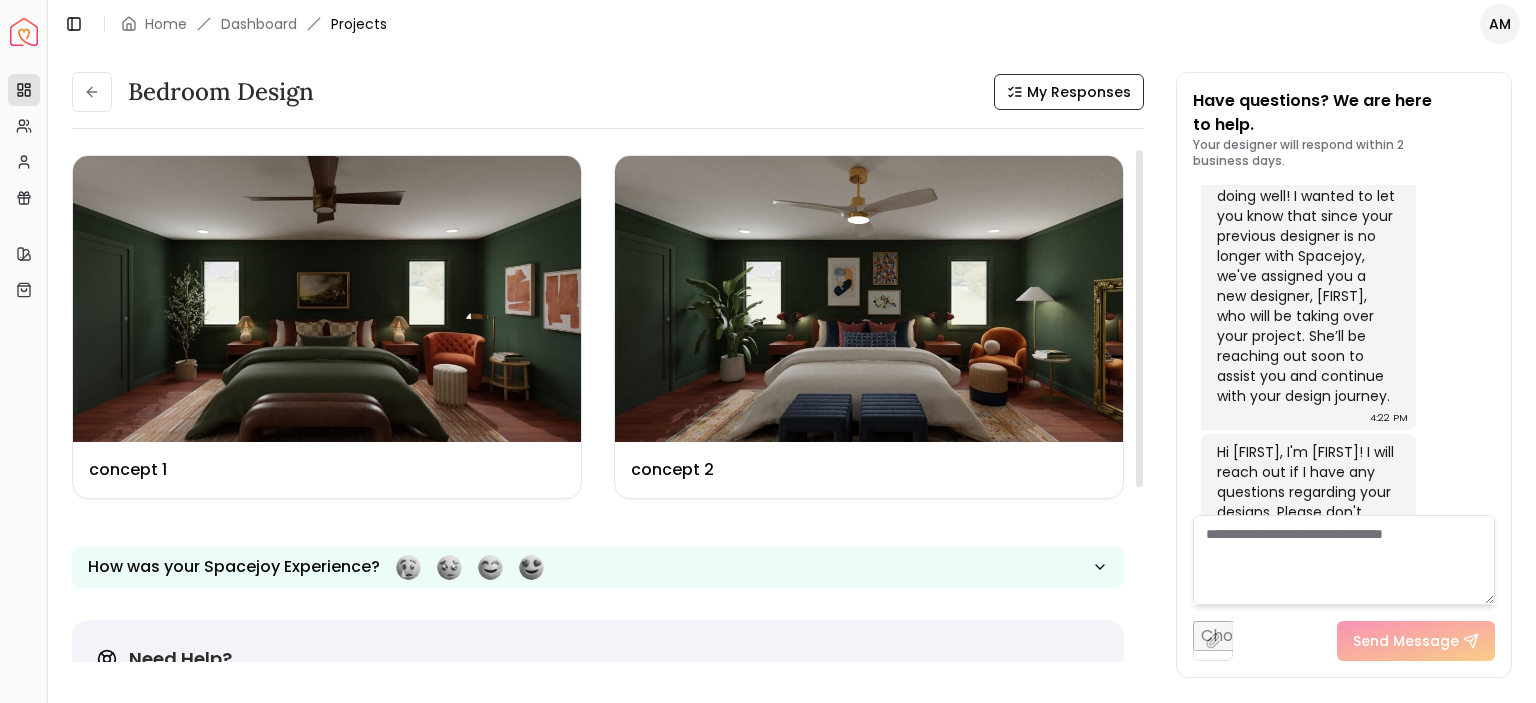 drag, startPoint x: 1140, startPoint y: 346, endPoint x: 1166, endPoint y: 330, distance: 30.528675 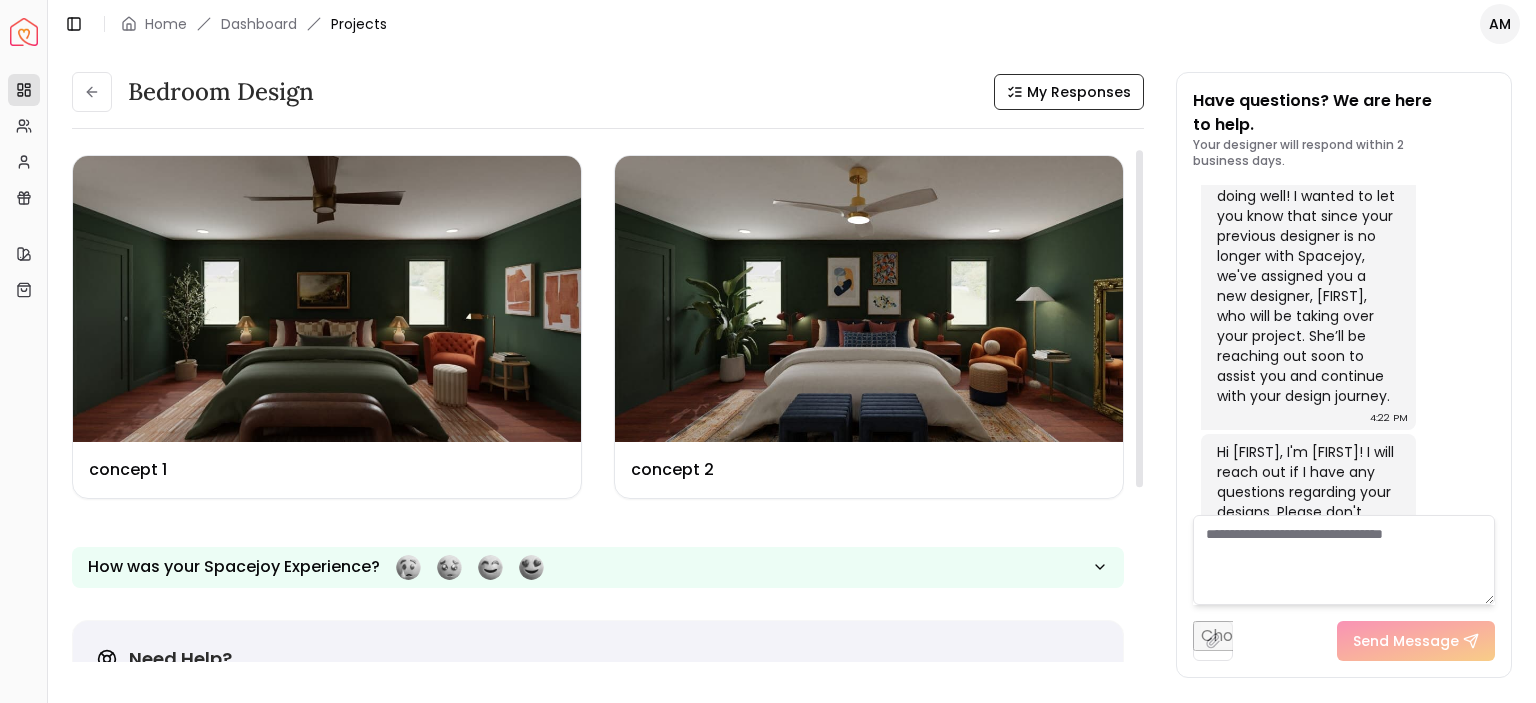 click at bounding box center [1139, 318] 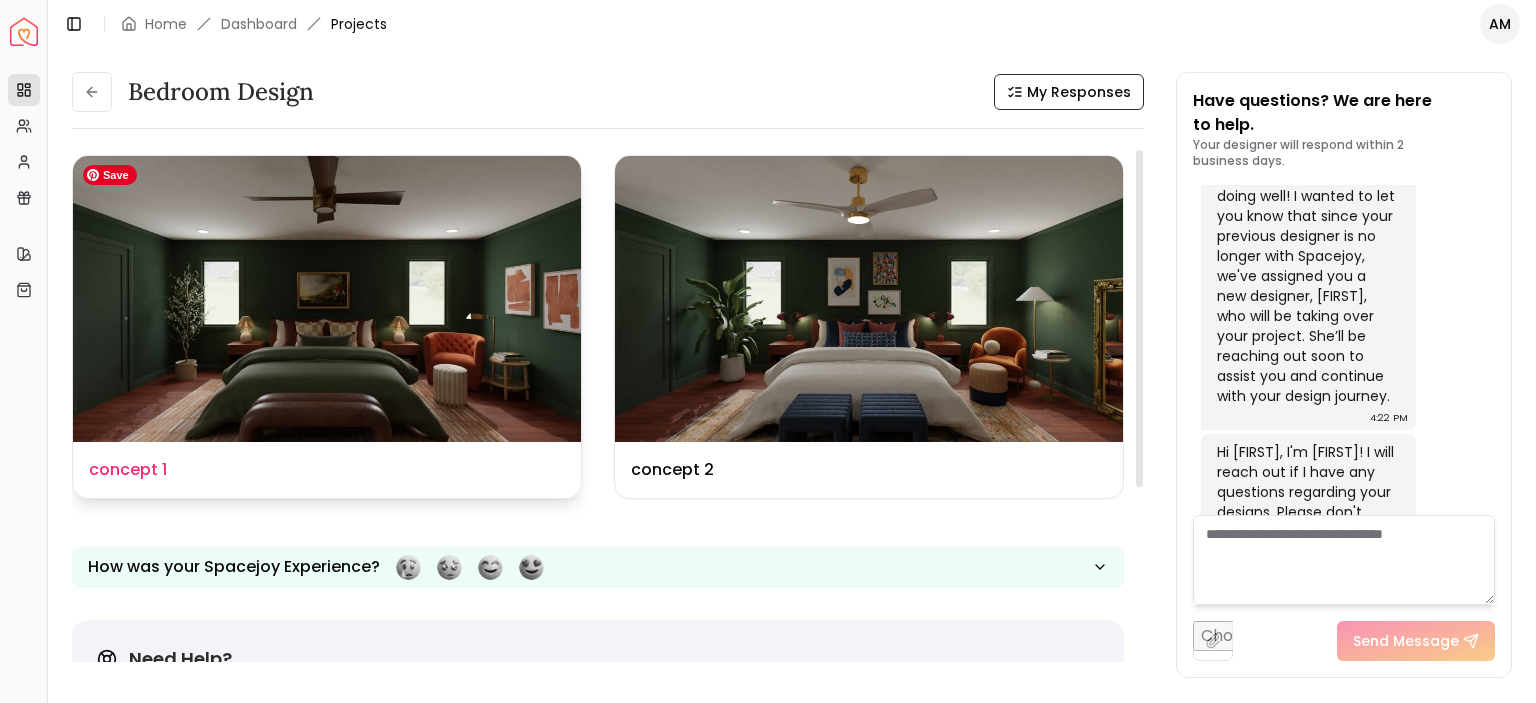 click at bounding box center (327, 299) 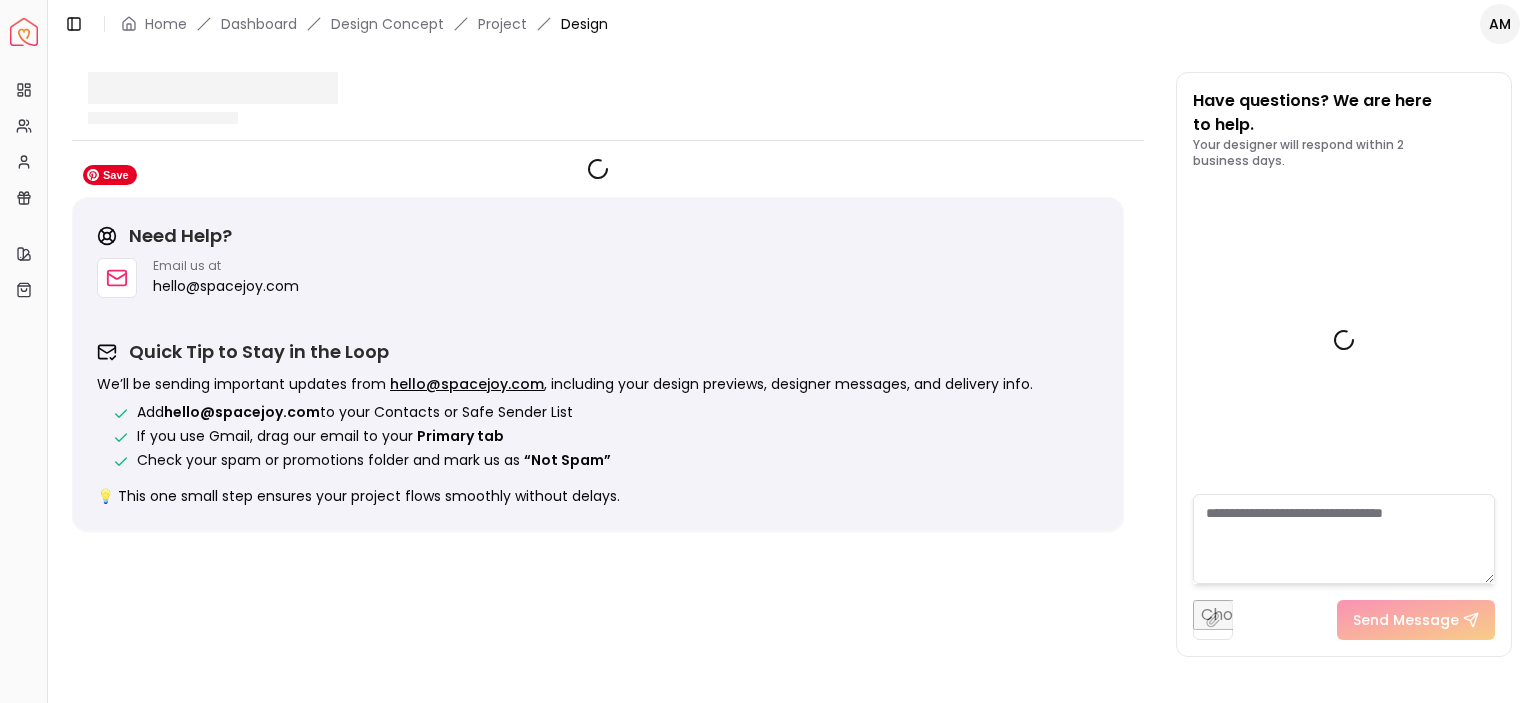 scroll, scrollTop: 1253, scrollLeft: 0, axis: vertical 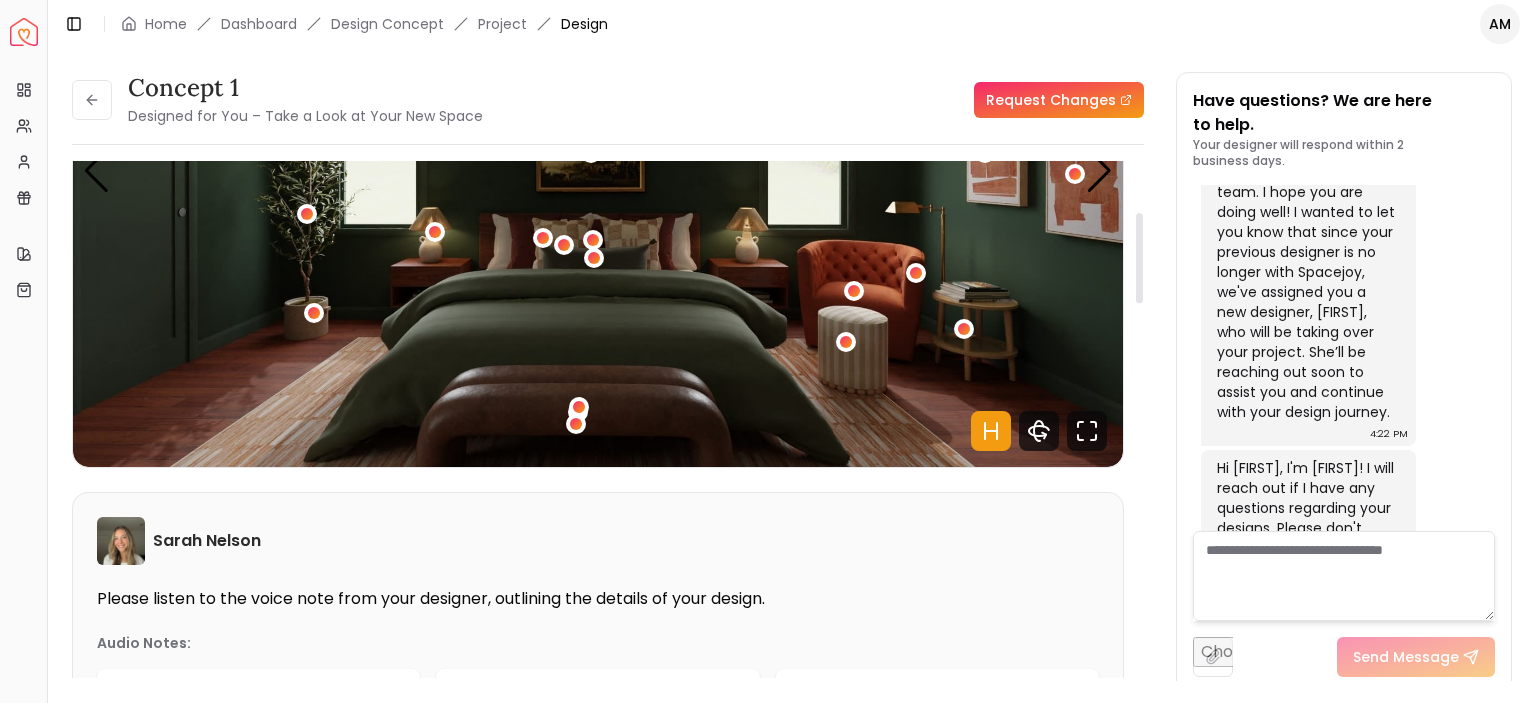 drag, startPoint x: 1140, startPoint y: 216, endPoint x: 1148, endPoint y: 267, distance: 51.62364 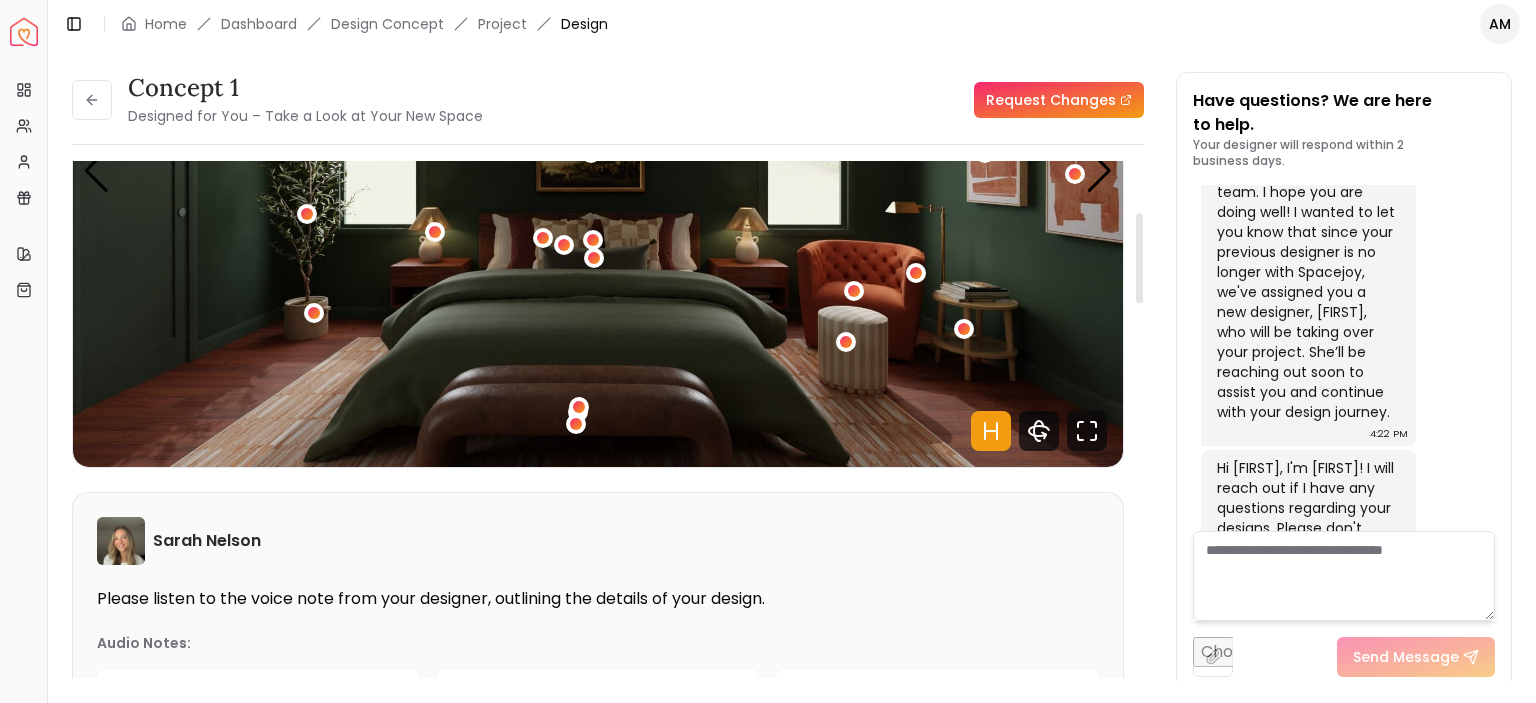 click at bounding box center [1139, 258] 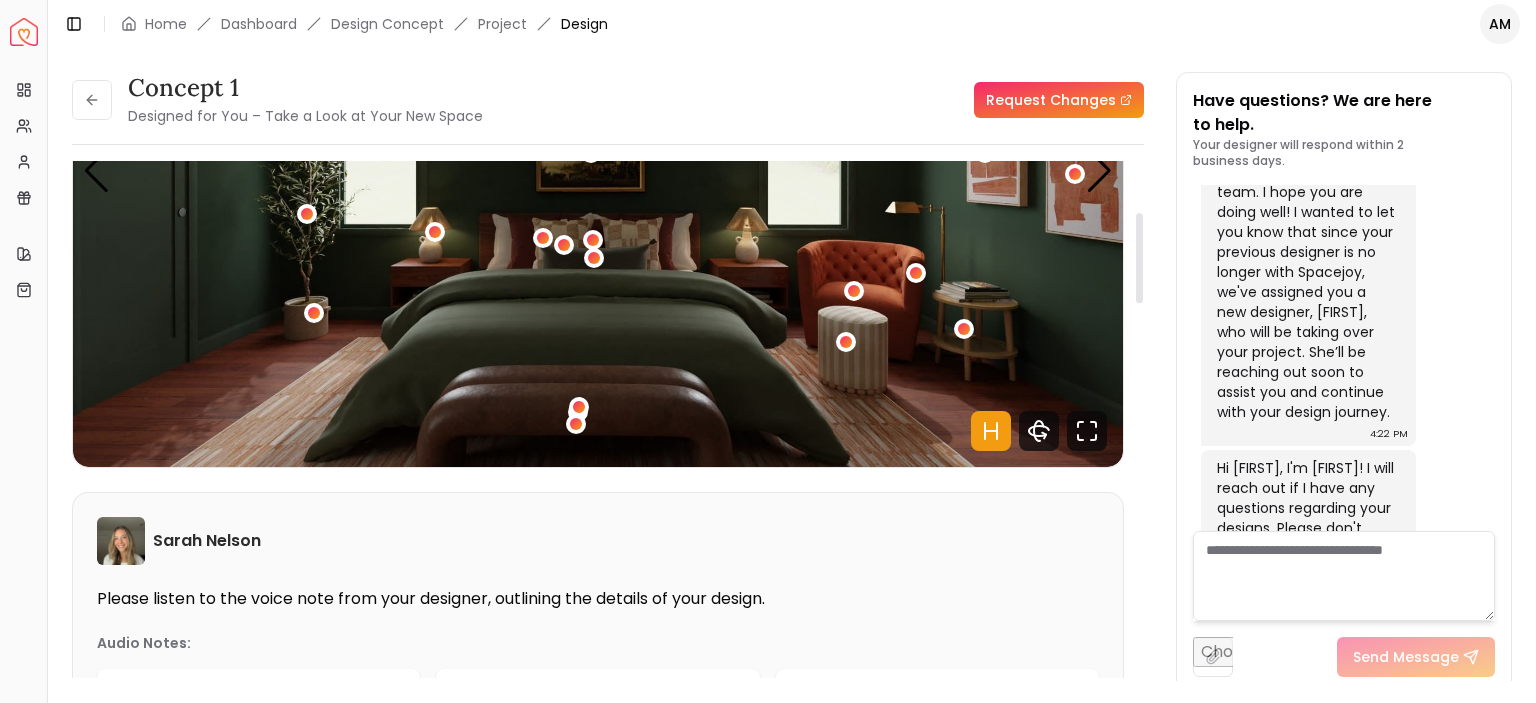 click at bounding box center (579, 408) 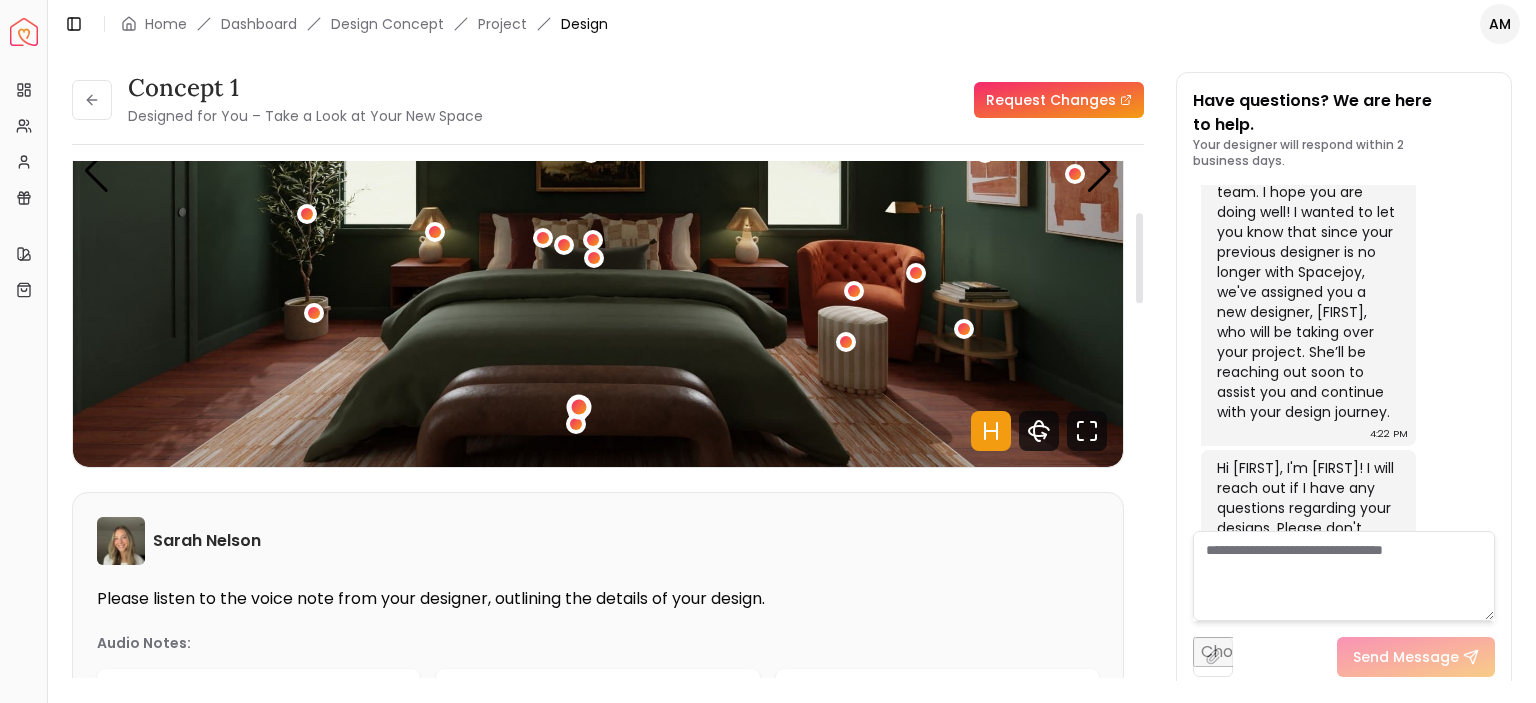 click at bounding box center (578, 407) 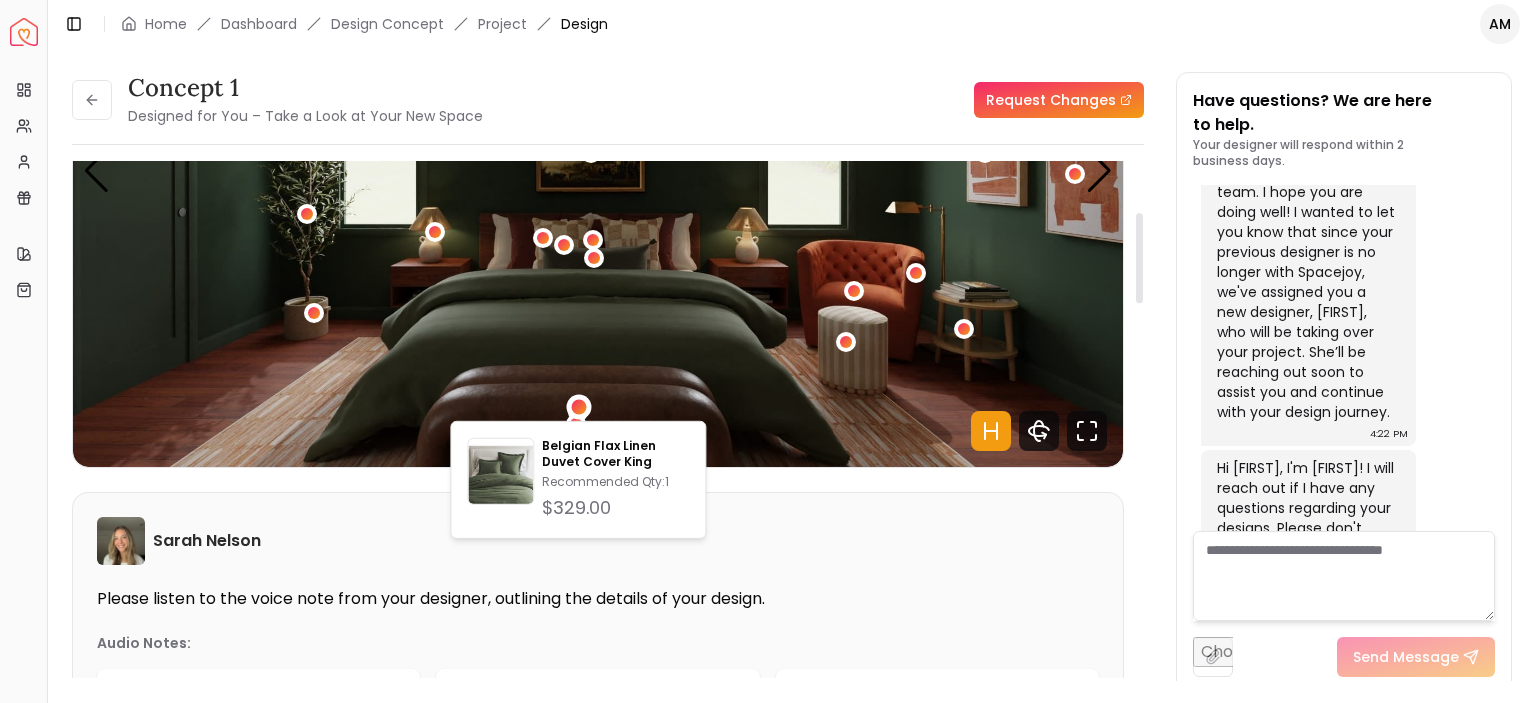 click at bounding box center [598, 171] 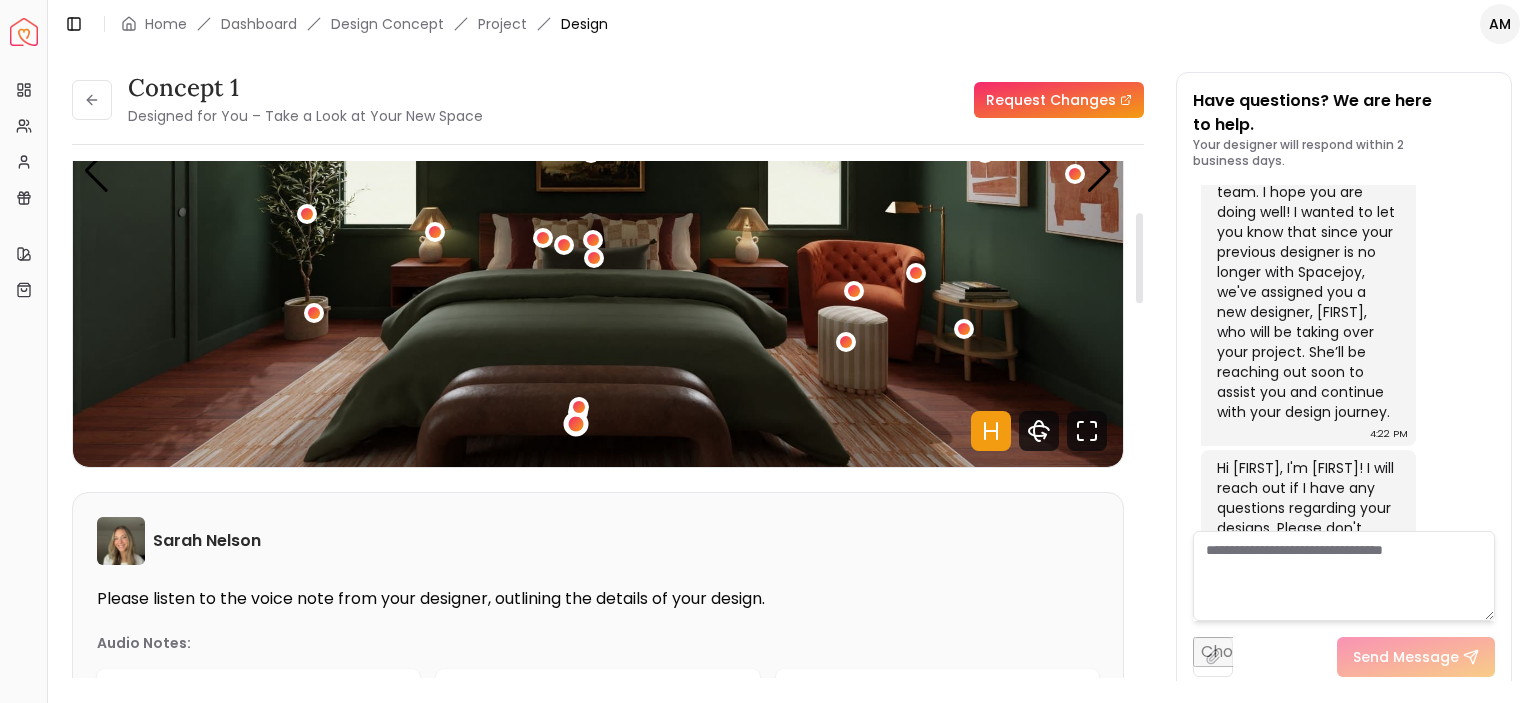 click at bounding box center (576, 424) 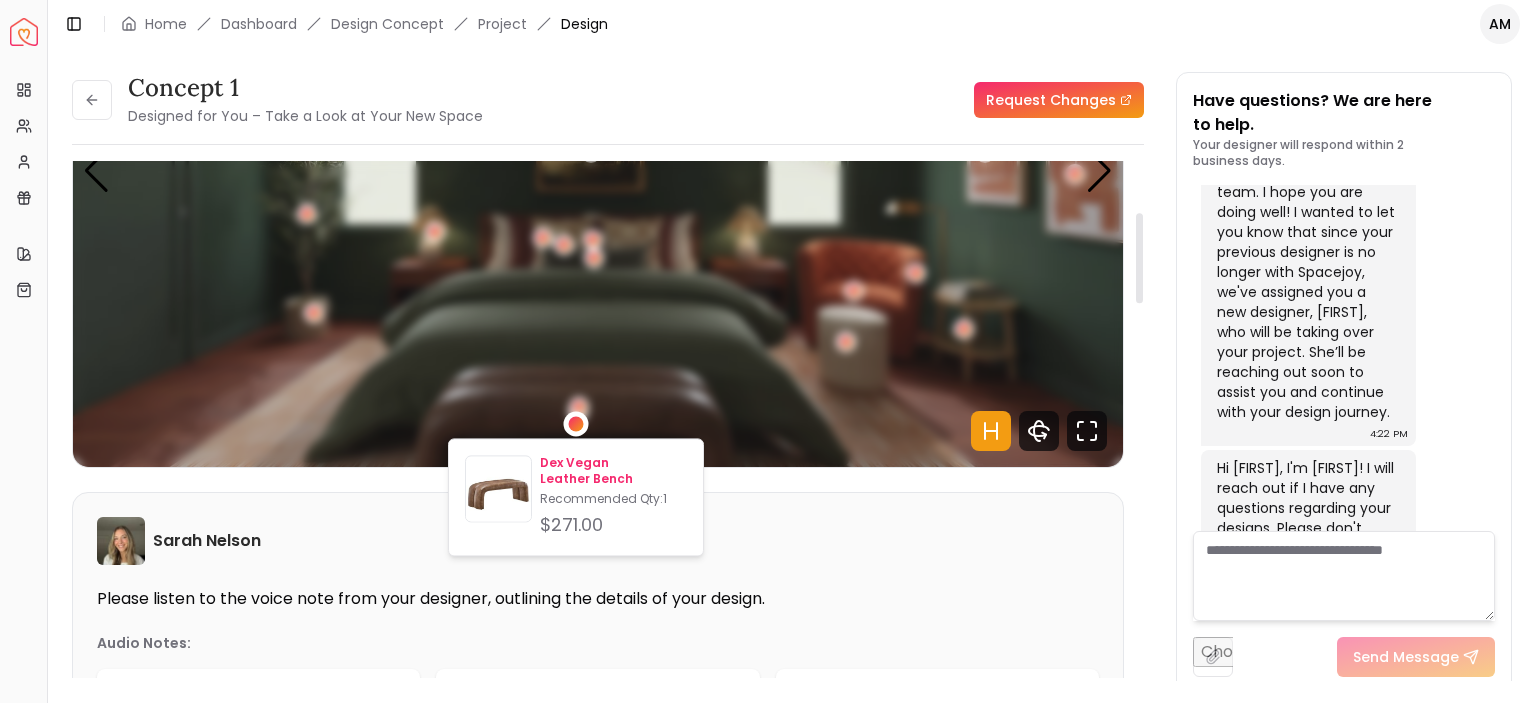 click on "Dex Vegan Leather Bench" at bounding box center (613, 471) 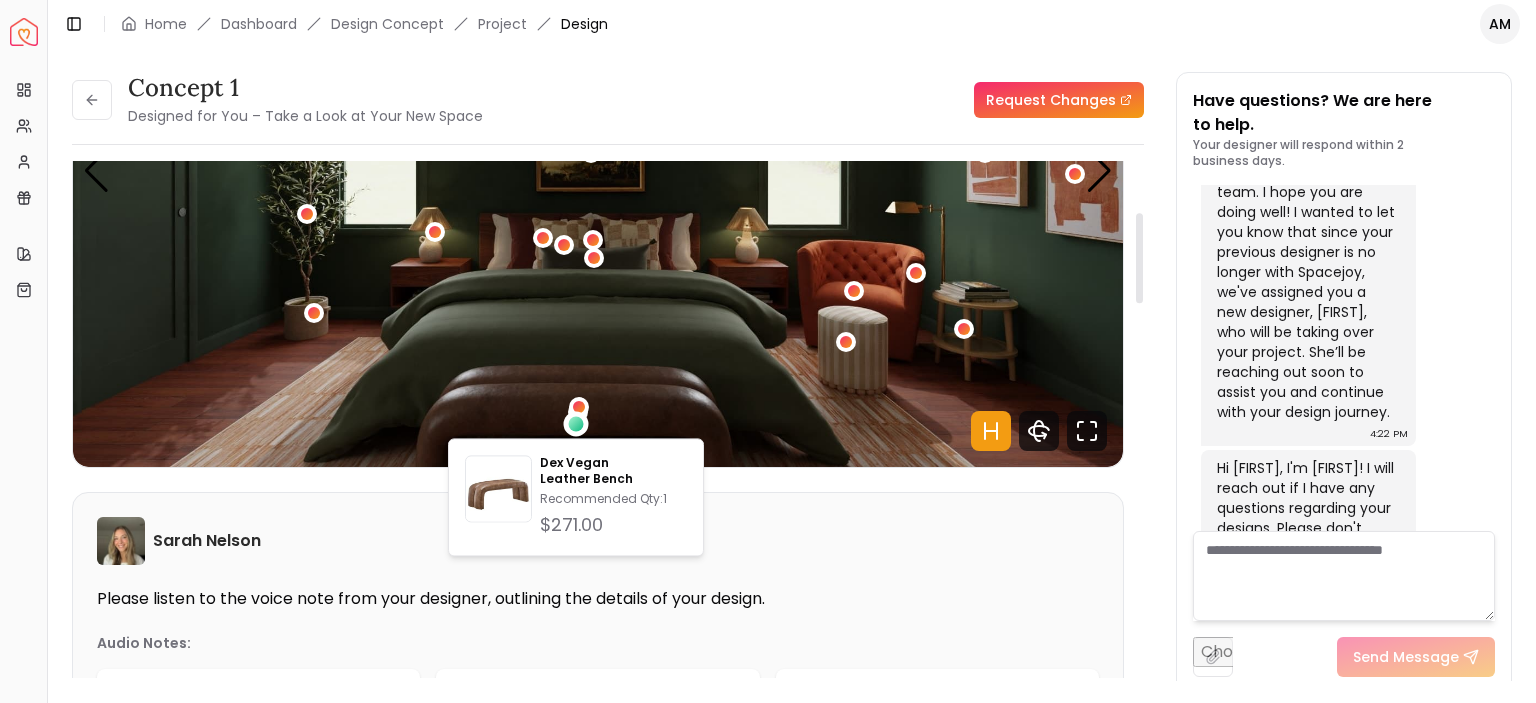 click at bounding box center [598, 171] 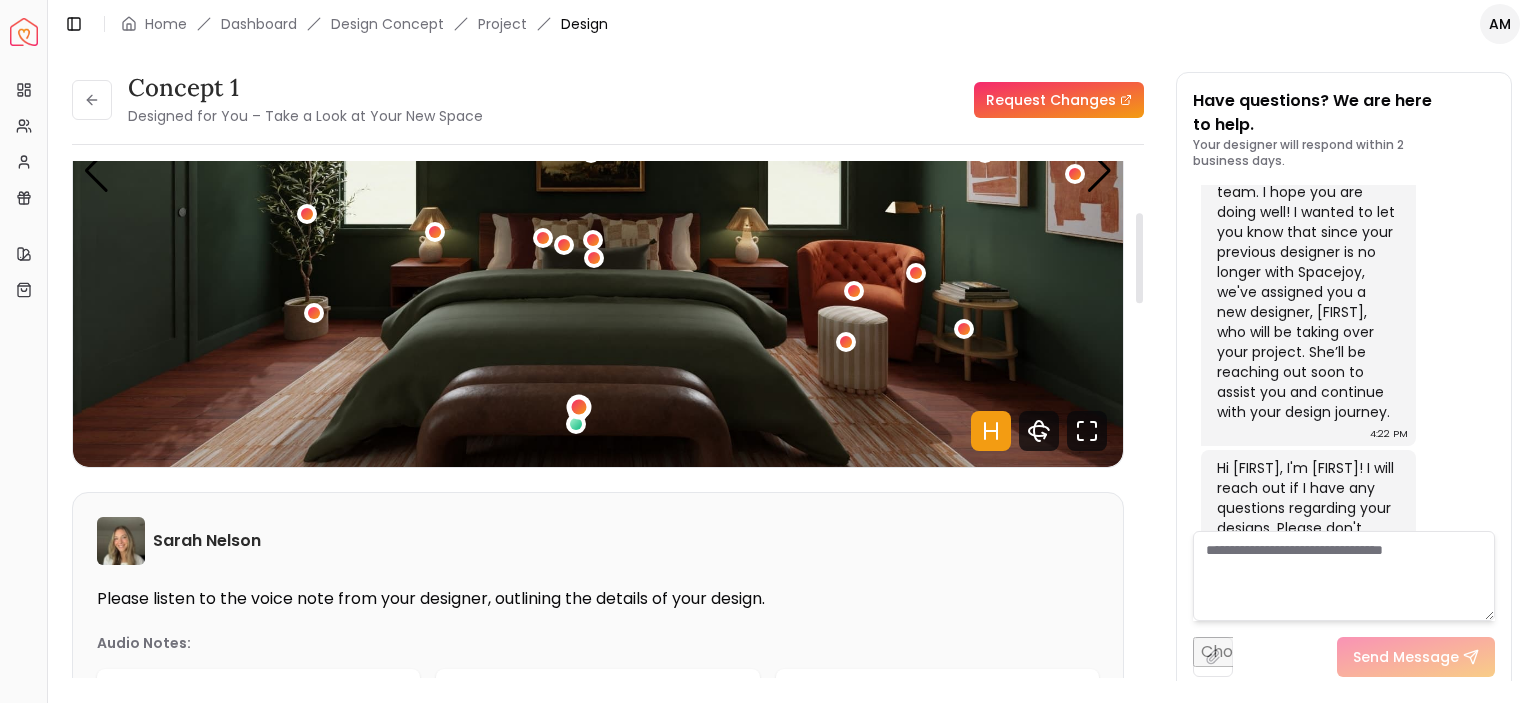 click at bounding box center [578, 407] 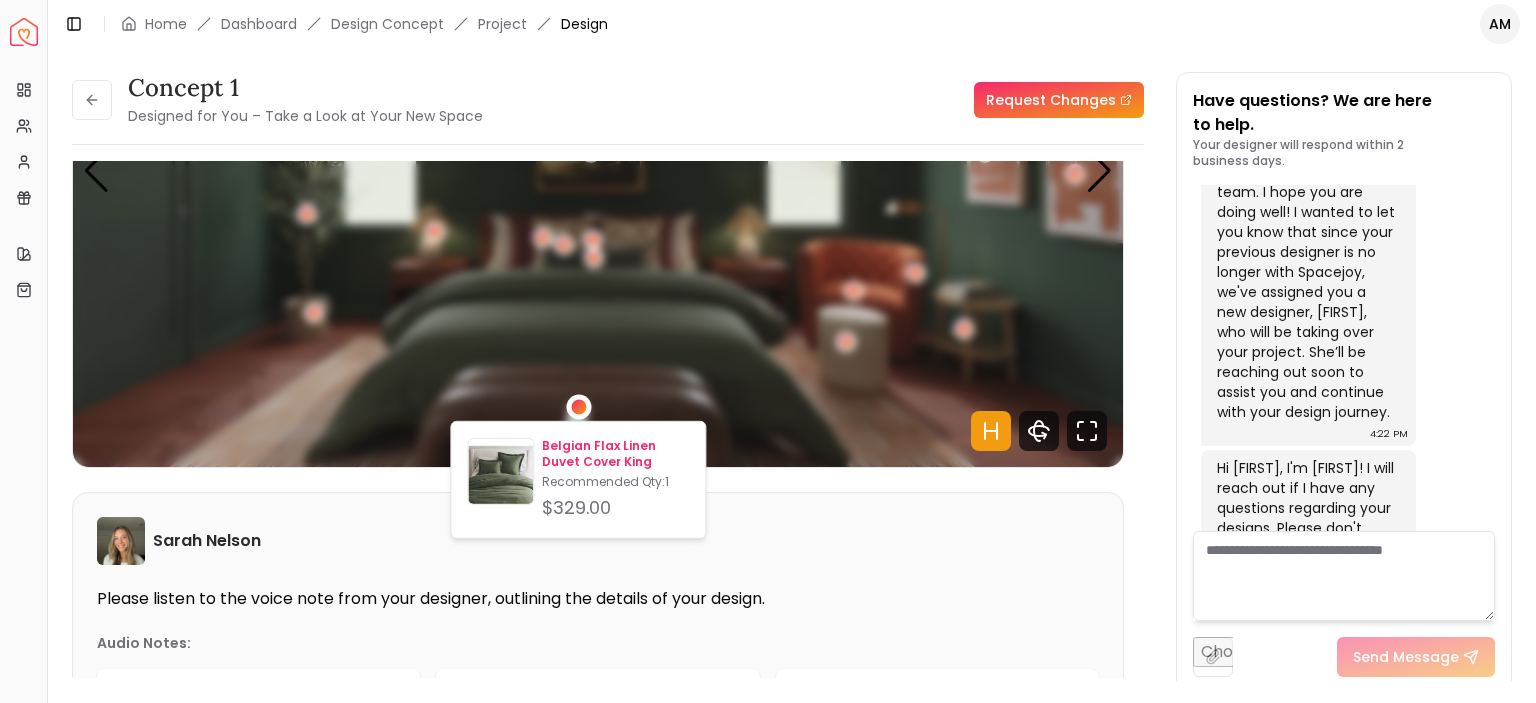 click on "Belgian Flax Linen Duvet Cover King" at bounding box center [615, 454] 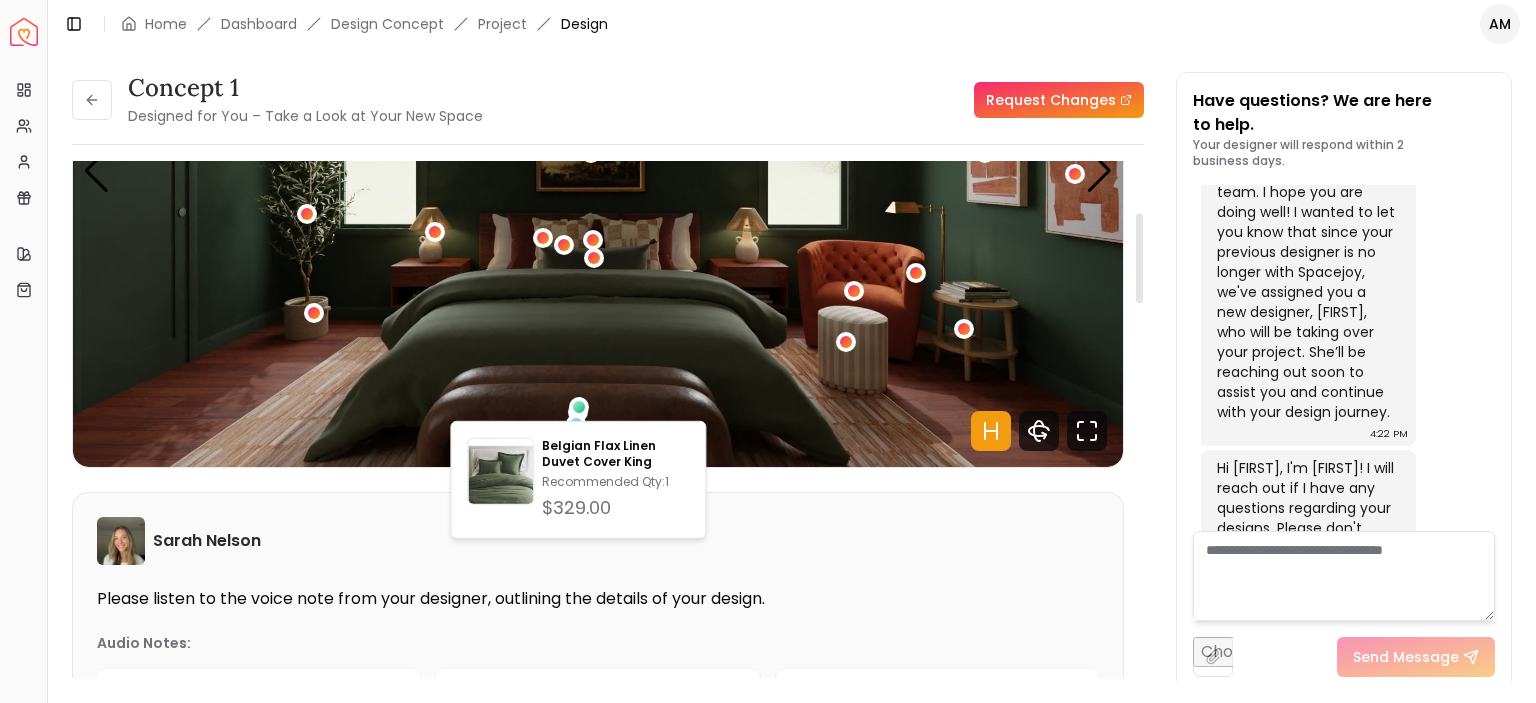 click at bounding box center [598, 171] 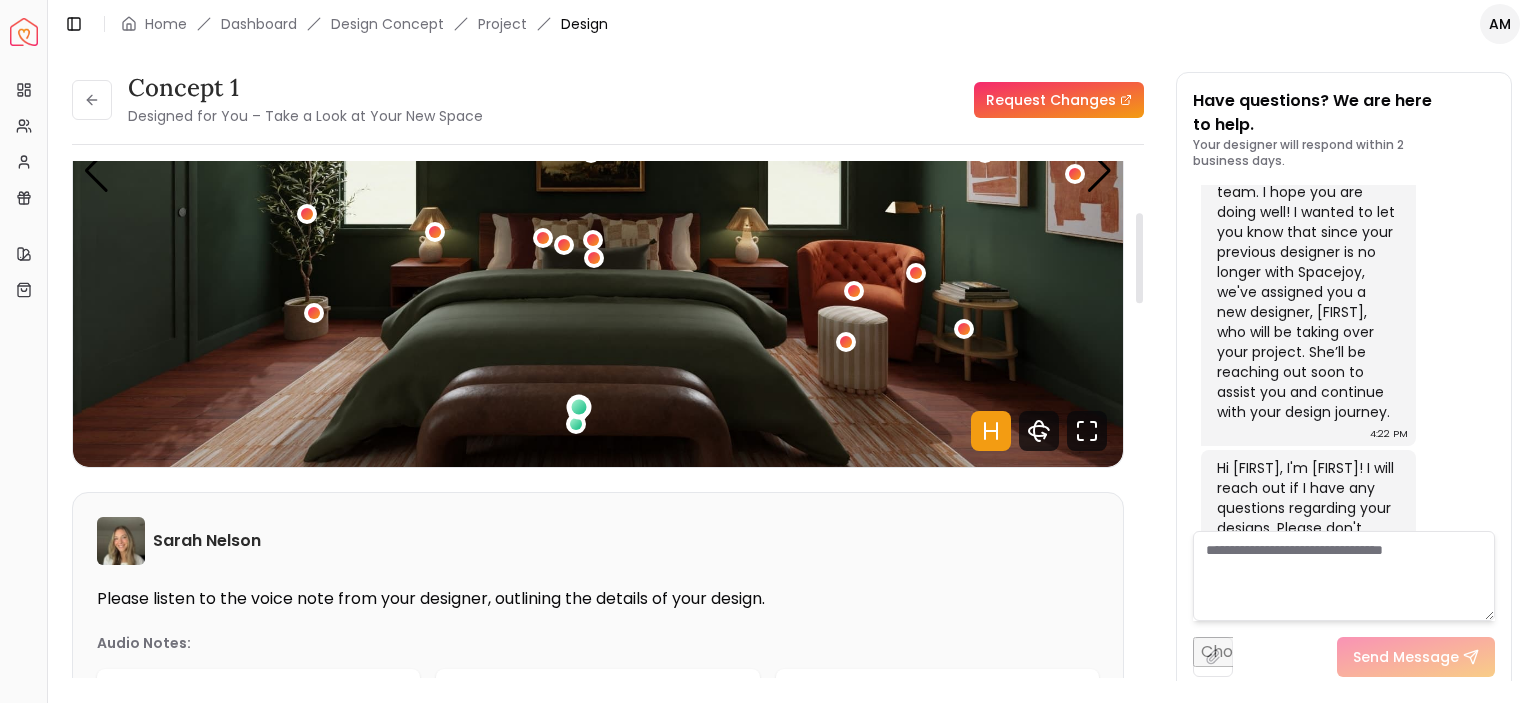click at bounding box center [578, 407] 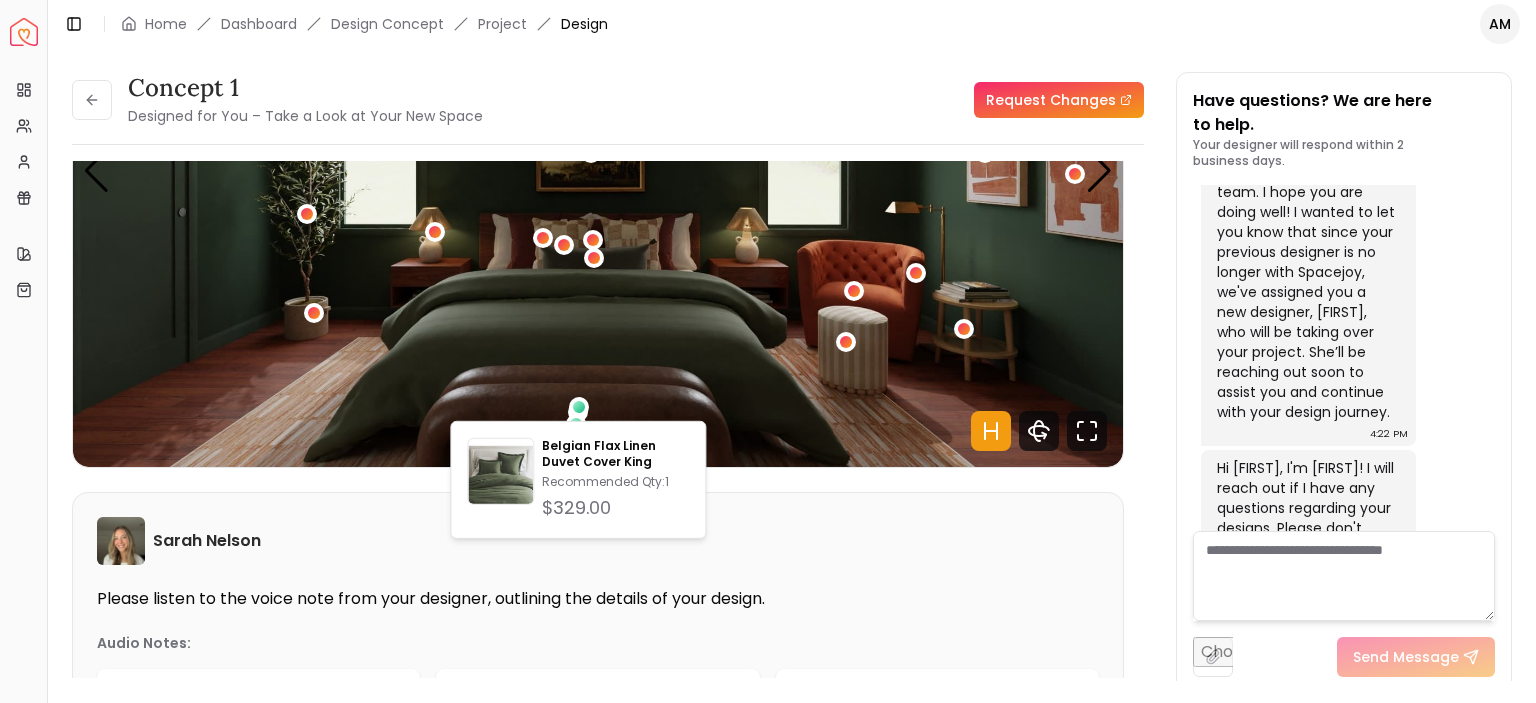 click on "concept 1 Designed for You – Take a Look at Your New Space Request Changes concept 1 Designed for You – Take a Look at Your New Space Request Changes Hotspots On Density Show All Pannellum Loading... Start [FIRST] [LAST] Please listen to the voice note from your designer, outlining the details of your design. Audio Notes: Audio Note  1 0:00  /  1:34 Transcript:  Hey [FIRST], it's [FIRST], your Space Joy designer. I had so much fun styling ... Read more Audio Note  2 0:00  /  1:52 Transcript:  You'll see that the artwork that I chose and some of the smaller accessory... Read more Audio Note  3 0:00  /  0:53 Transcript:  Additionally, you will see this cute little bistro table that provides a v... Read more Wall Paints Featured in Your Design Sherwin Williams Rock Garden Why Shop with Spacejoy? Shopping through Spacejoy isn’t just convenient — it’s smarter. Here’s why: One Cart, All Brands Our concierge places your orders across all retailers—no juggling multiple accounts. Track Everything, In One Place" at bounding box center (792, 364) 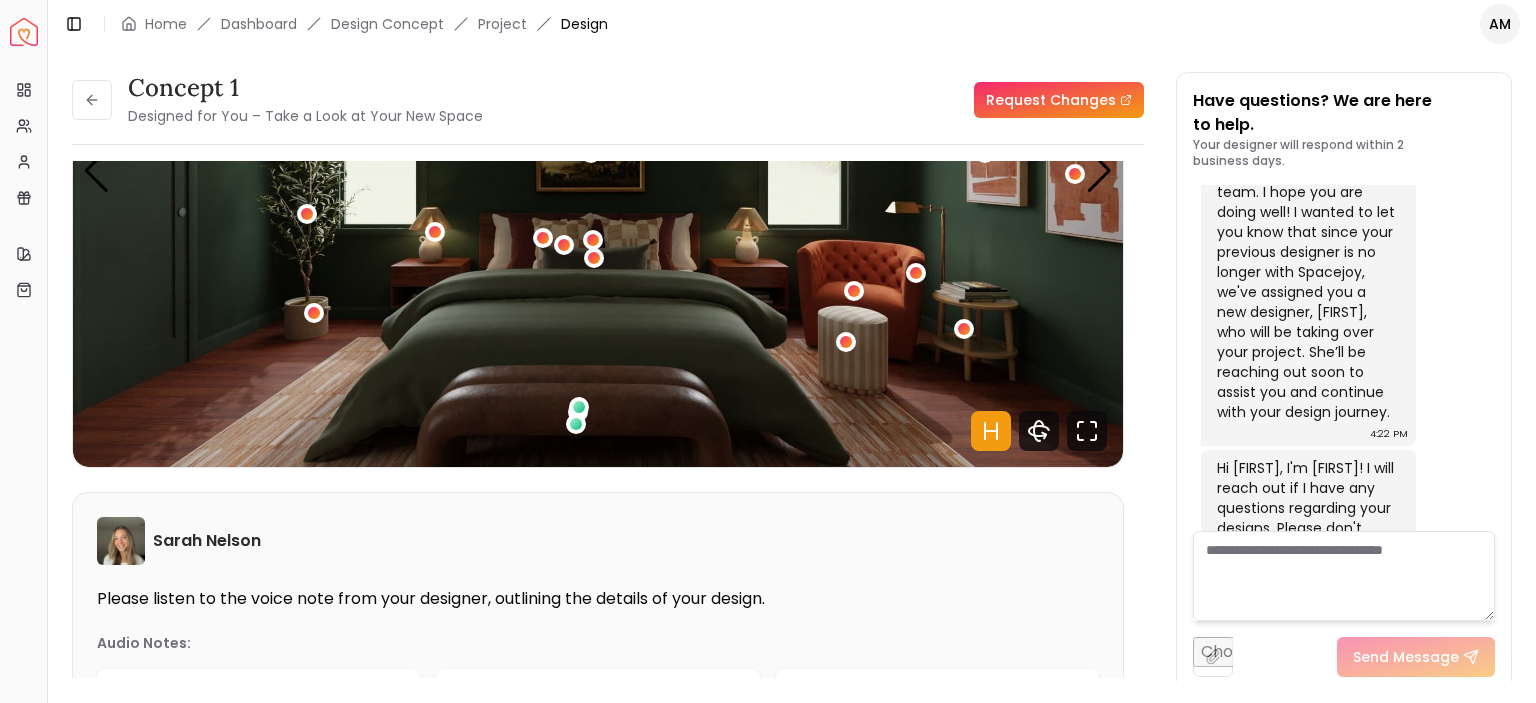 click on "concept 1 Designed for You – Take a Look at Your New Space Request Changes concept 1 Designed for You – Take a Look at Your New Space Request Changes Hotspots On Density Show All Pannellum Loading... Start [FIRST] [LAST] Please listen to the voice note from your designer, outlining the details of your design. Audio Notes: Audio Note  1 0:00  /  1:34 Transcript:  Hey [FIRST], it's [FIRST], your Space Joy designer. I had so much fun styling ... Read more Audio Note  2 0:00  /  1:52 Transcript:  You'll see that the artwork that I chose and some of the smaller accessory... Read more Audio Note  3 0:00  /  0:53 Transcript:  Additionally, you will see this cute little bistro table that provides a v... Read more Wall Paints Featured in Your Design Sherwin Williams Rock Garden Why Shop with Spacejoy? Shopping through Spacejoy isn’t just convenient — it’s smarter. Here’s why: One Cart, All Brands Our concierge places your orders across all retailers—no juggling multiple accounts. Track Everything, In One Place" at bounding box center (792, 364) 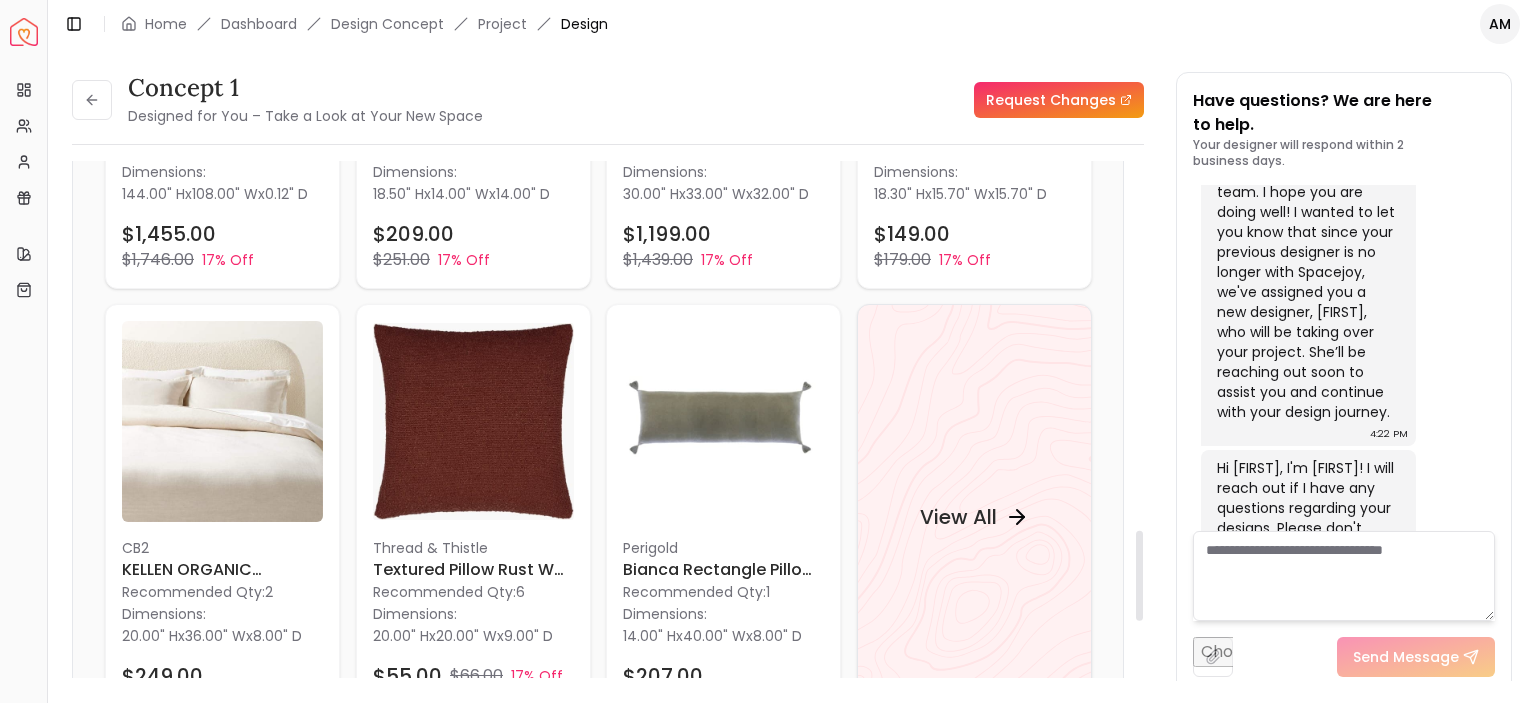 scroll, scrollTop: 2119, scrollLeft: 0, axis: vertical 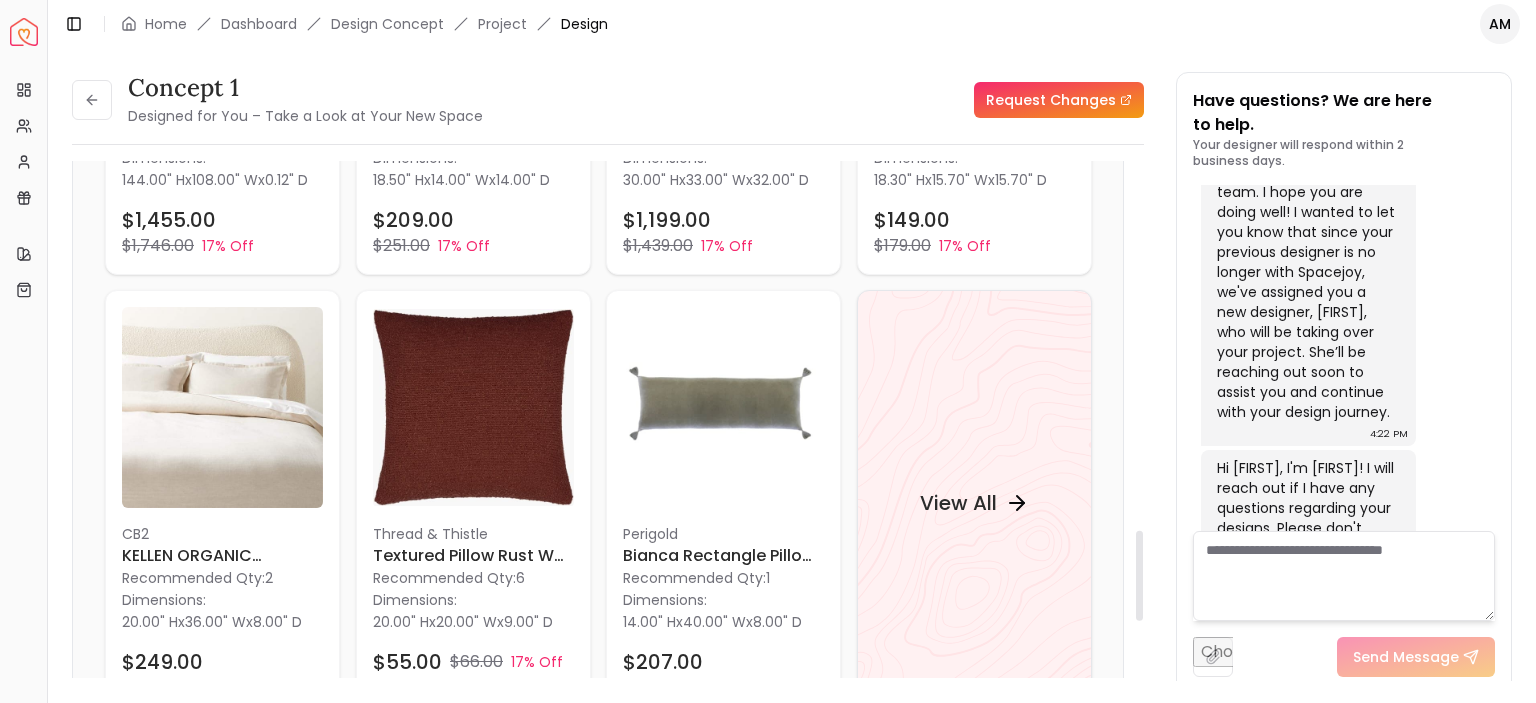 drag, startPoint x: 1141, startPoint y: 281, endPoint x: 1173, endPoint y: 599, distance: 319.60602 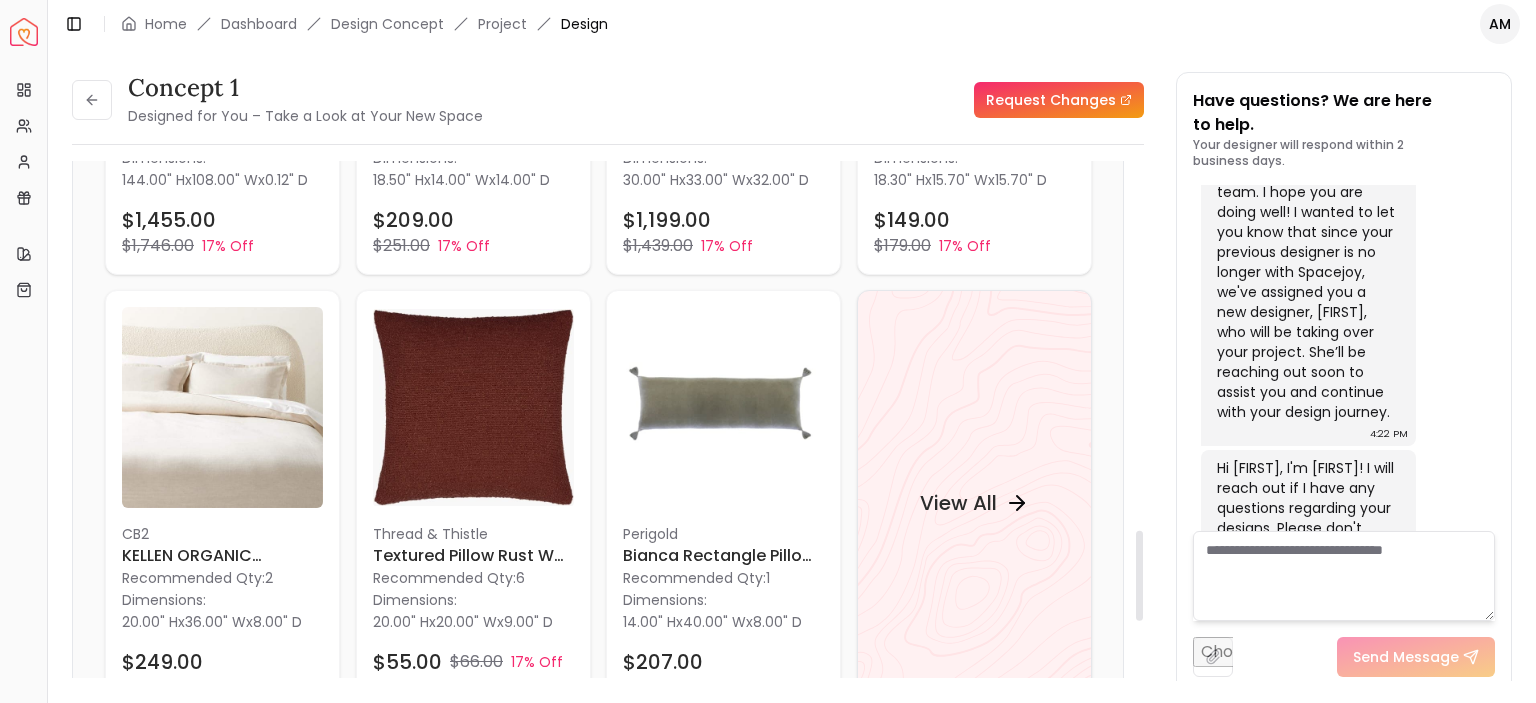click at bounding box center (1139, 576) 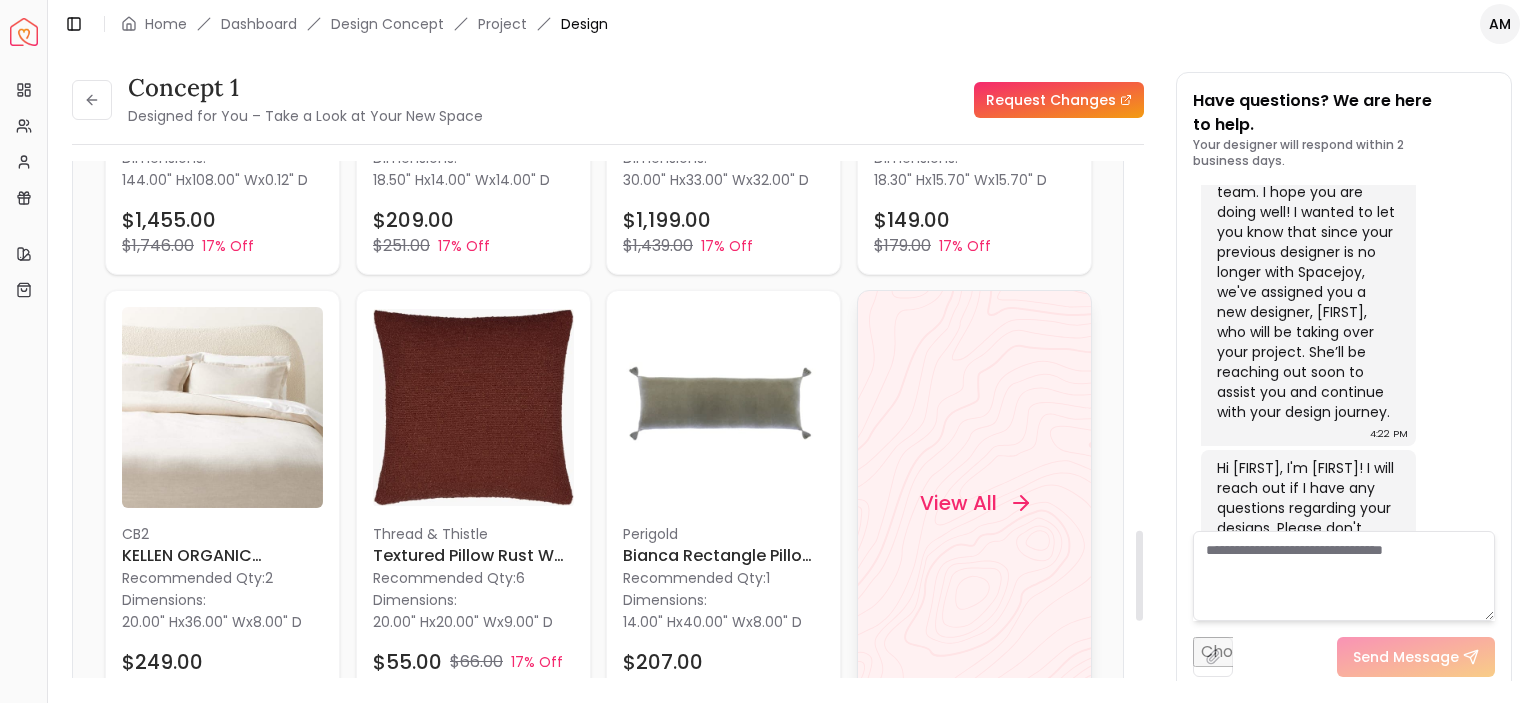 click on "View All" at bounding box center [957, 503] 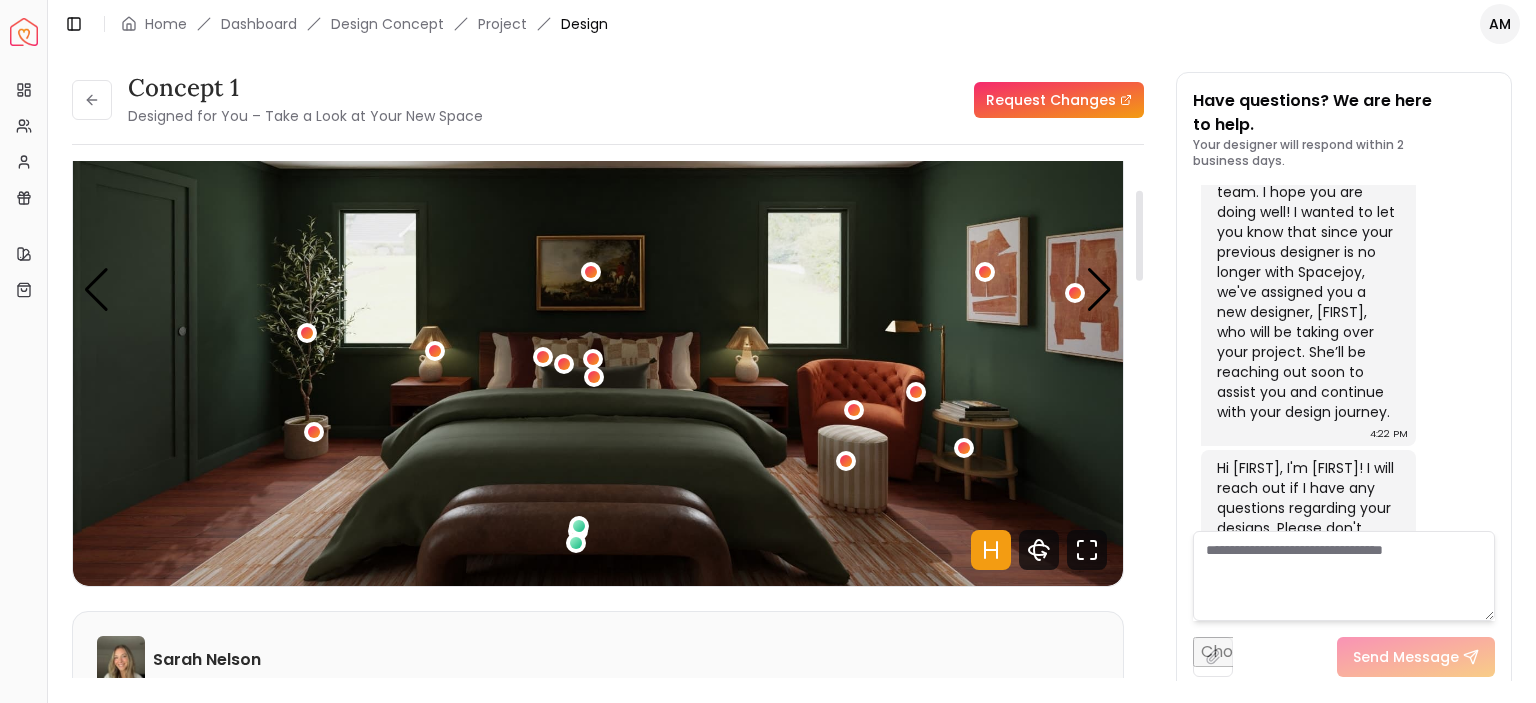 scroll, scrollTop: 184, scrollLeft: 0, axis: vertical 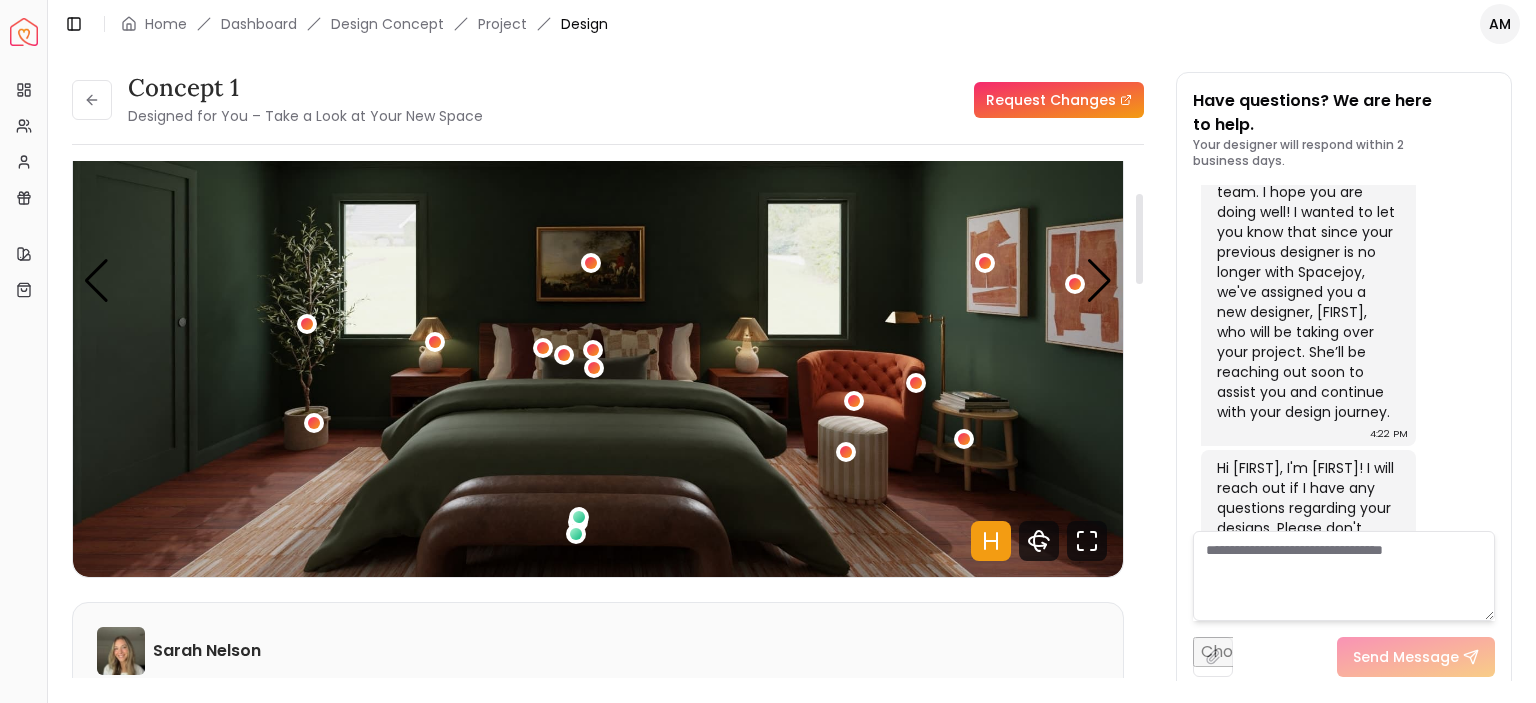 drag, startPoint x: 1140, startPoint y: 582, endPoint x: 1148, endPoint y: 245, distance: 337.09494 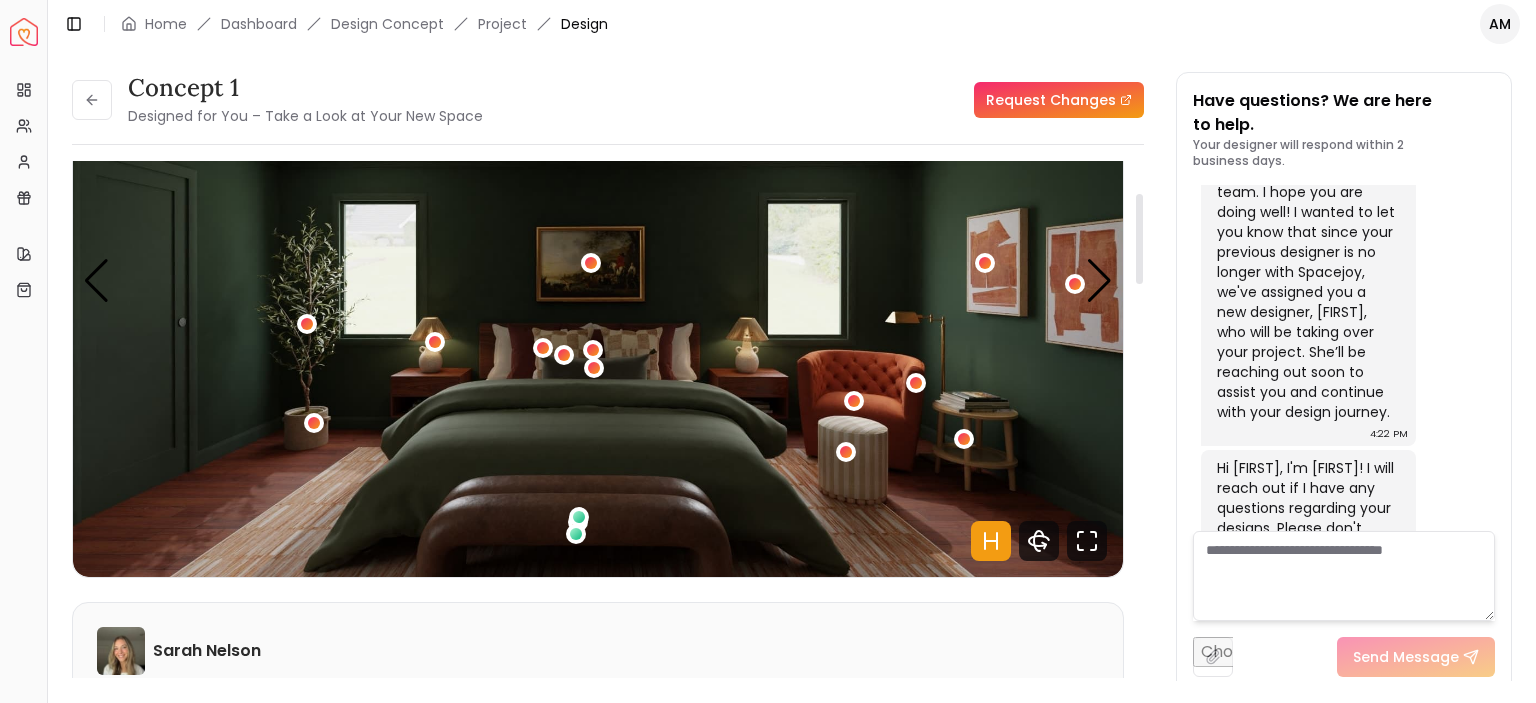 click at bounding box center [1139, 239] 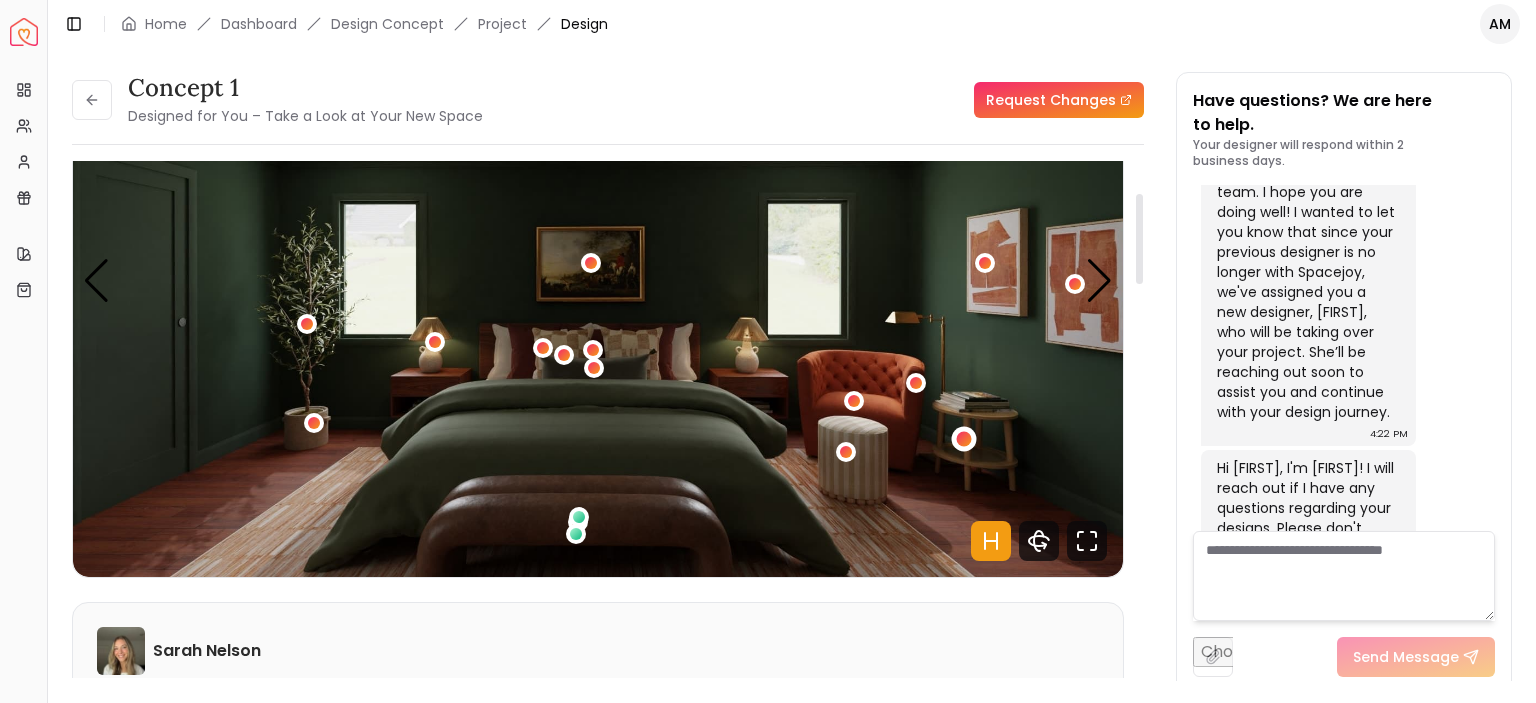 click at bounding box center (963, 439) 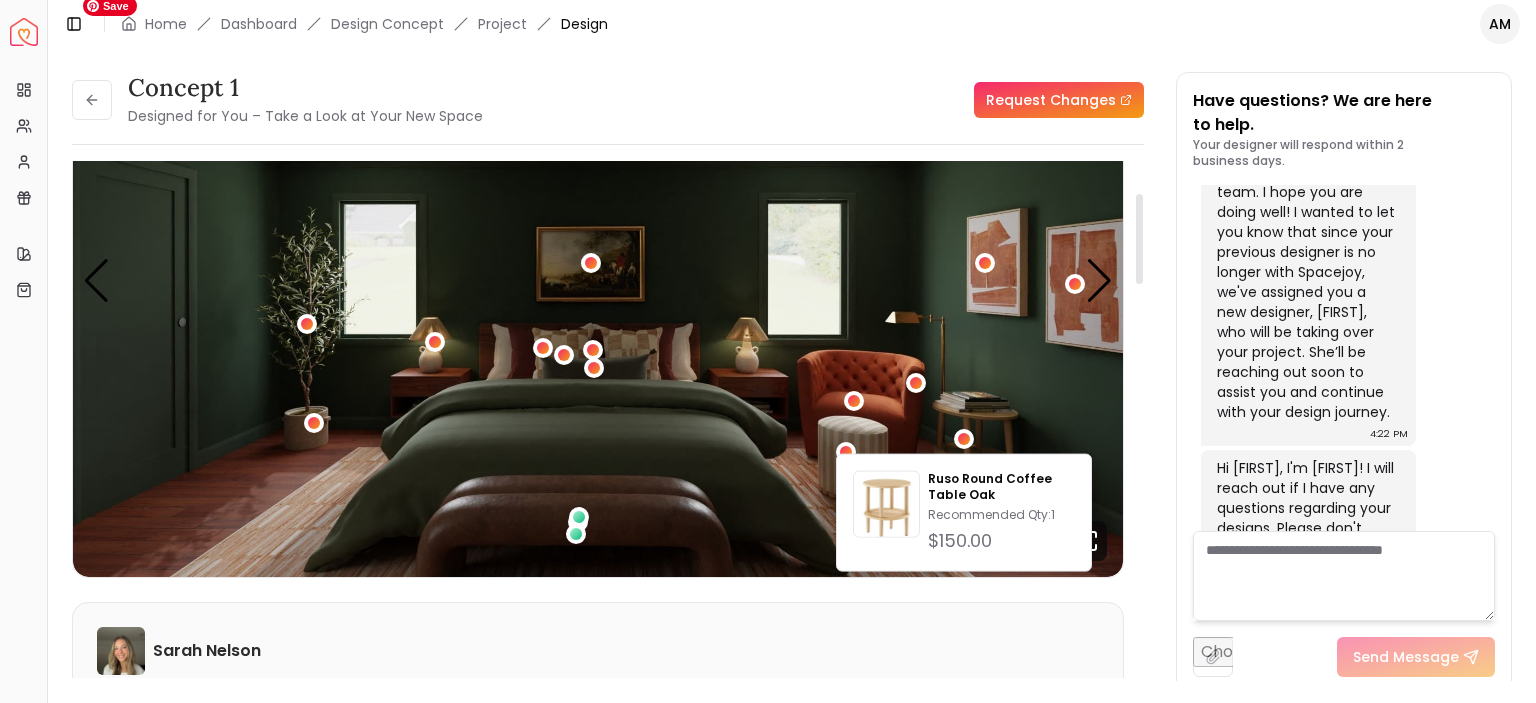 click at bounding box center (598, 281) 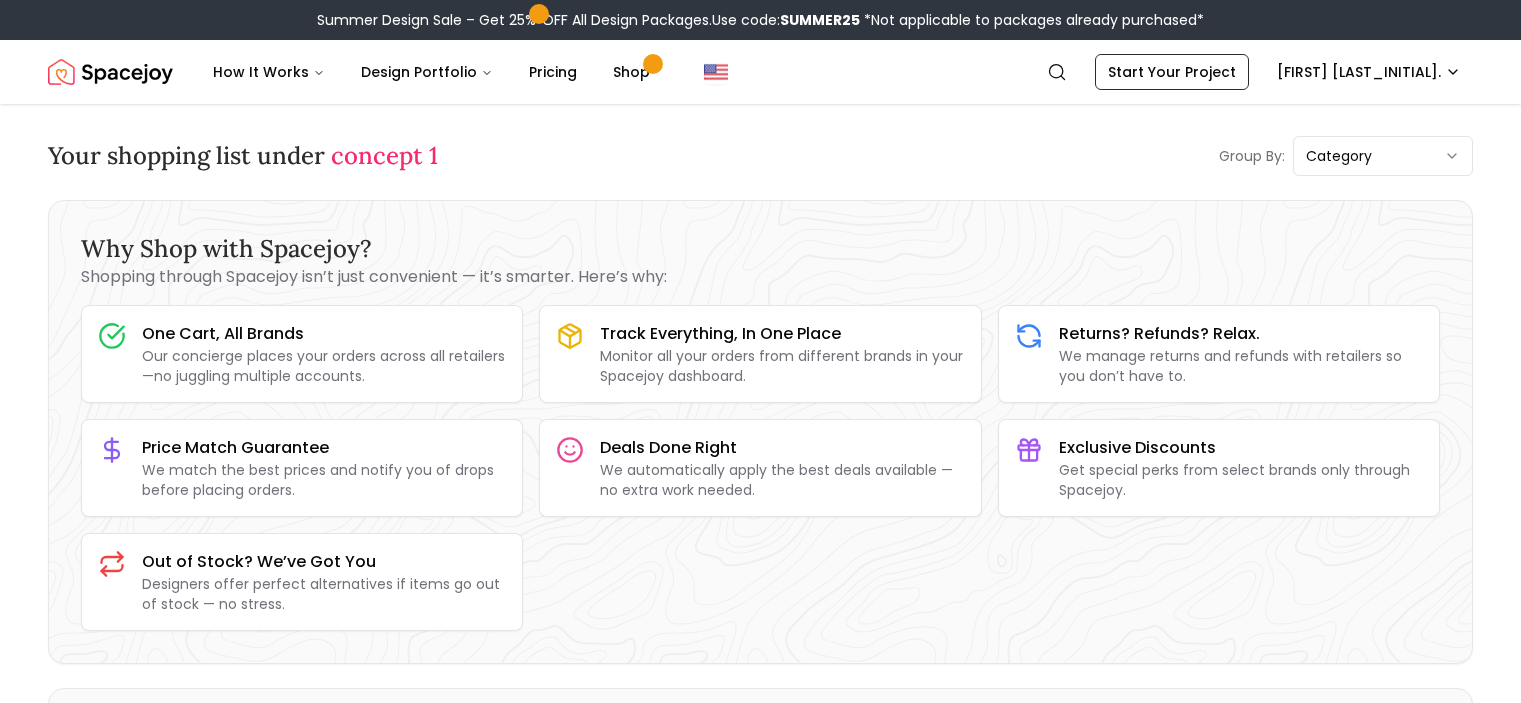 scroll, scrollTop: 0, scrollLeft: 0, axis: both 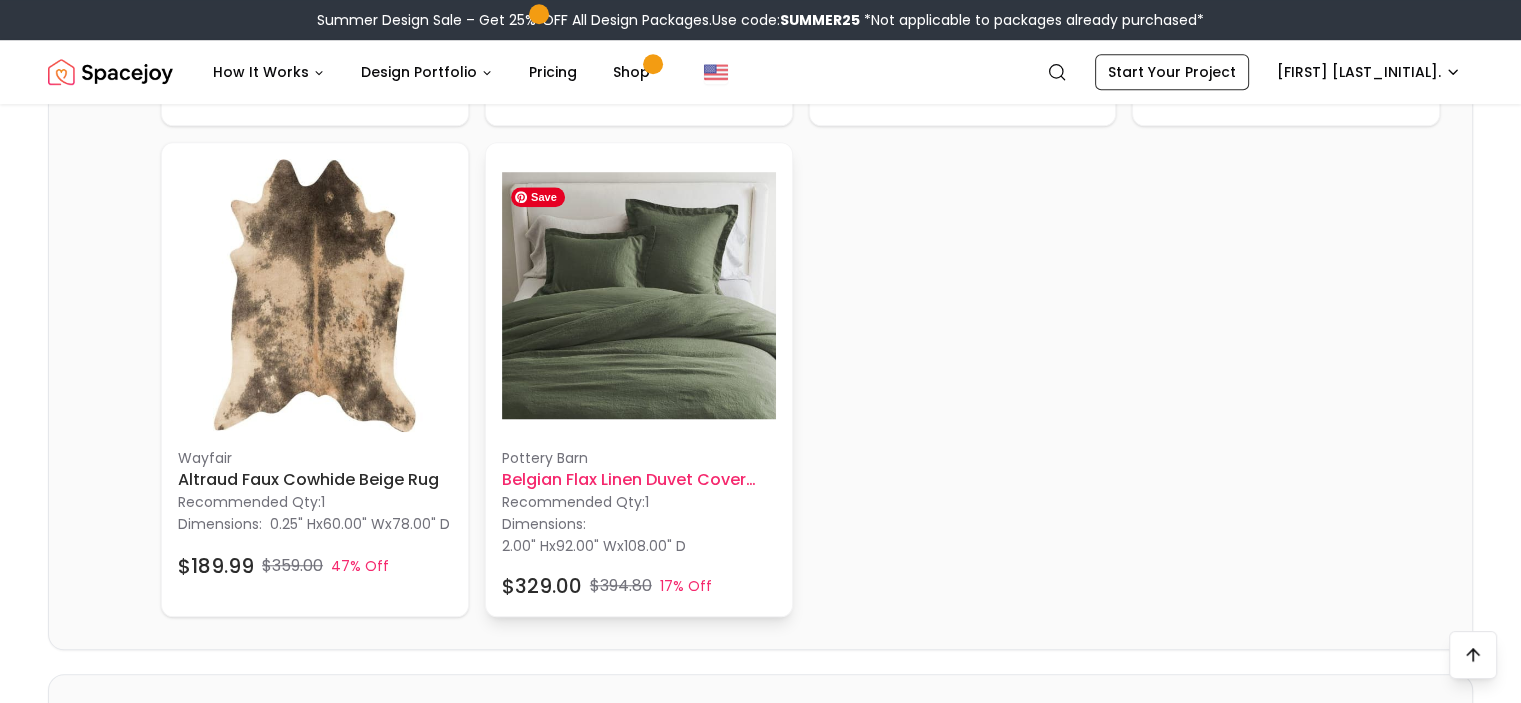 click at bounding box center (639, 296) 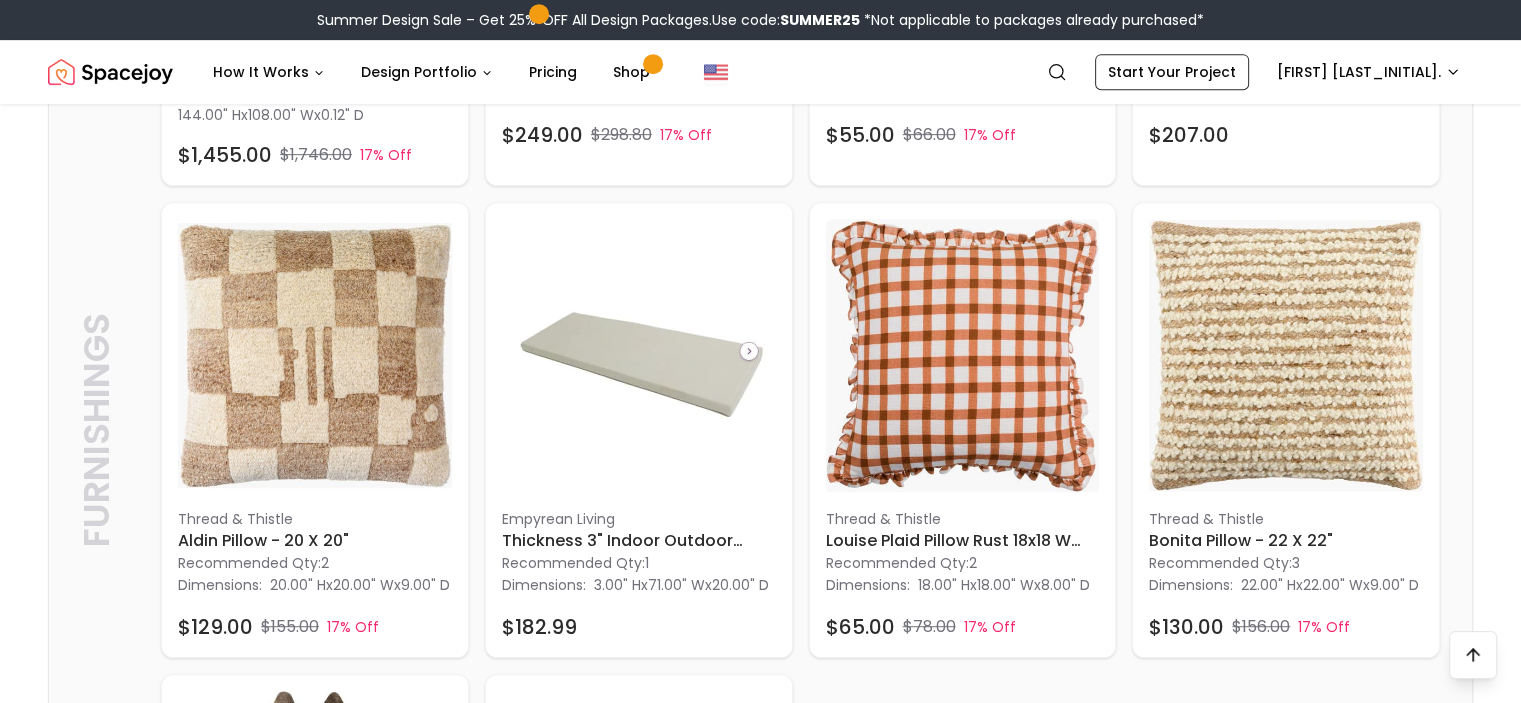 scroll, scrollTop: 1020, scrollLeft: 0, axis: vertical 